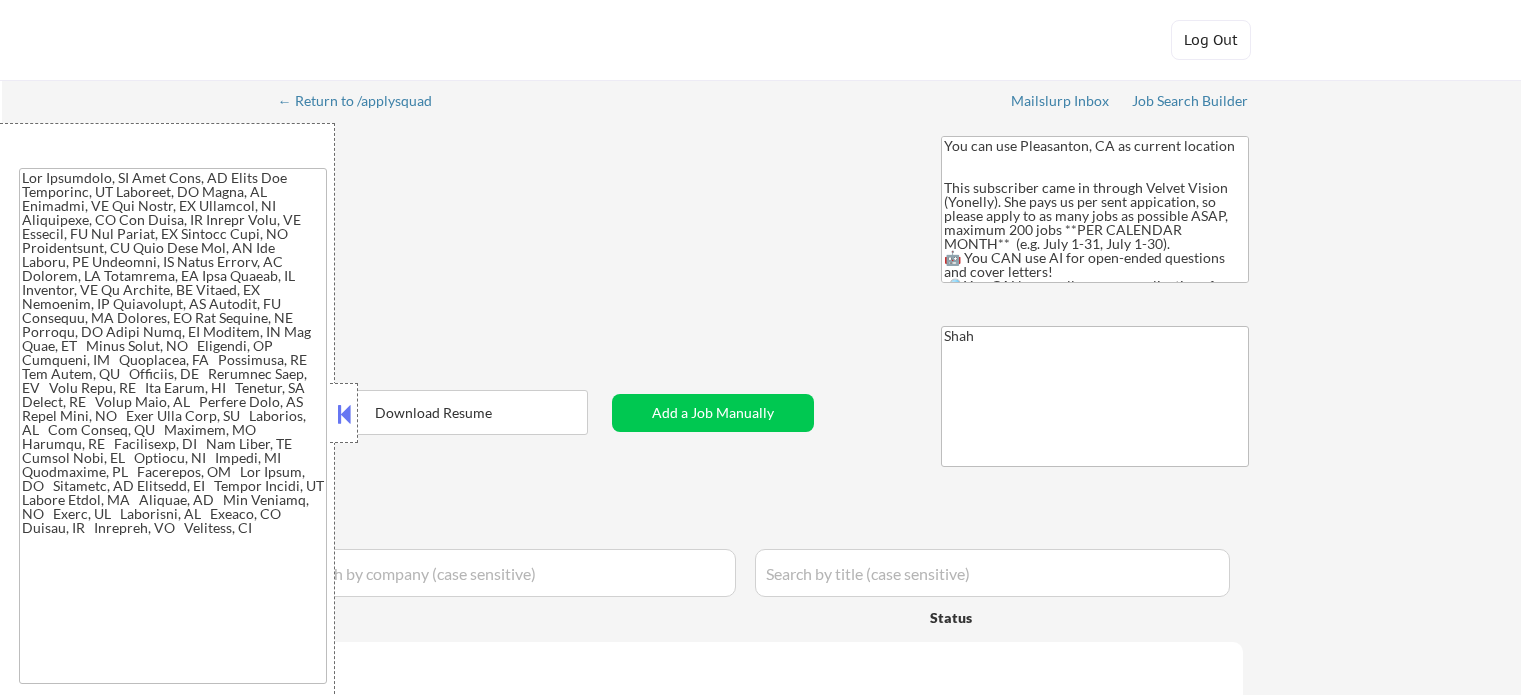 select on ""applied"" 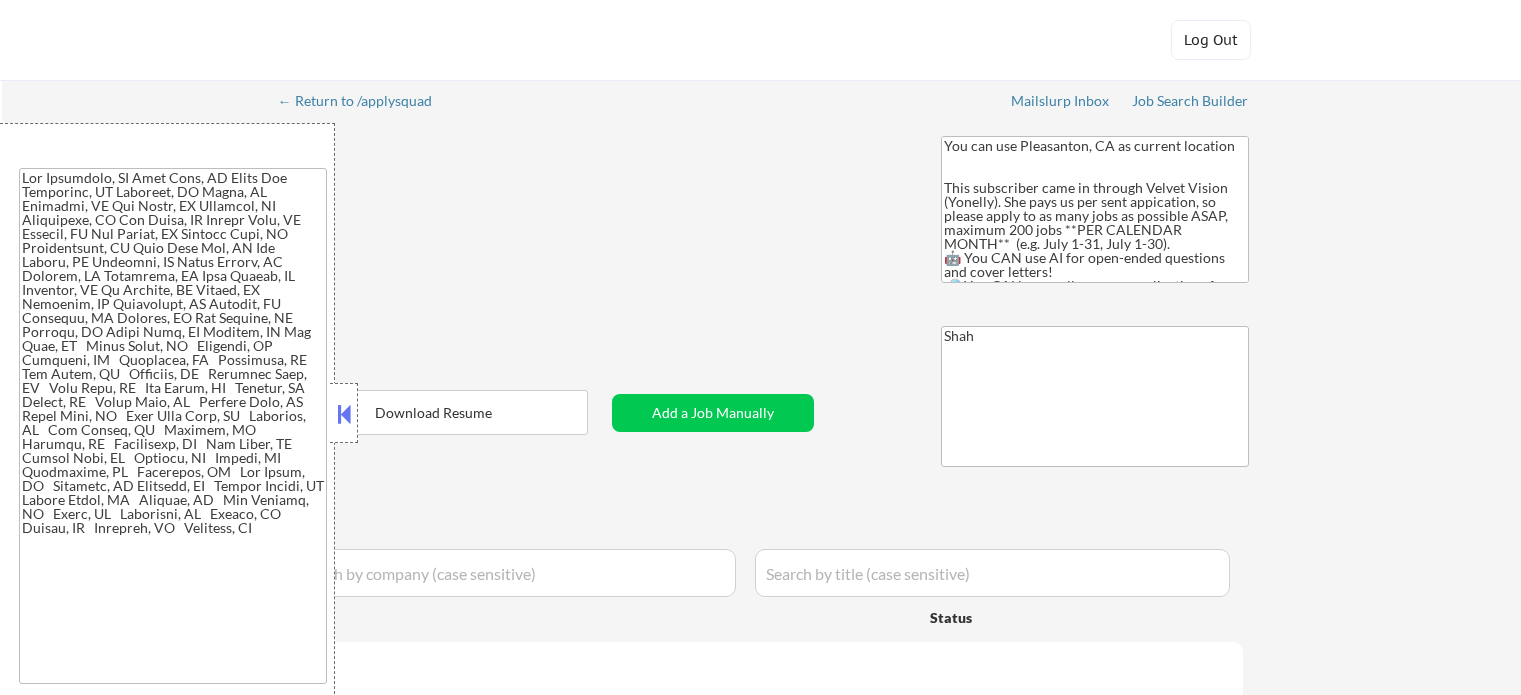 select on ""applied"" 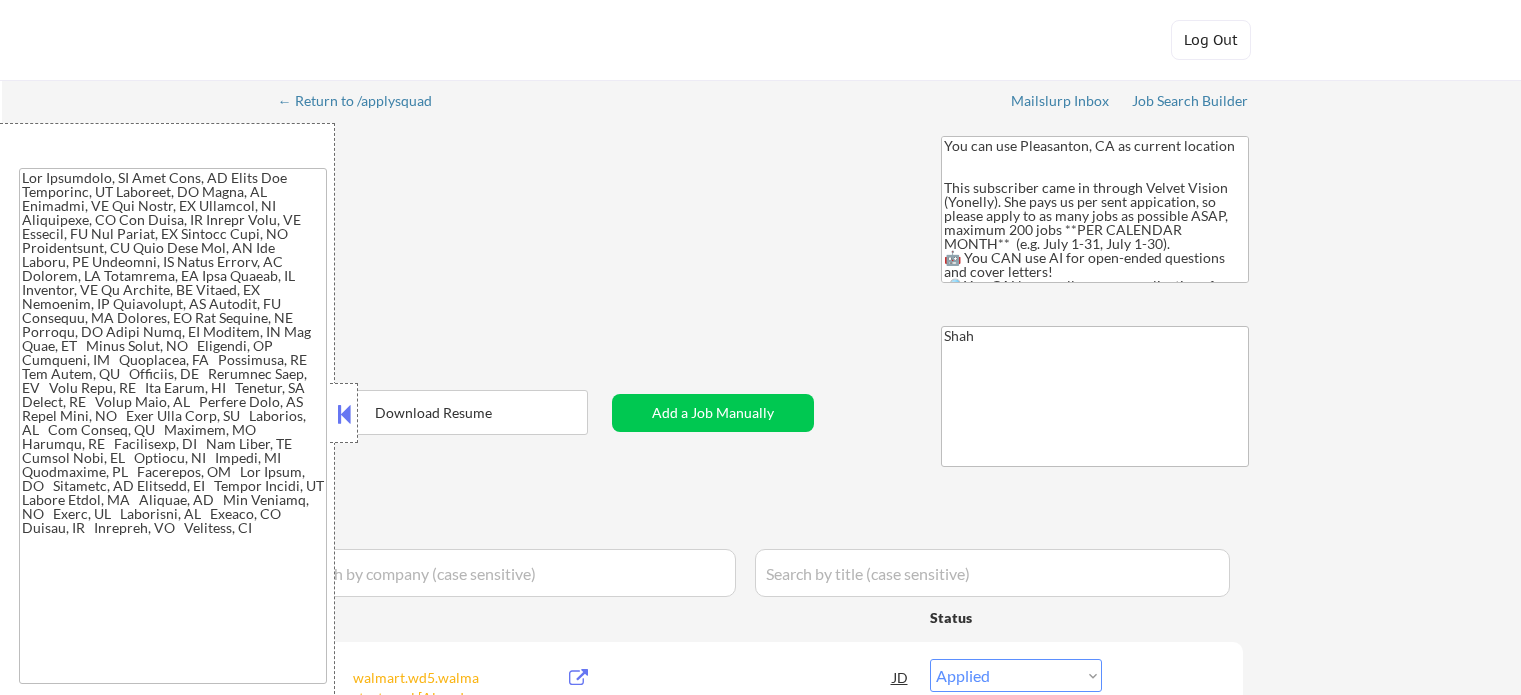 select on ""pending"" 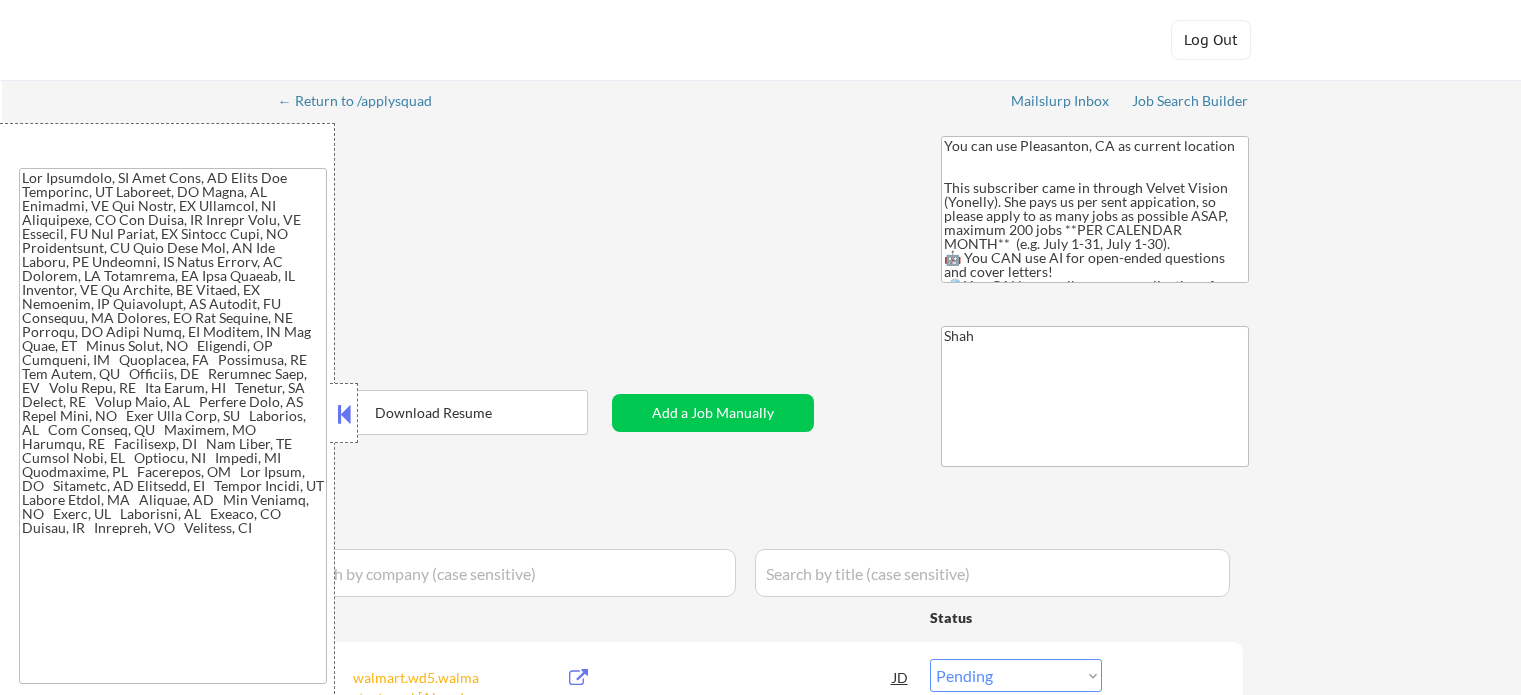 select on ""pending"" 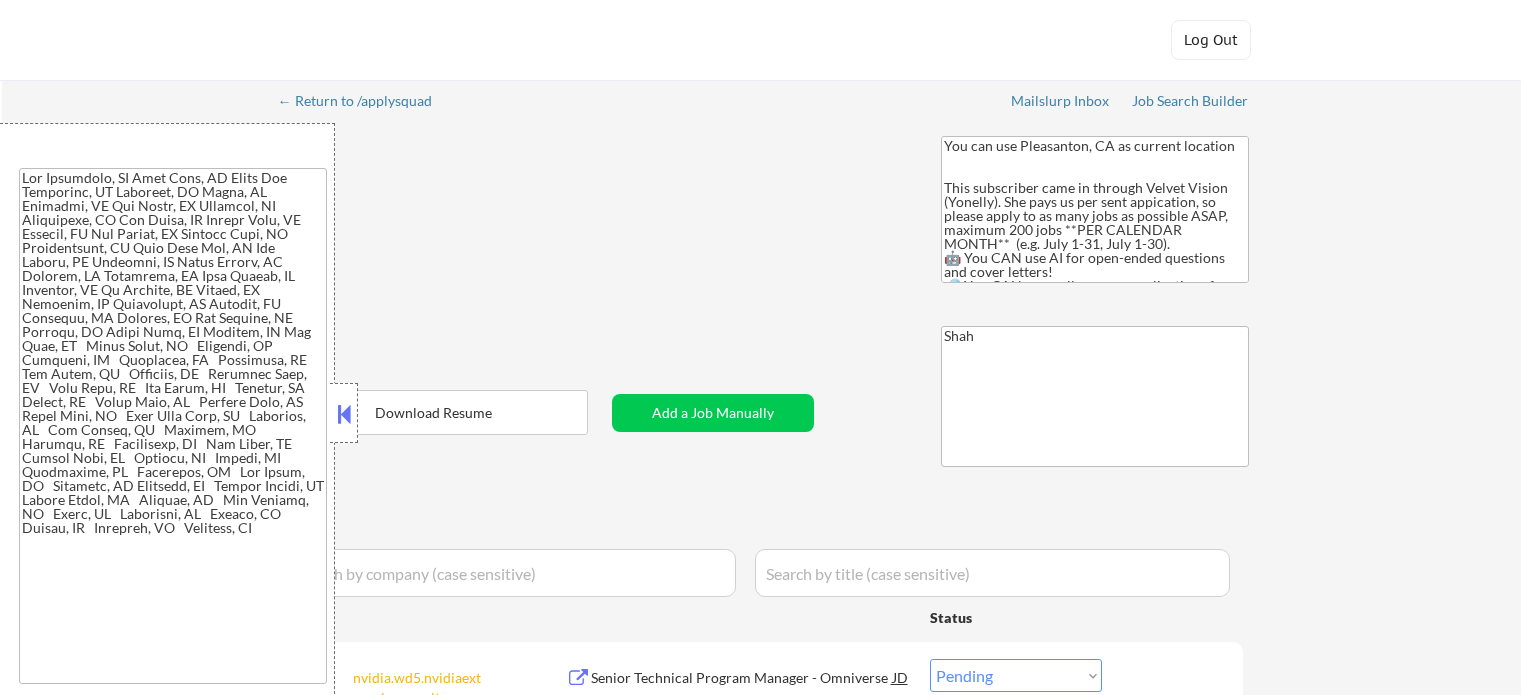 select on ""pending"" 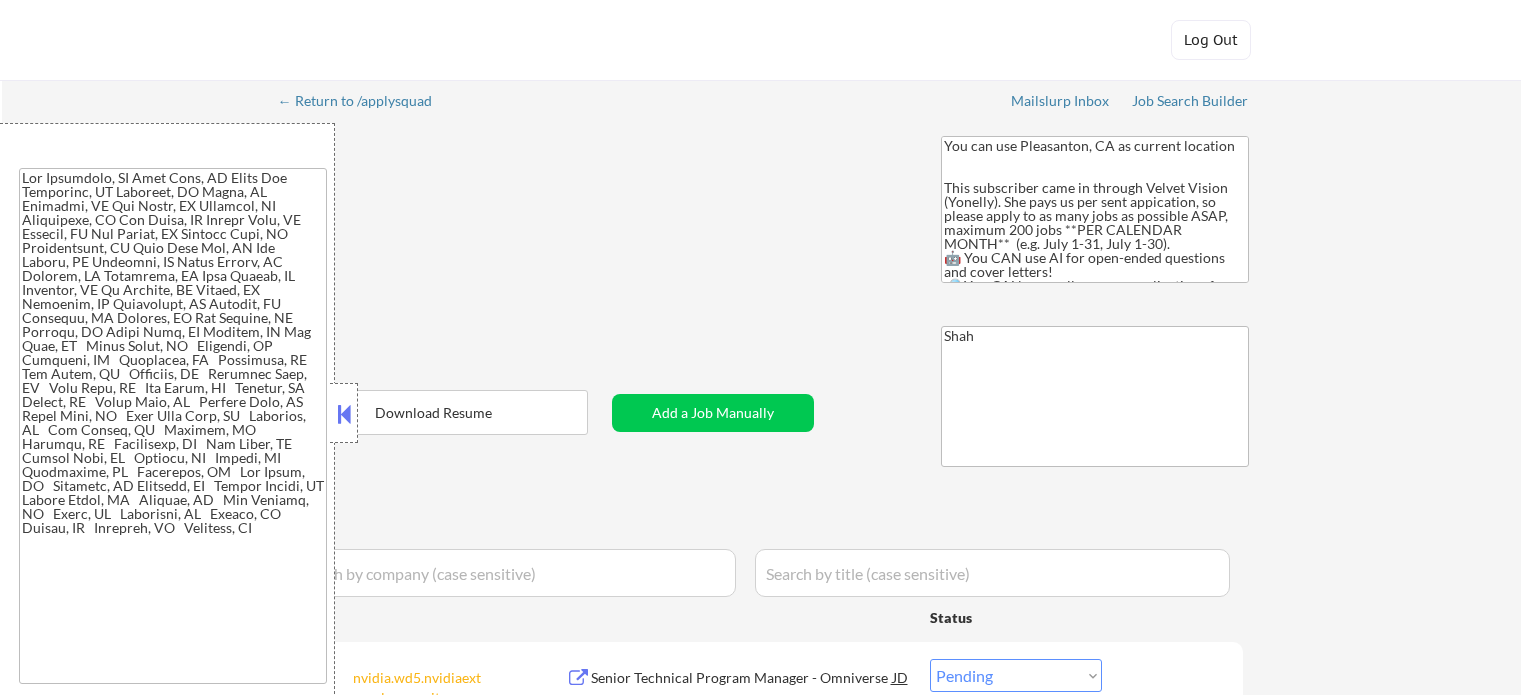 select on ""excluded__other_"" 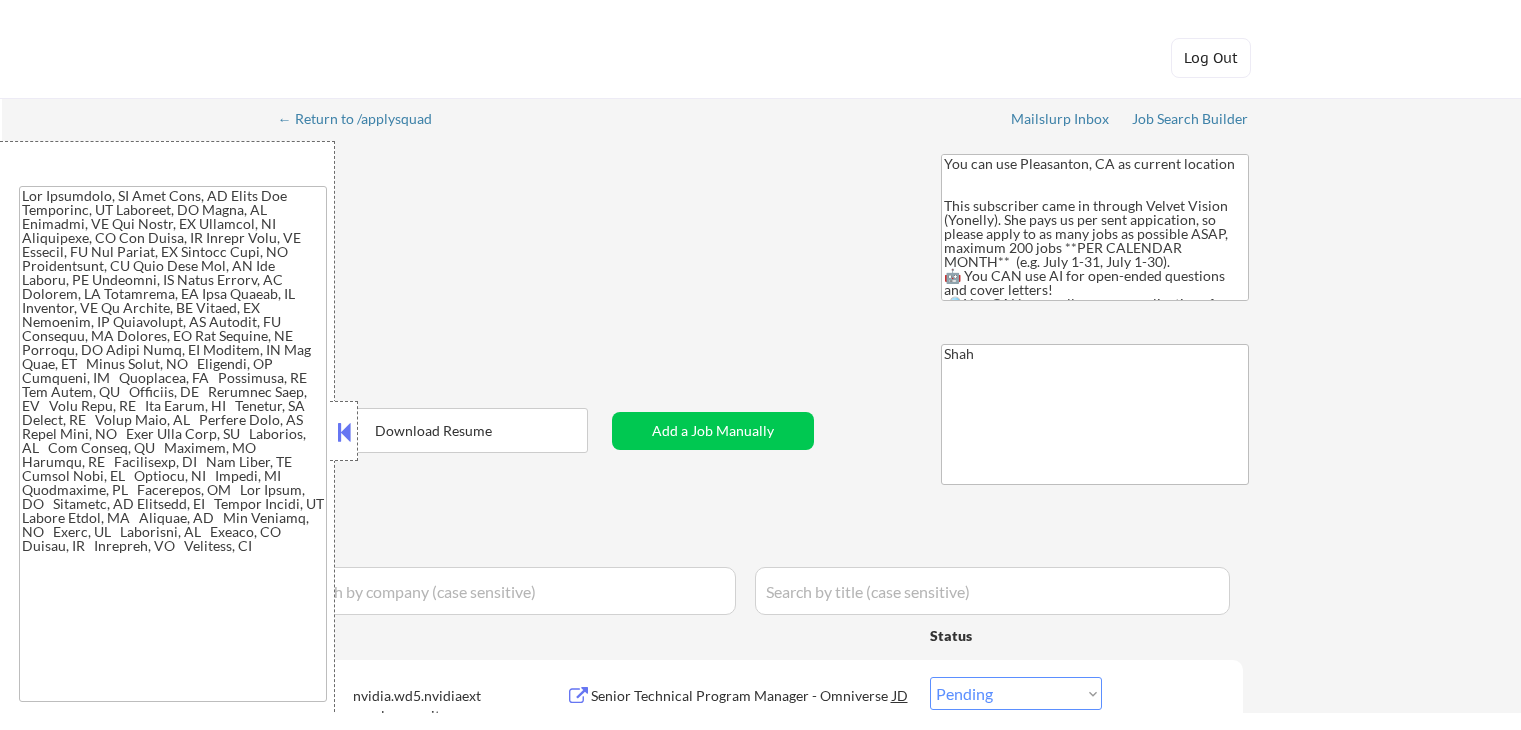 scroll, scrollTop: 0, scrollLeft: 0, axis: both 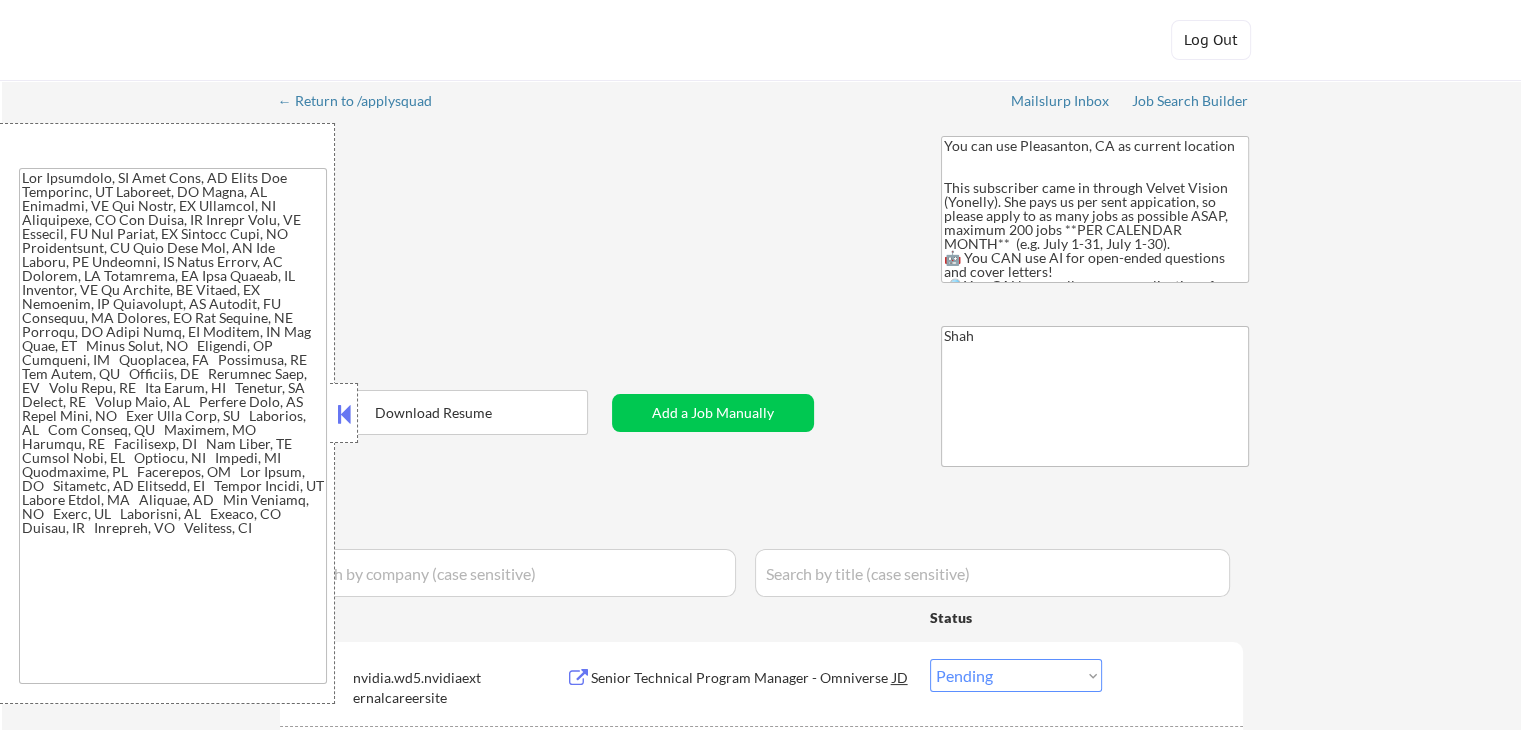 select on ""pending"" 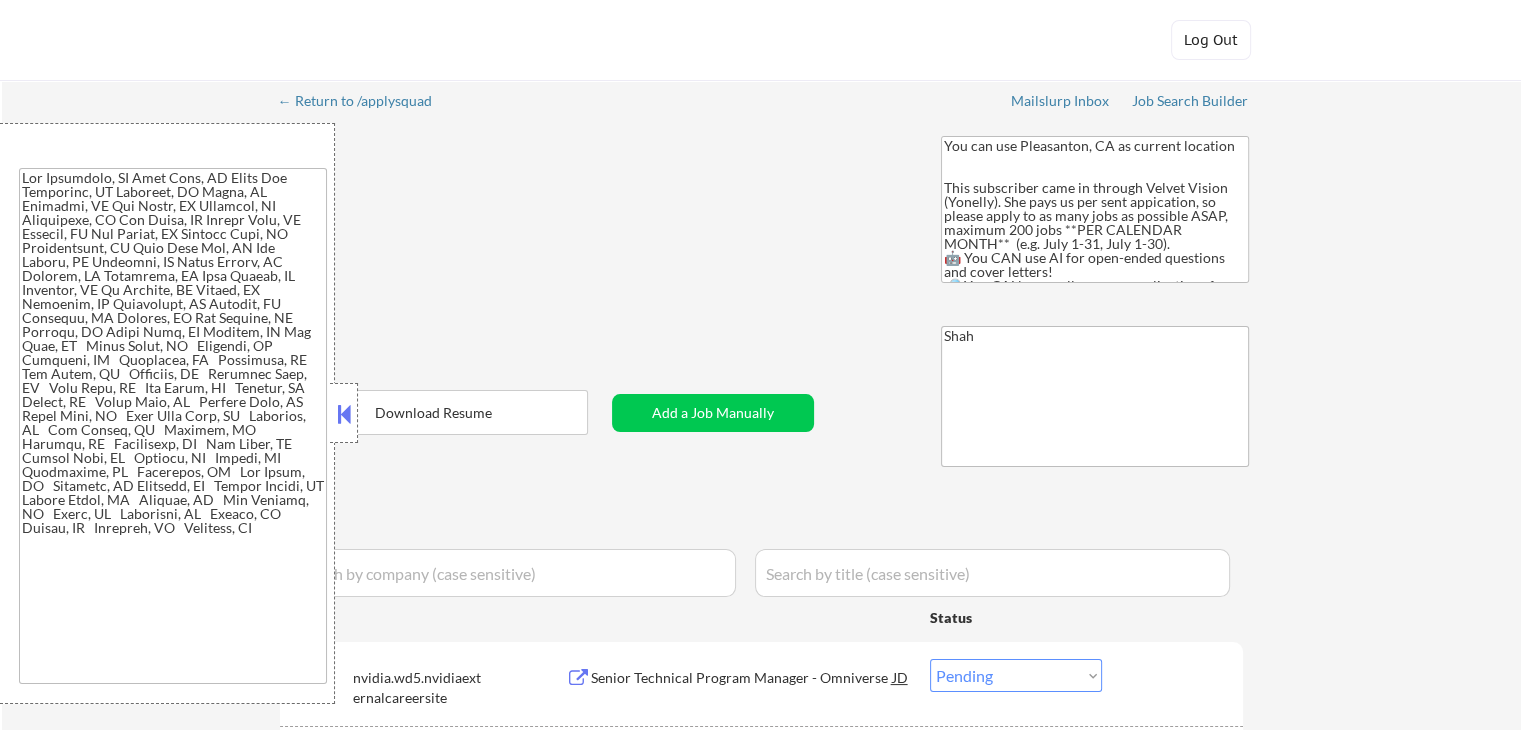 select on ""pending"" 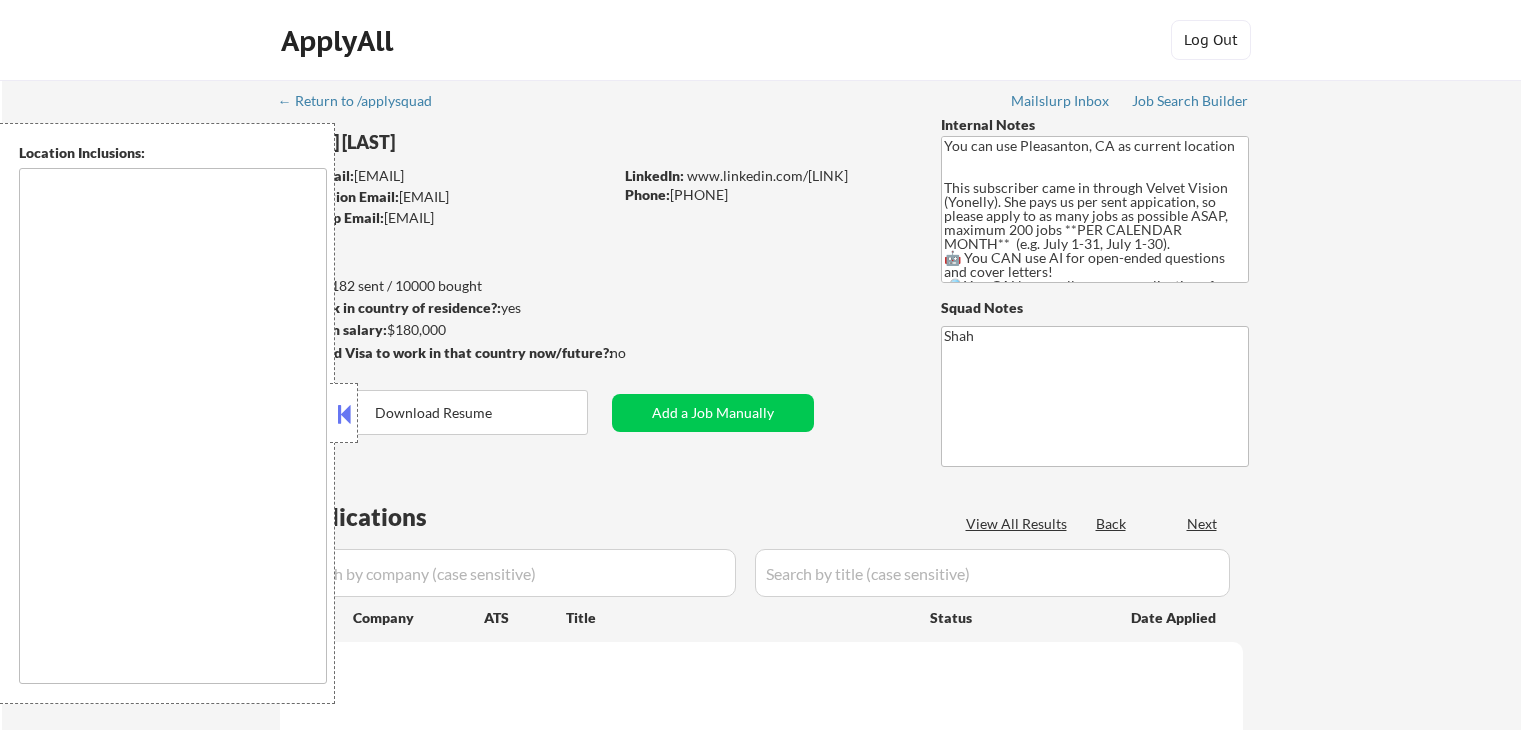 scroll, scrollTop: 0, scrollLeft: 0, axis: both 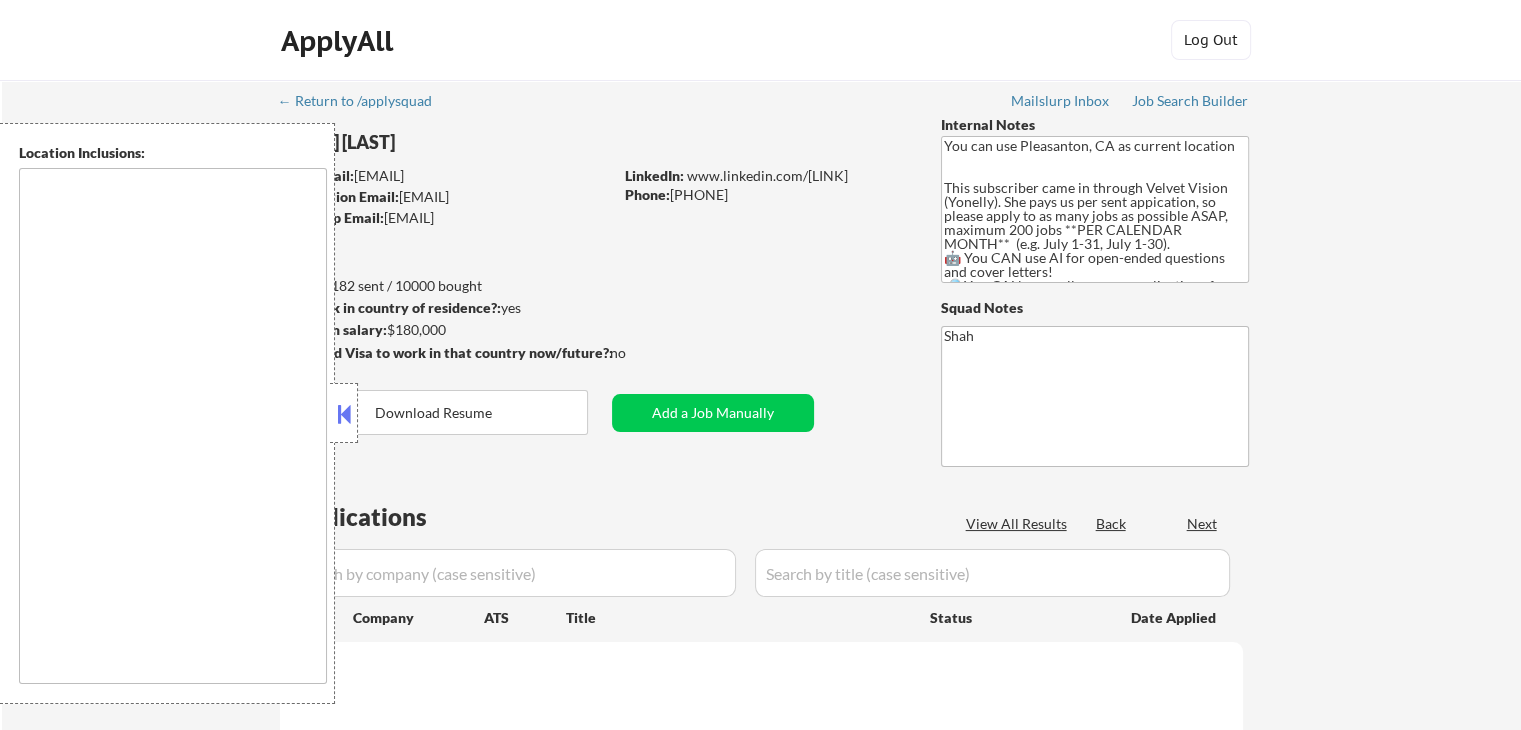 type on "San Francisco, CA Daly City, CA South San Francisco, CA Brisbane, CA Colma, CA Pacifica, CA San Bruno, CA Millbrae, CA Burlingame, CA San Mateo, CA Foster City, CA Belmont, CA San Carlos, CA Redwood City, CA Hillsborough, CA Half Moon Bay, CA San Rafael, CA Larkspur, CA Corte Madera, CA Tiburon, CA Sausalito, CA Mill Valley, CA Richmond, CA El Cerrito, CA Albany, CA Berkeley, CA Emeryville, CA Oakland, CA Piedmont, CA Alameda, CA San Leandro, CA Hayward, CA Union City, CA Fremont, CA San Jose, CA   Santa Clara, CA   Campbell, CA   Milpitas, CA   Cupertino, CA   Sunnyvale, CA   Los Gatos, CA   Saratoga, CA   Mountain View, CA   Palo Alto, CA   Los Altos, CA   Fremont, CA   Newark, CA   Union City, CA   Redwood City, CA   Menlo Park, CA   East Palo Alto, CA   Atherton, CA   San Carlos, CA   Belmont, CA   Milbrae, CA   Burlingame, CA   San Mateo, CA   Foster City, CA   Hayward, CA   Dublin, CA   Pleasanton, CA   Livermore, CA   San Ramon, CA   Danville, CA Danville, CA   Castro Valley, CA   Walnut Creek, CA  ..." 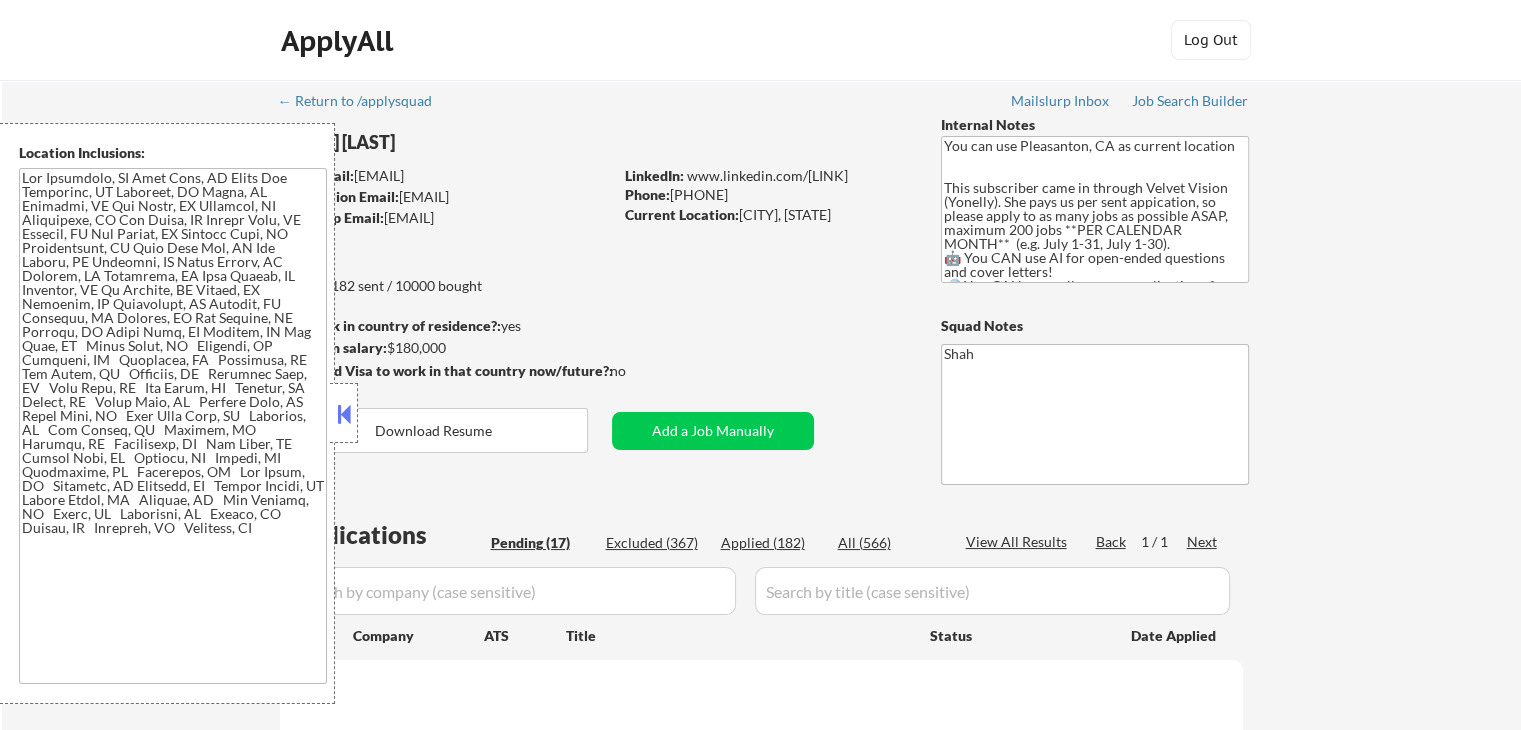 select on ""pending"" 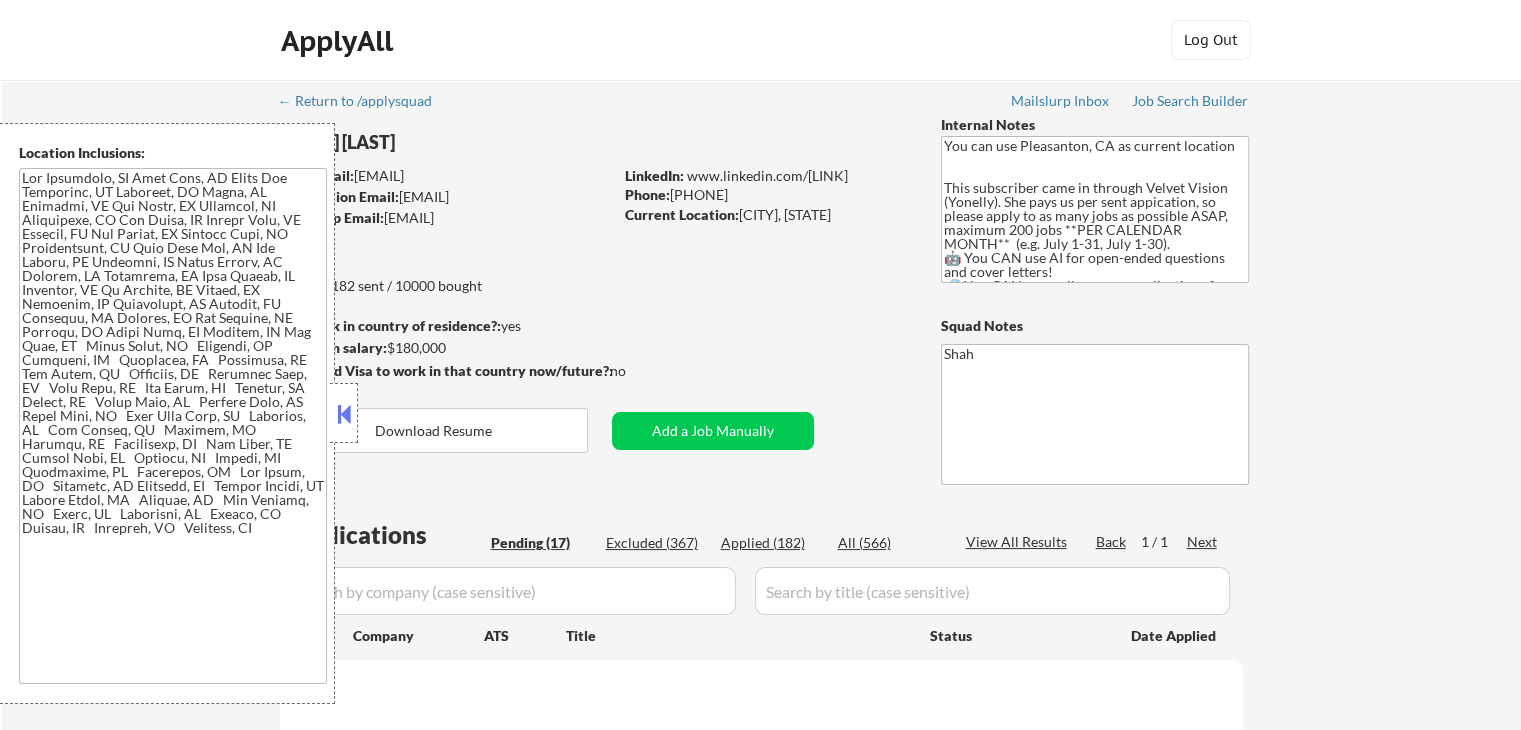 select on ""pending"" 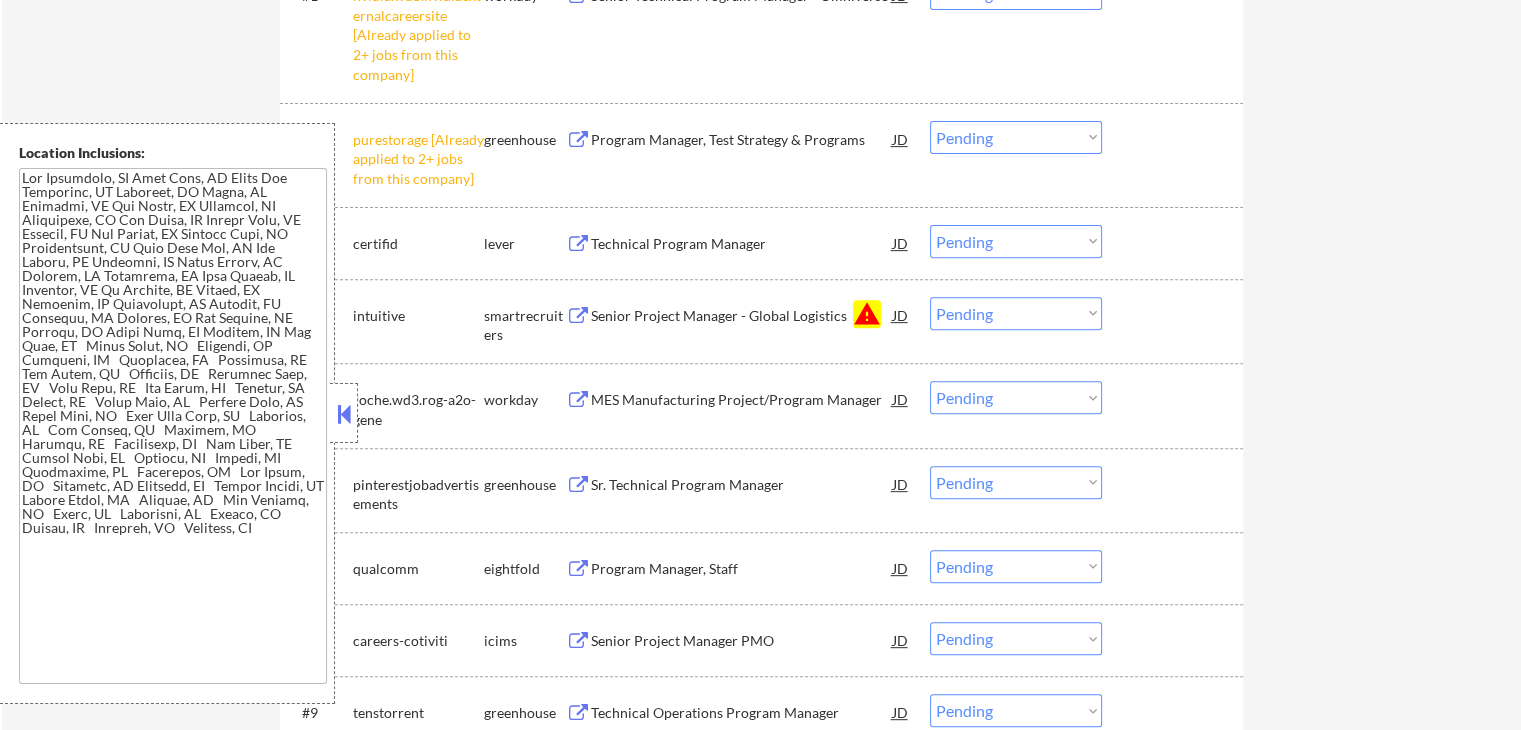 scroll, scrollTop: 600, scrollLeft: 0, axis: vertical 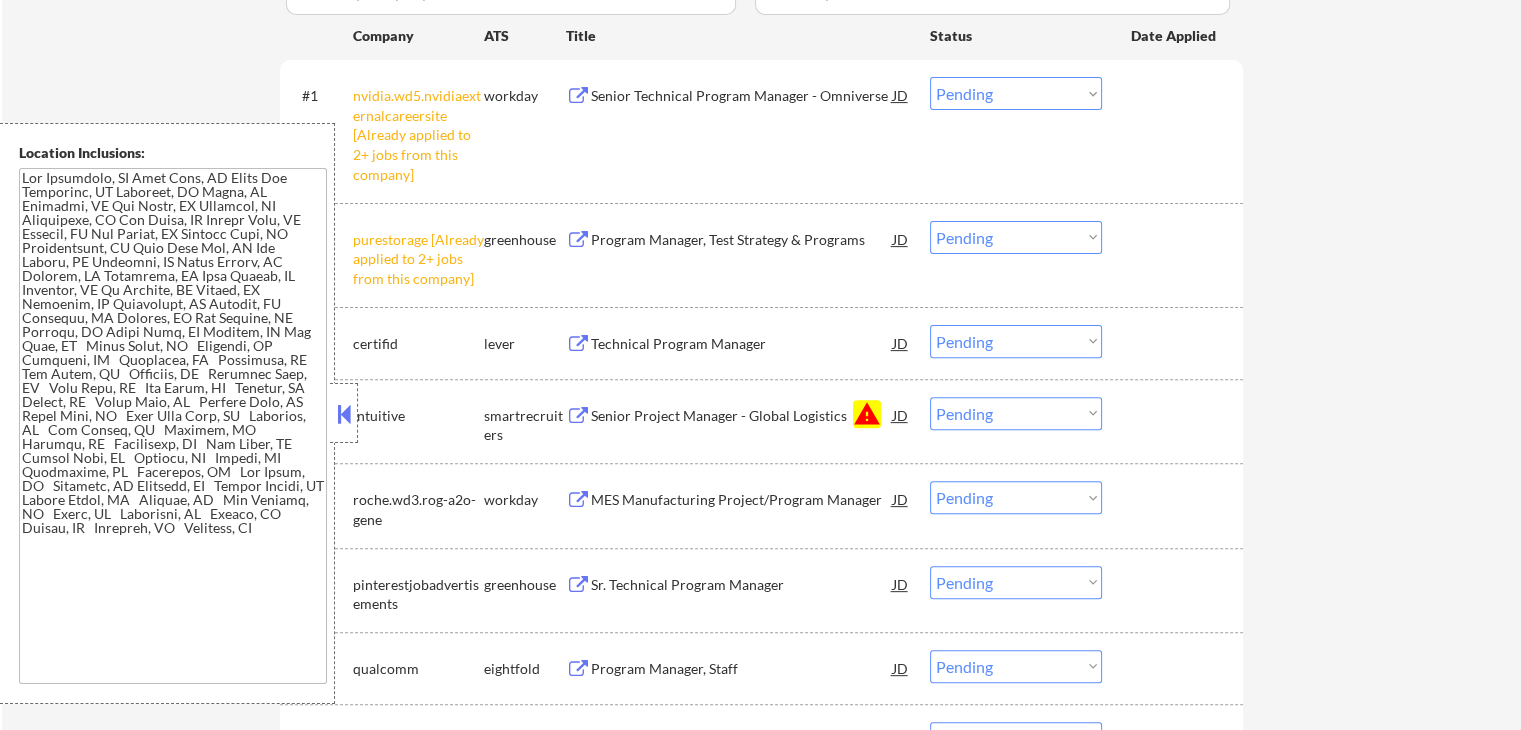 drag, startPoint x: 988, startPoint y: 231, endPoint x: 1000, endPoint y: 249, distance: 21.633308 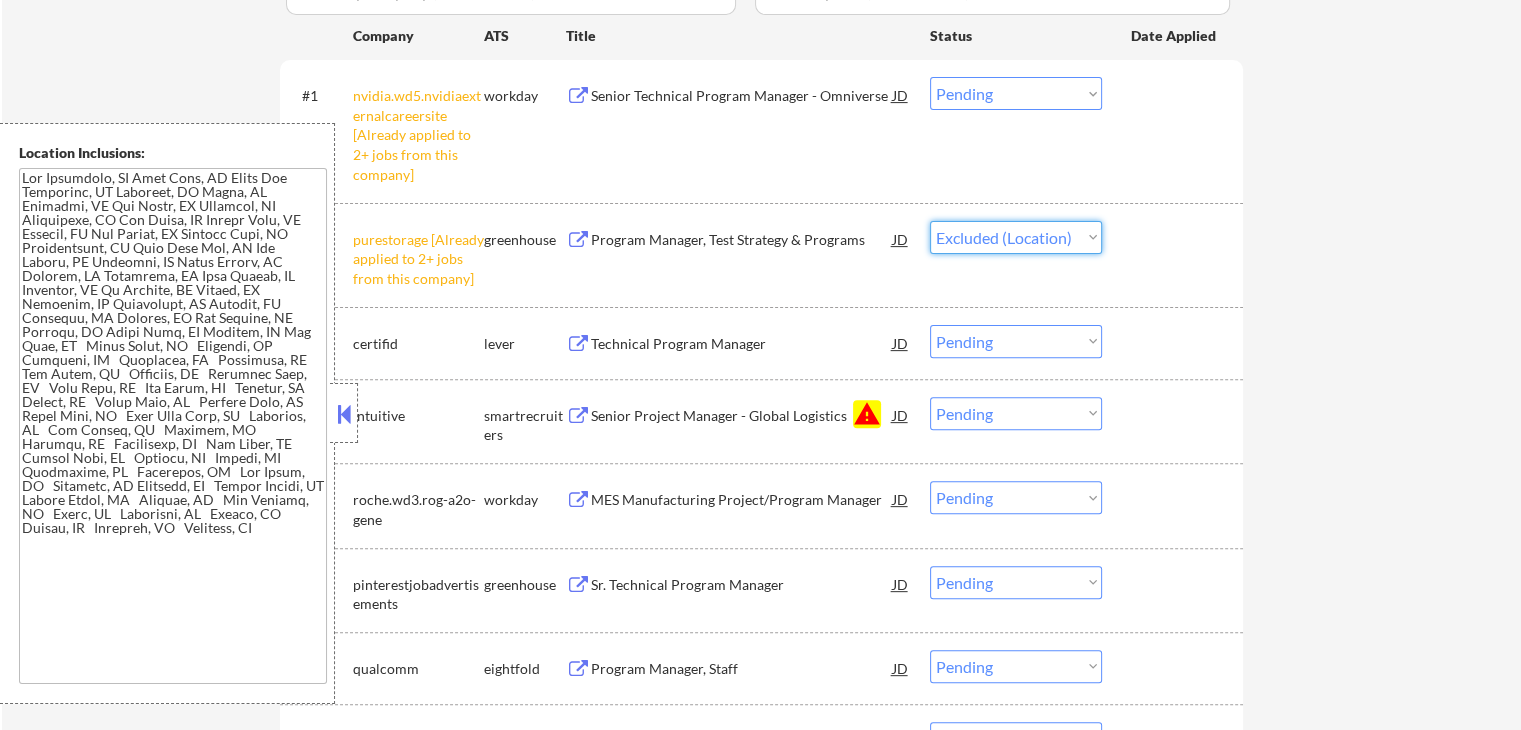 click on "Choose an option... Pending Applied Excluded (Questions) Excluded (Expired) Excluded (Location) Excluded (Bad Match) Excluded (Blocklist) Excluded (Salary) Excluded (Other)" at bounding box center (1016, 237) 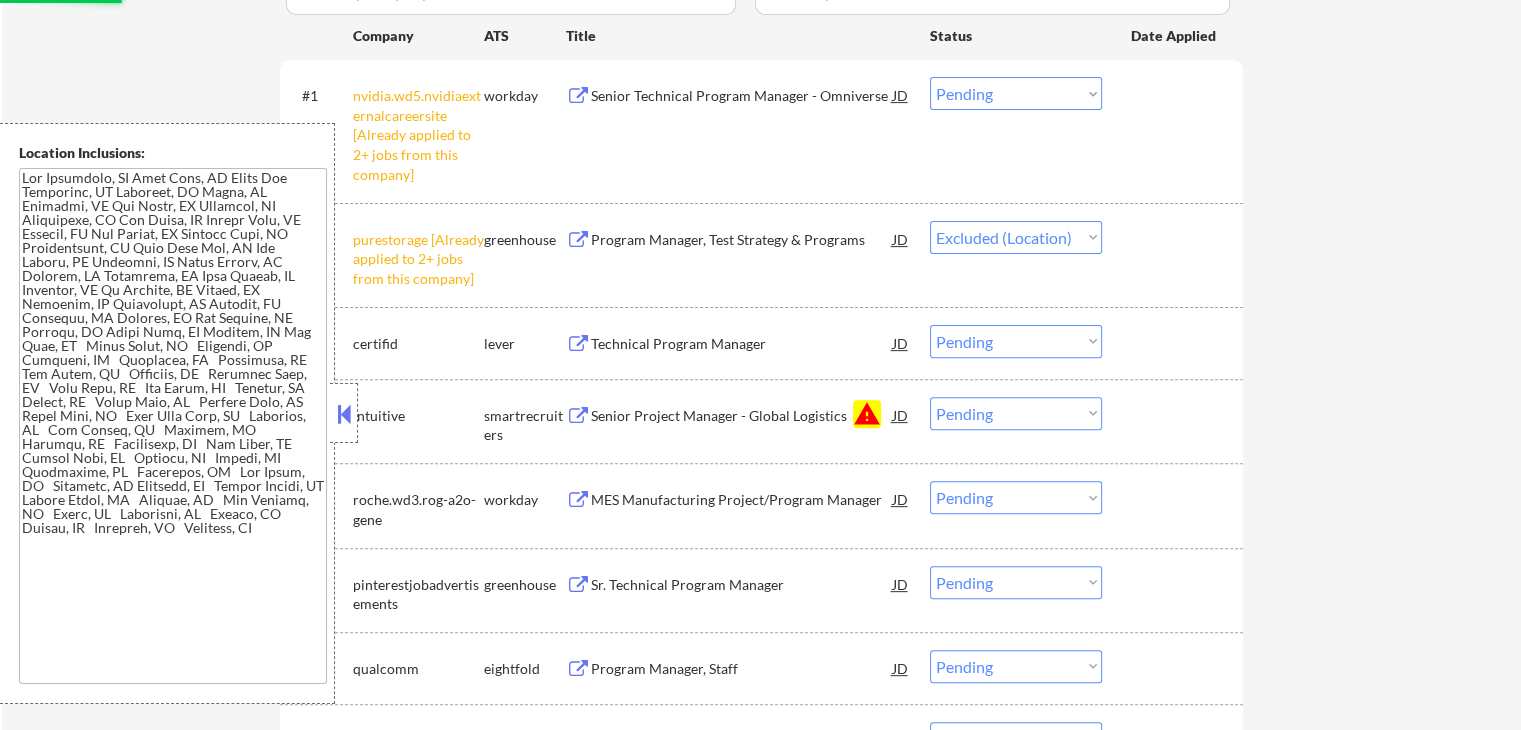 click on "Choose an option... Pending Applied Excluded (Questions) Excluded (Expired) Excluded (Location) Excluded (Bad Match) Excluded (Blocklist) Excluded (Salary) Excluded (Other)" at bounding box center (1016, 93) 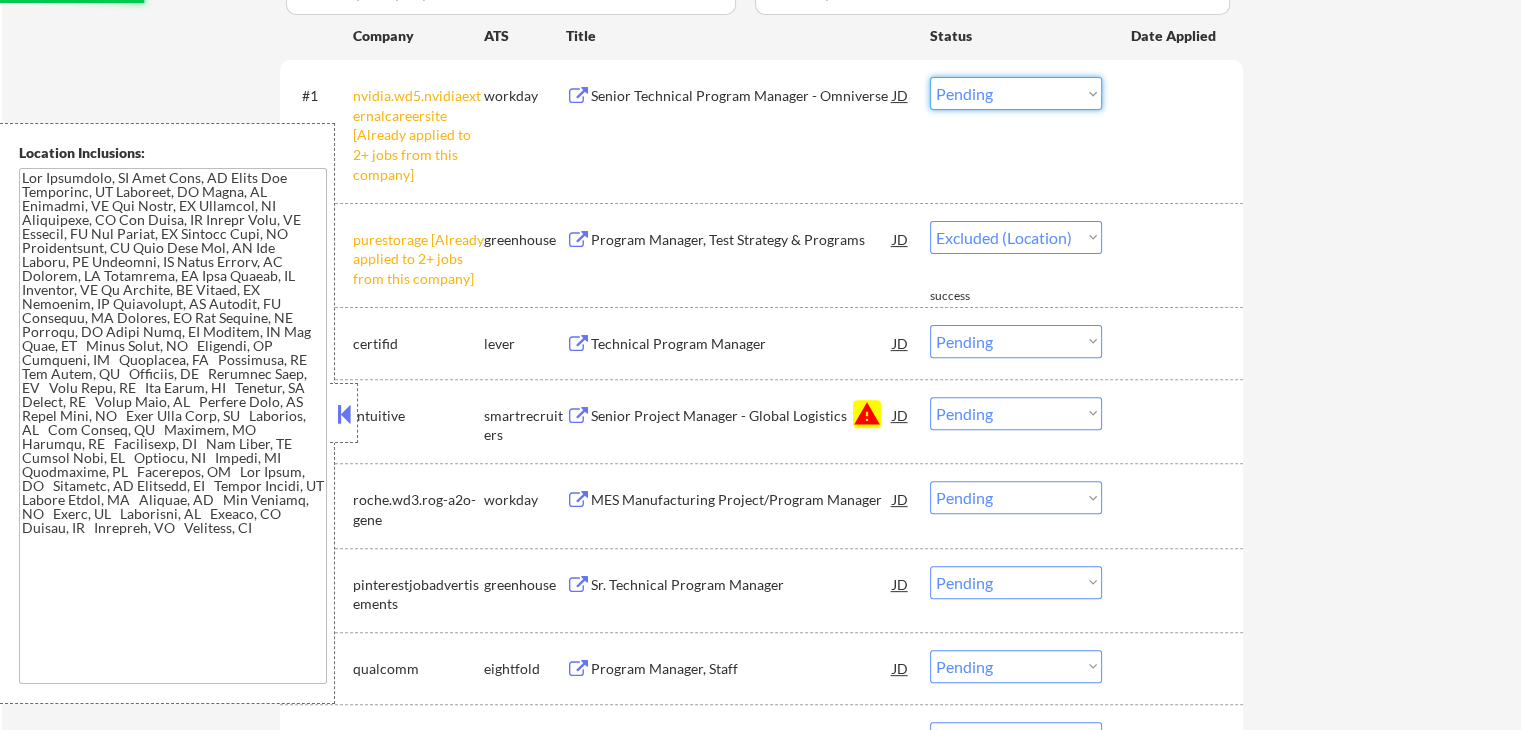 select on ""pending"" 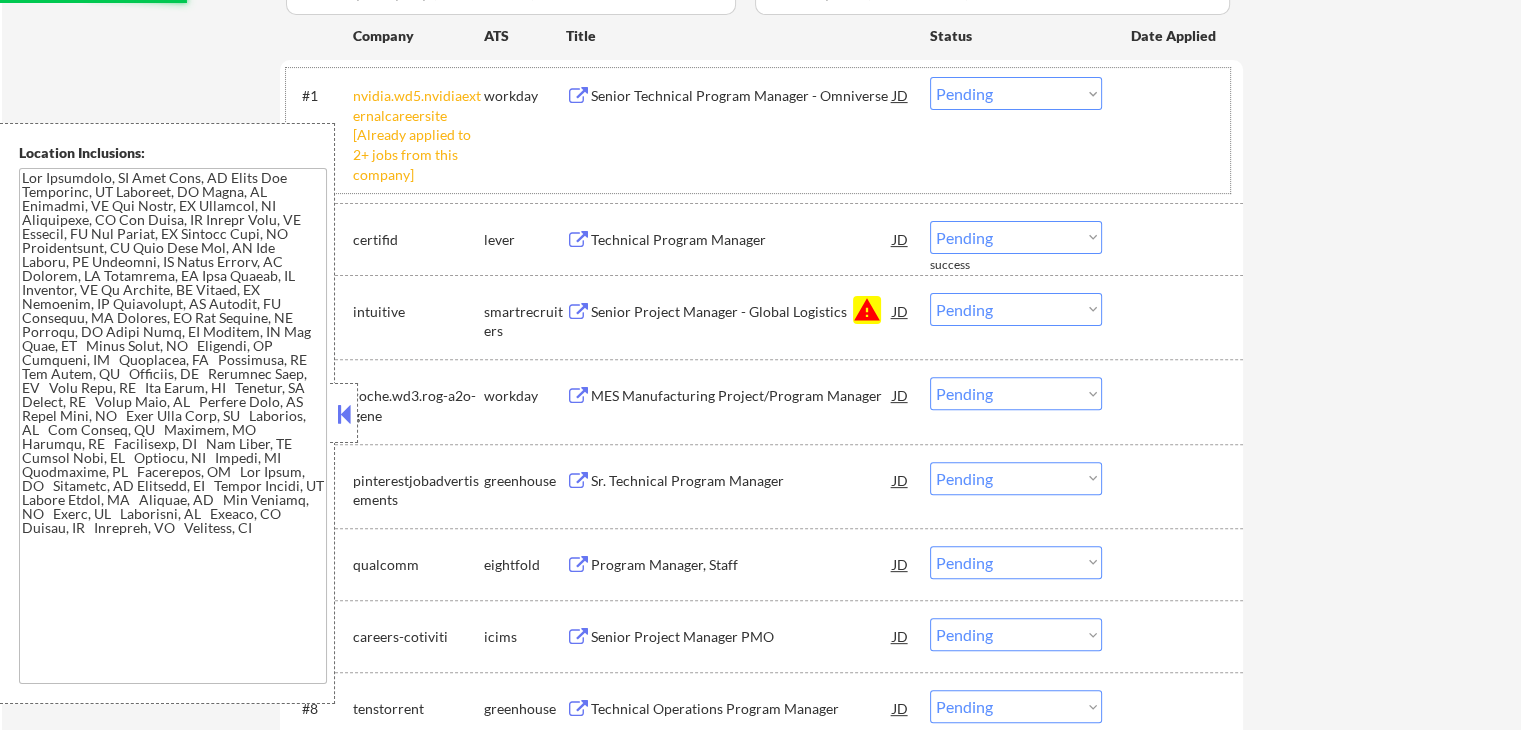 click on "#1 nvidia.wd5.nvidiaexternalcareersite [Already applied to 2+ jobs from this company] workday Senior Technical Program Manager - Omniverse JD Choose an option... Pending Applied Excluded (Questions) Excluded (Expired) Excluded (Location) Excluded (Bad Match) Excluded (Blocklist) Excluded (Salary) Excluded (Other)" at bounding box center [758, 130] 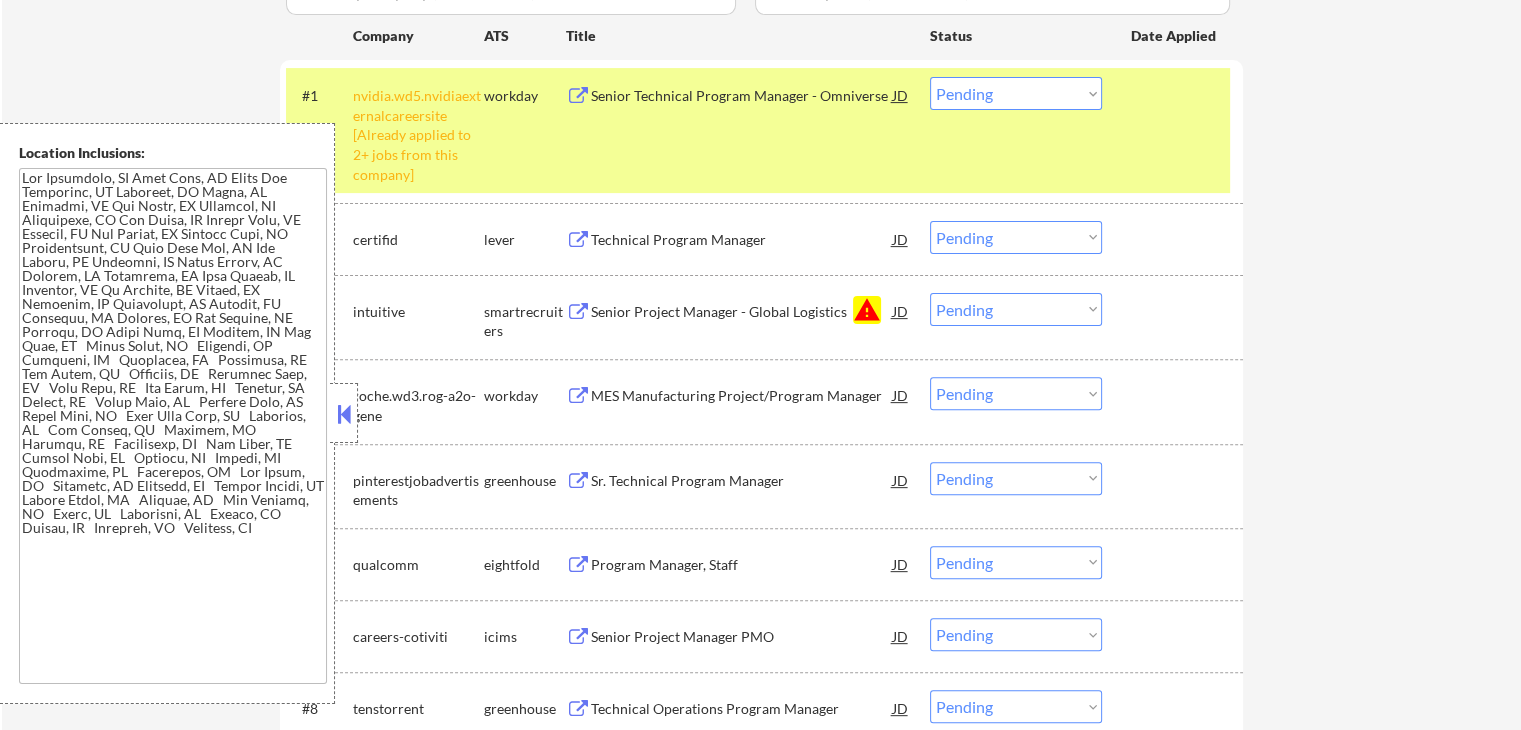 drag, startPoint x: 974, startPoint y: 101, endPoint x: 989, endPoint y: 107, distance: 16.155495 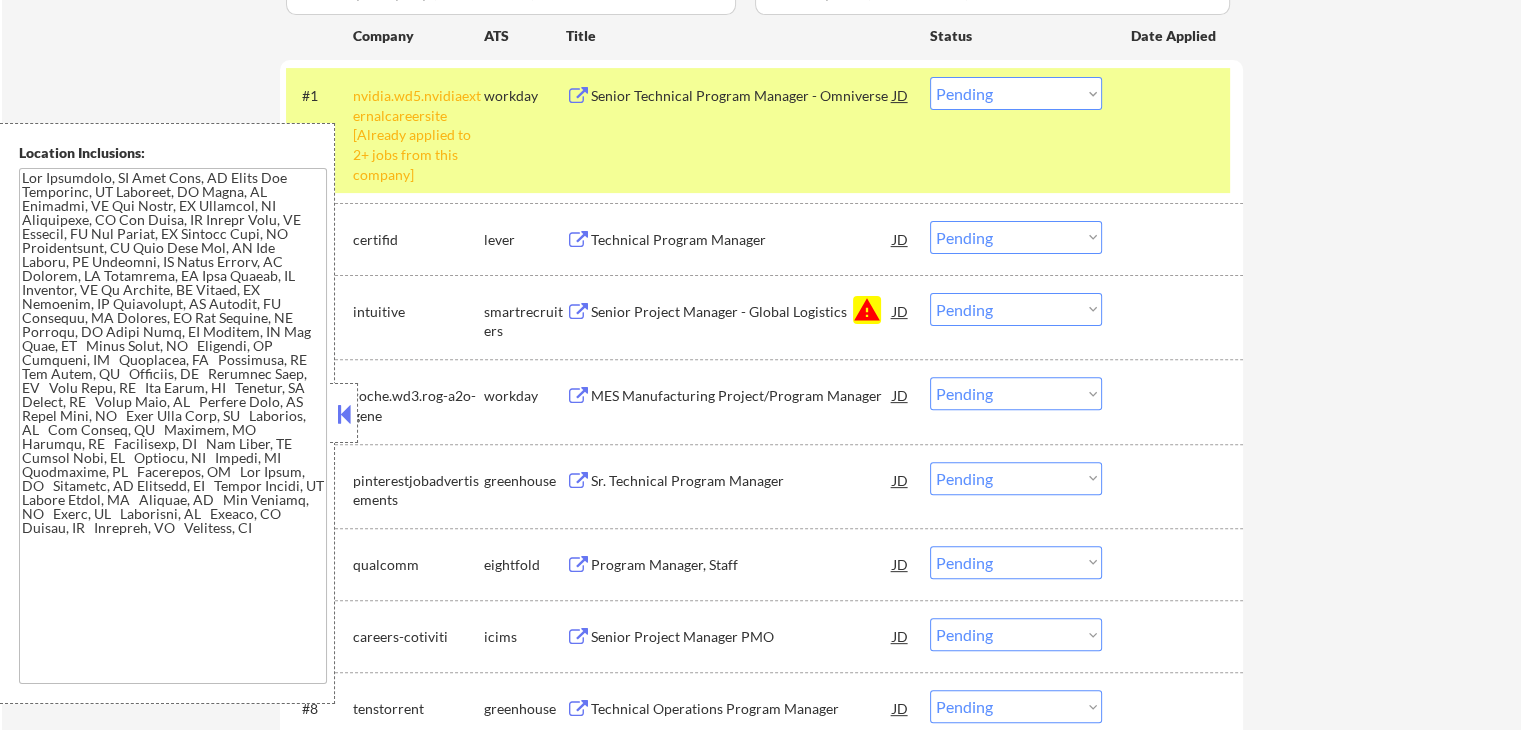 click on "Choose an option... Pending Applied Excluded (Questions) Excluded (Expired) Excluded (Location) Excluded (Bad Match) Excluded (Blocklist) Excluded (Salary) Excluded (Other)" at bounding box center (1016, 93) 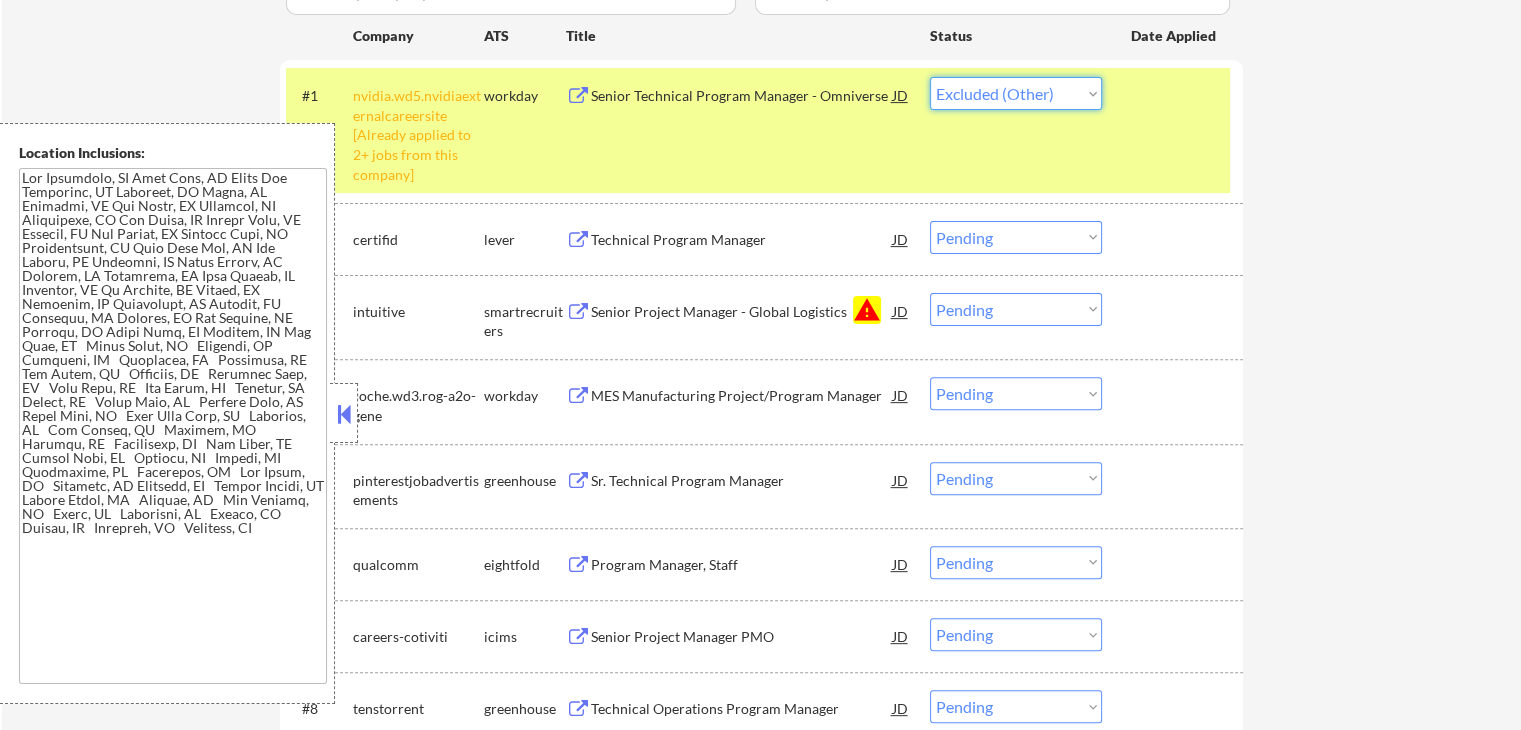 click on "Choose an option... Pending Applied Excluded (Questions) Excluded (Expired) Excluded (Location) Excluded (Bad Match) Excluded (Blocklist) Excluded (Salary) Excluded (Other)" at bounding box center [1016, 93] 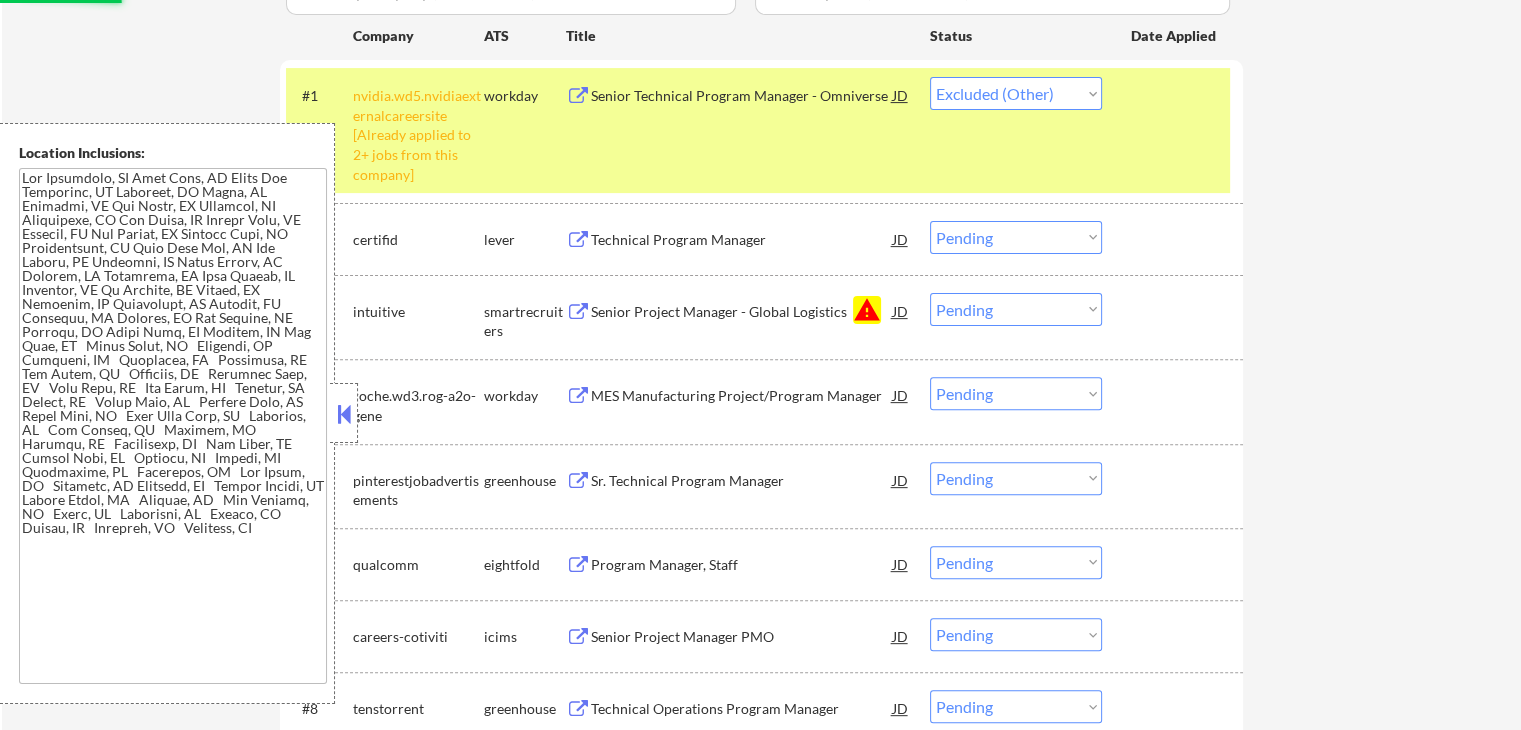 click on "← Return to /applysquad Mailslurp Inbox Job Search Builder [FIRST] [LAST] User Email:  [EMAIL] Application Email:  [EMAIL] Mailslurp Email:  [EMAIL] LinkedIn:   www.linkedin.com/[LINK]
Phone:  [PHONE] Current Location:  [CITY], [STATE] Applies:  182 sent / 10000 bought Internal Notes You can use [CITY], [STATE] as current location
This subscriber came in through Velvet Vision (Yonelly). She pays us per sent appication, so please apply to as many jobs as possible ASAP, maximum 200 jobs **PER CALENDAR MONTH**  (e.g. [MONTH] 1-31, [MONTH] 1-30).
☂️ You CAN use AI for open-ended questions and cover letters!
🔍 You CAN manually source applications for this customer (low priority) Can work in country of residence?:  yes Squad Notes Minimum salary:  $180,000 Will need Visa to work in that country now/future?:   no Download Resume Add a Job Manually [LAST] Applications Pending (16) Excluded (368) Applied (182) All (566) Back Next" at bounding box center [761, 541] 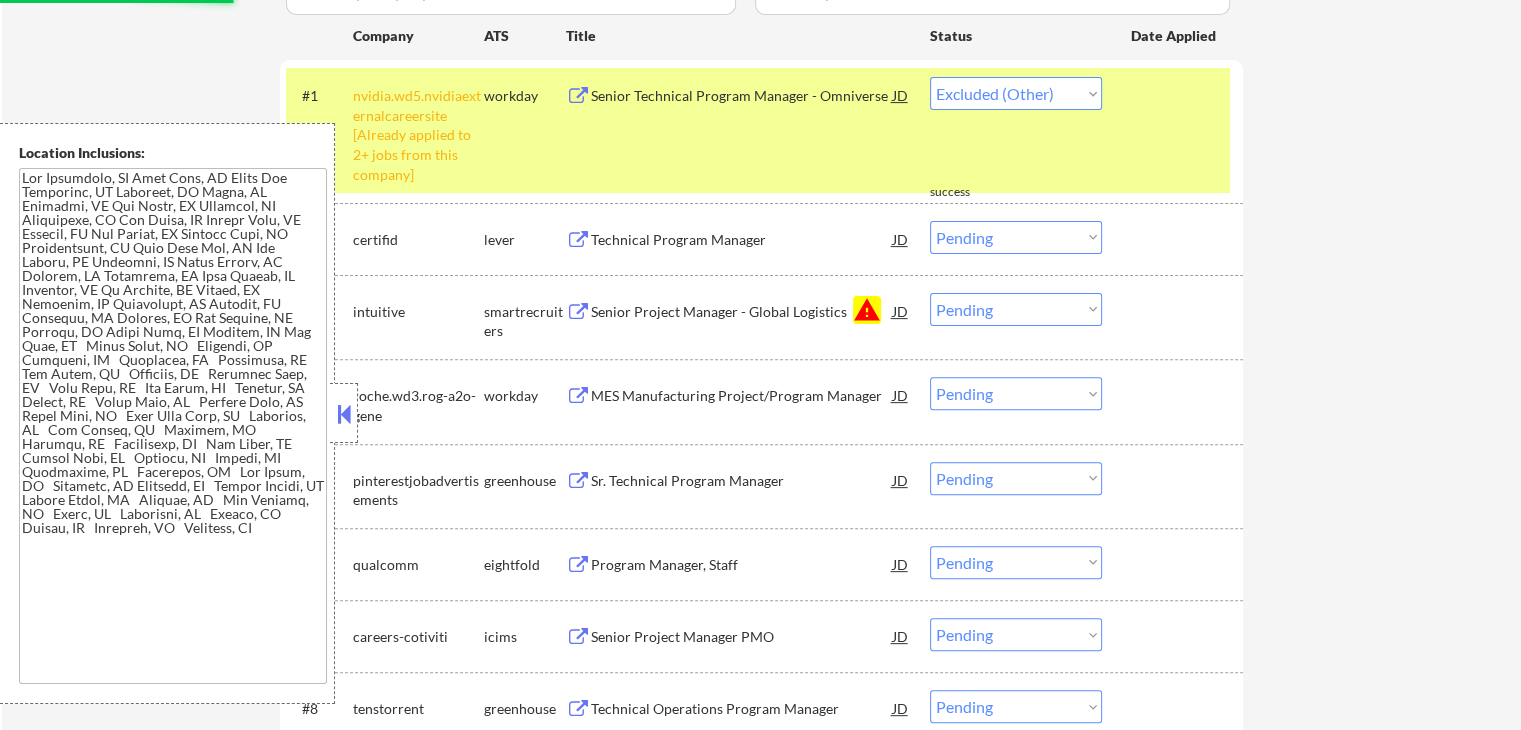 select on ""pending"" 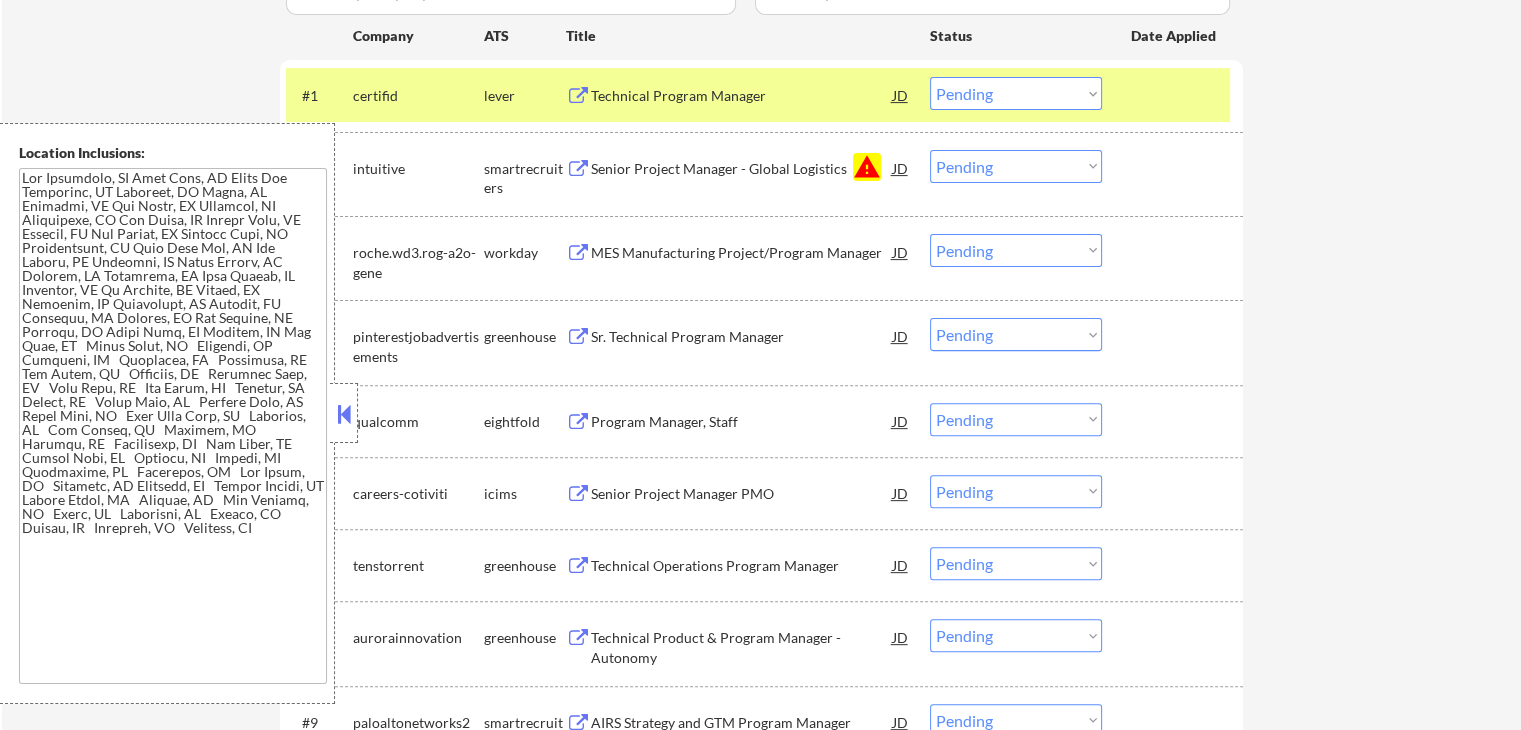 click on "Choose an option... Pending Applied Excluded (Questions) Excluded (Expired) Excluded (Location) Excluded (Bad Match) Excluded (Blocklist) Excluded (Salary) Excluded (Other)" at bounding box center (1016, 166) 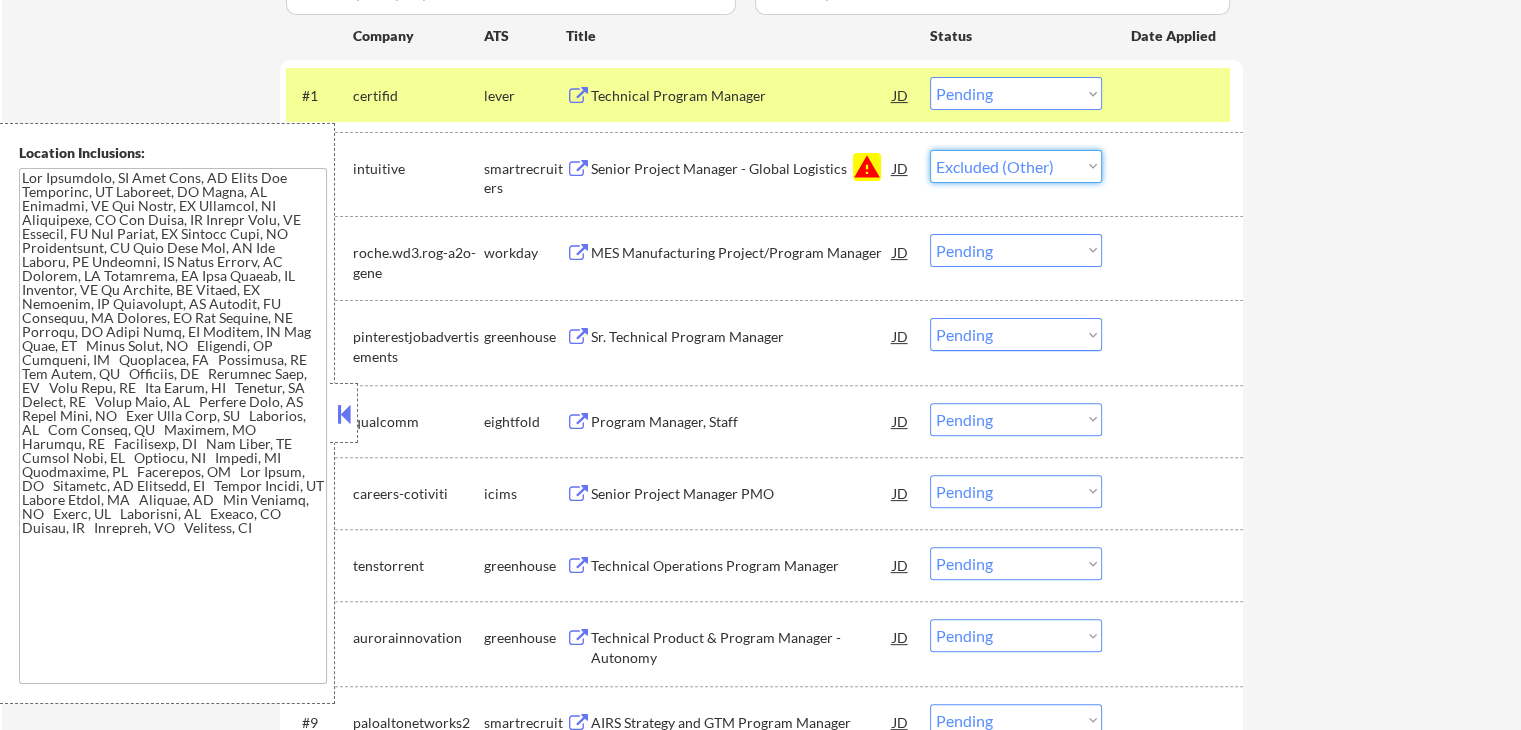 click on "Choose an option... Pending Applied Excluded (Questions) Excluded (Expired) Excluded (Location) Excluded (Bad Match) Excluded (Blocklist) Excluded (Salary) Excluded (Other)" at bounding box center [1016, 166] 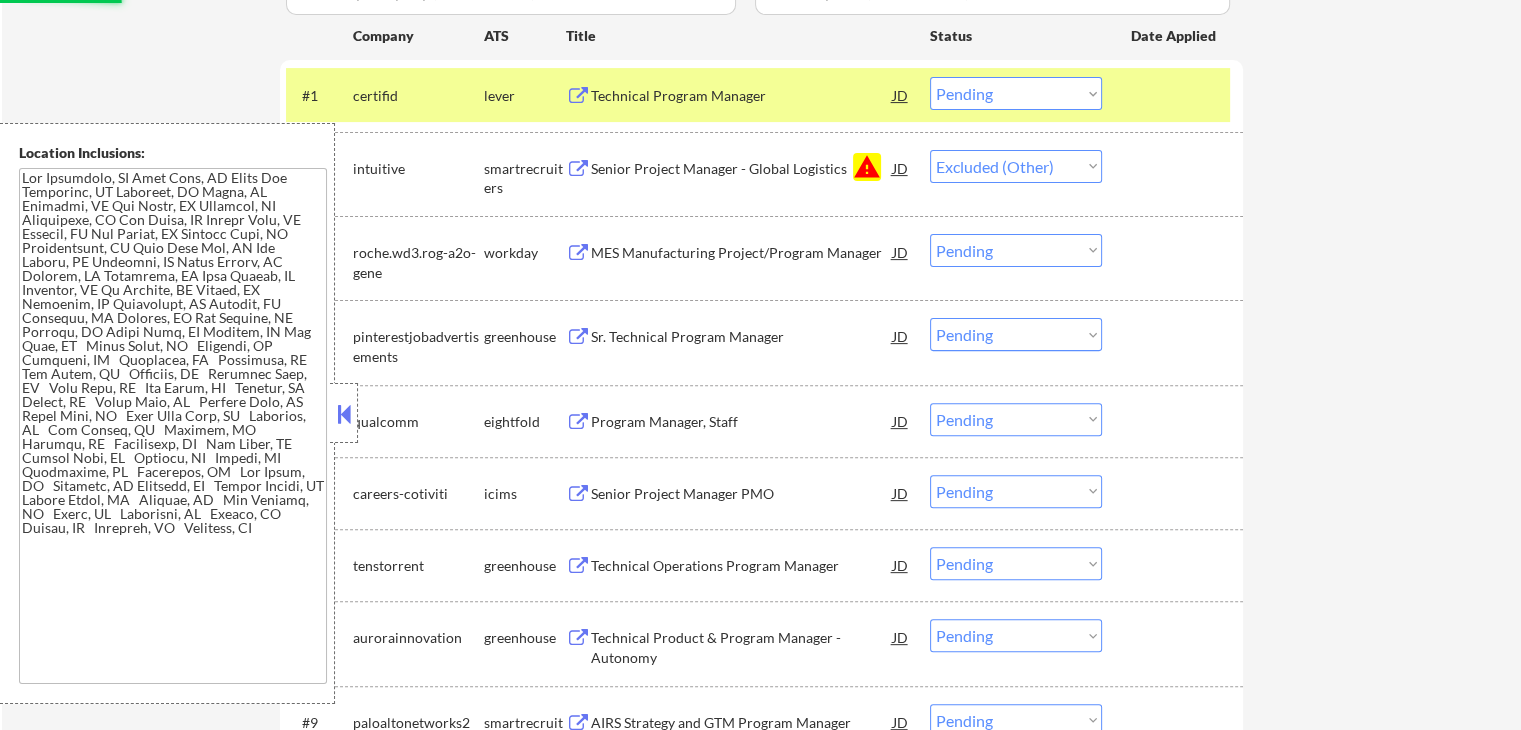 click on "← Return to /applysquad Mailslurp Inbox Job Search Builder [FIRST] [LAST] User Email:  [EMAIL] Application Email:  [EMAIL] Mailslurp Email:  [EMAIL] LinkedIn:   www.linkedin.com/[LINK]
Phone:  [PHONE] Current Location:  [CITY], [STATE] Applies:  182 sent / 10000 bought Internal Notes You can use [CITY], [STATE] as current location
This subscriber came in through Velvet Vision (Yonelly). She pays us per sent appication, so please apply to as many jobs as possible ASAP, maximum 200 jobs **PER CALENDAR MONTH**  (e.g. [MONTH] 1-31, [MONTH] 1-30).
☂️ You CAN use AI for open-ended questions and cover letters!
🔍 You CAN manually source applications for this customer (low priority) Can work in country of residence?:  yes Squad Notes Minimum salary:  $180,000 Will need Visa to work in that country now/future?:   no Download Resume Add a Job Manually [LAST] Applications Pending (15) Excluded (369) Applied (182) All (566) Back Next" at bounding box center [762, 462] 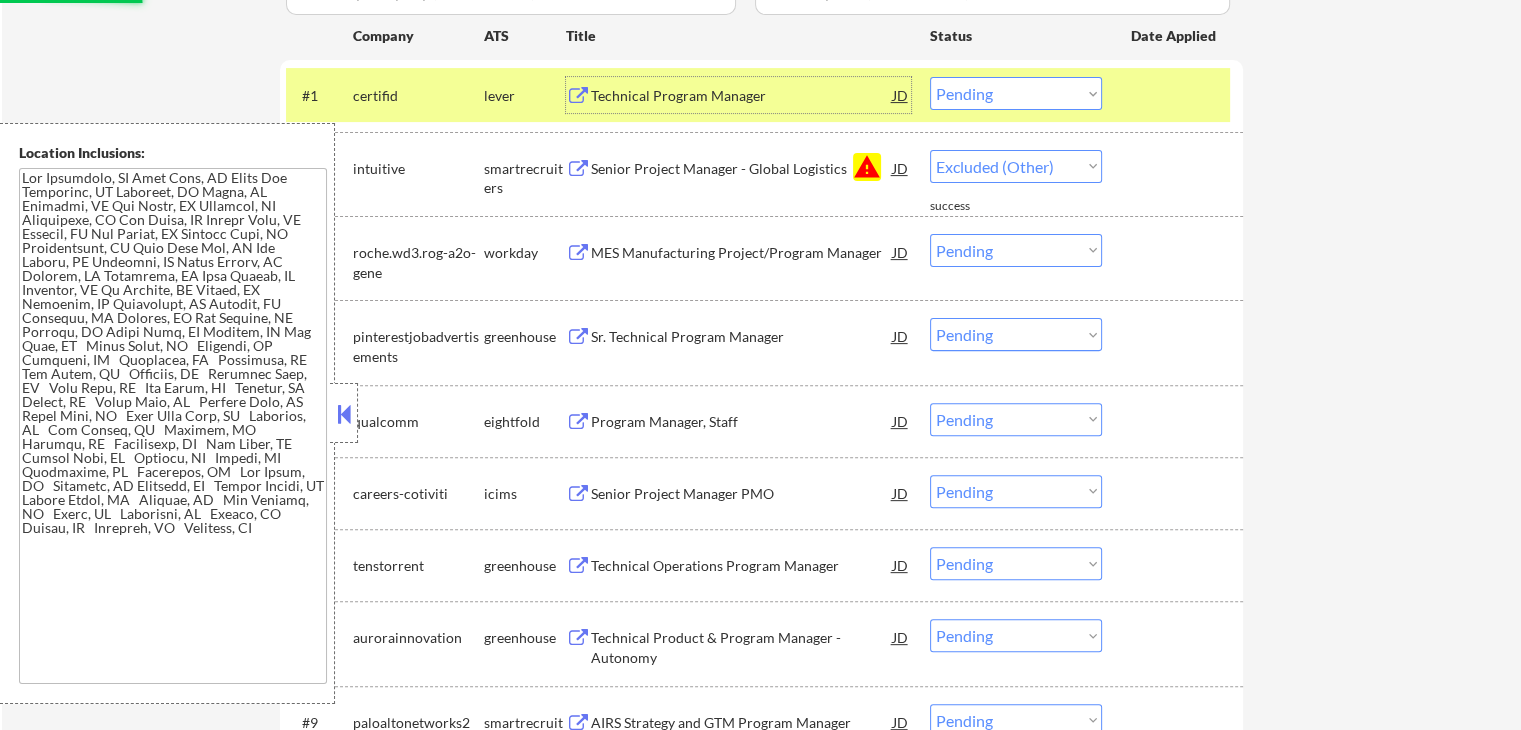 click on "Technical Program Manager" at bounding box center [742, 95] 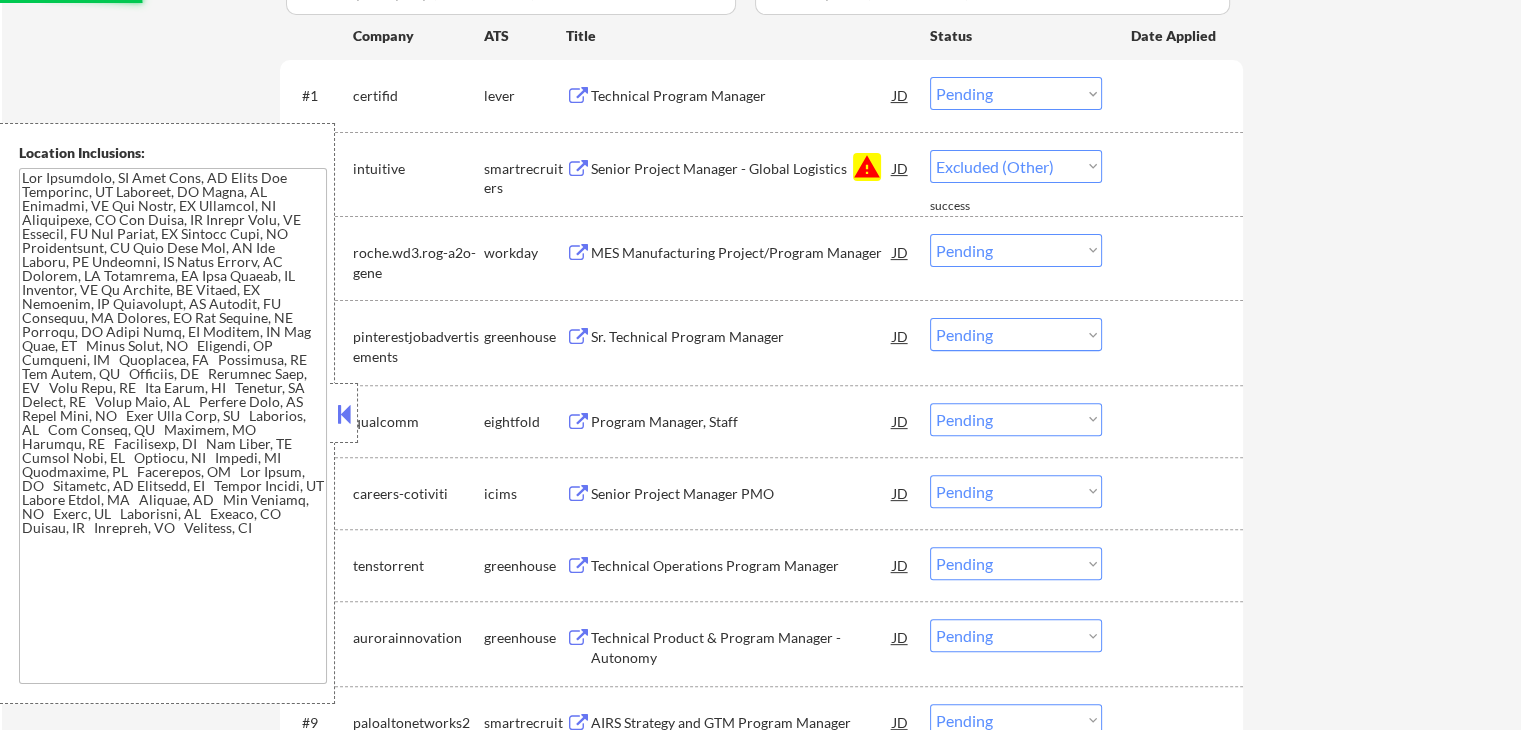 select on ""pending"" 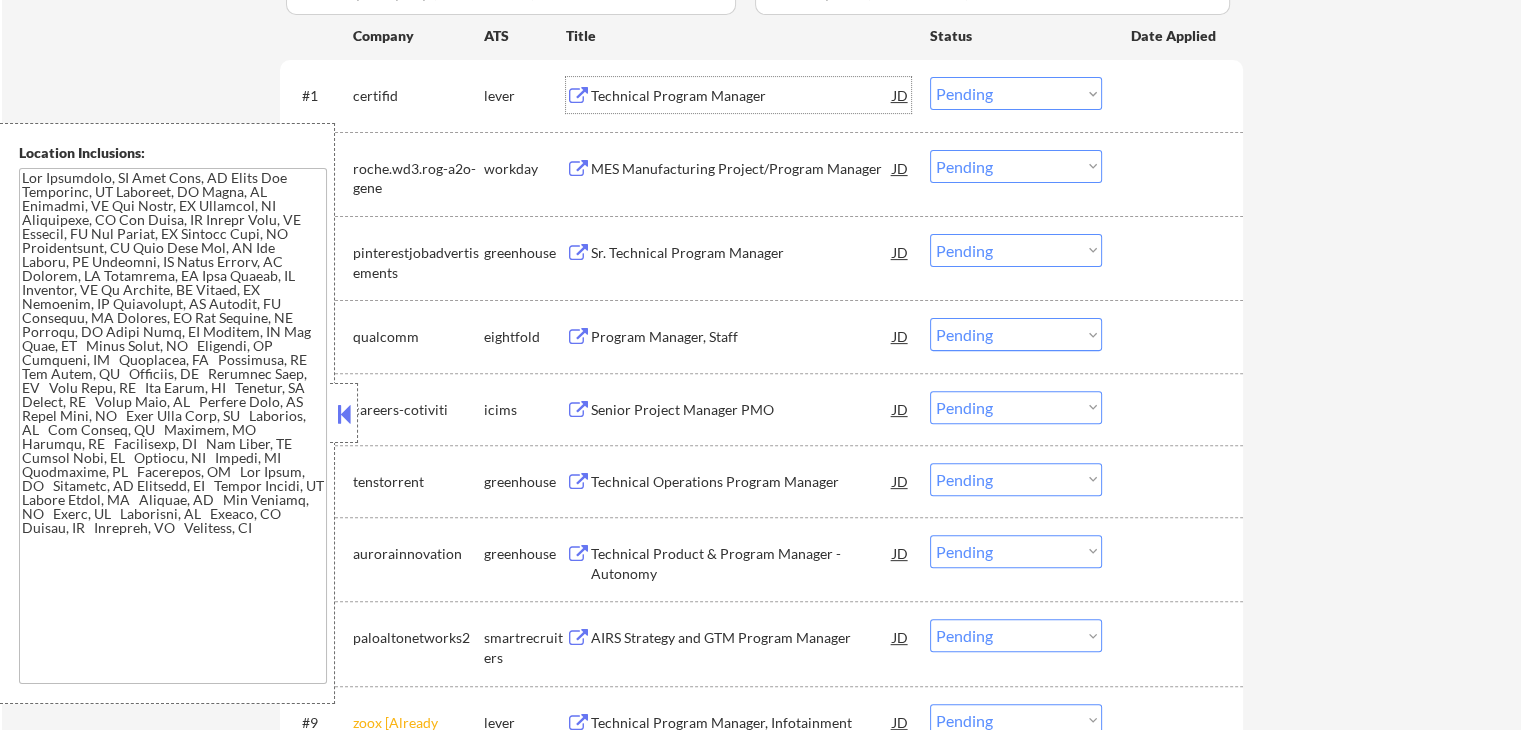 click on "Sr. Technical Program Manager" at bounding box center [742, 253] 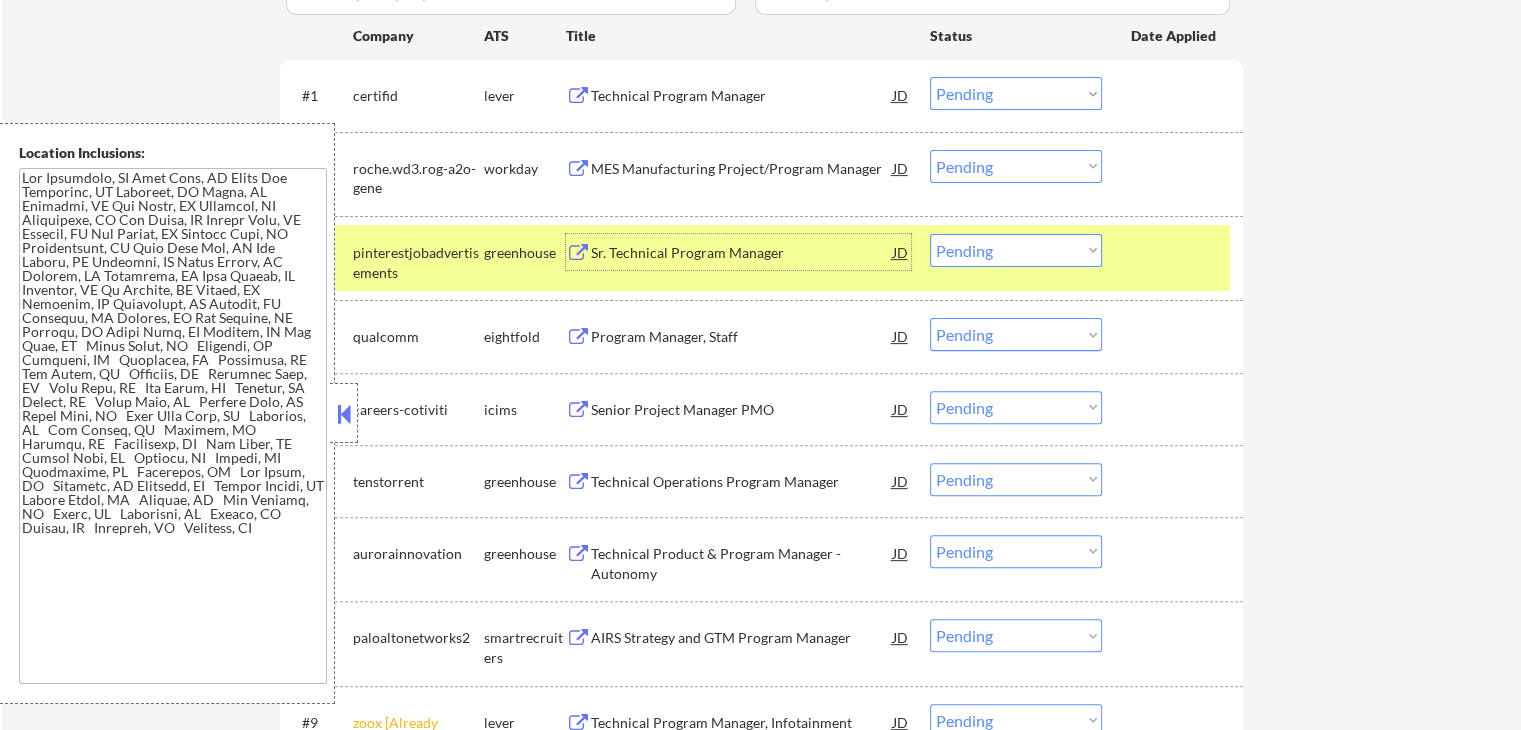 click on "Choose an option... Pending Applied Excluded (Questions) Excluded (Expired) Excluded (Location) Excluded (Bad Match) Excluded (Blocklist) Excluded (Salary) Excluded (Other)" at bounding box center (1016, 93) 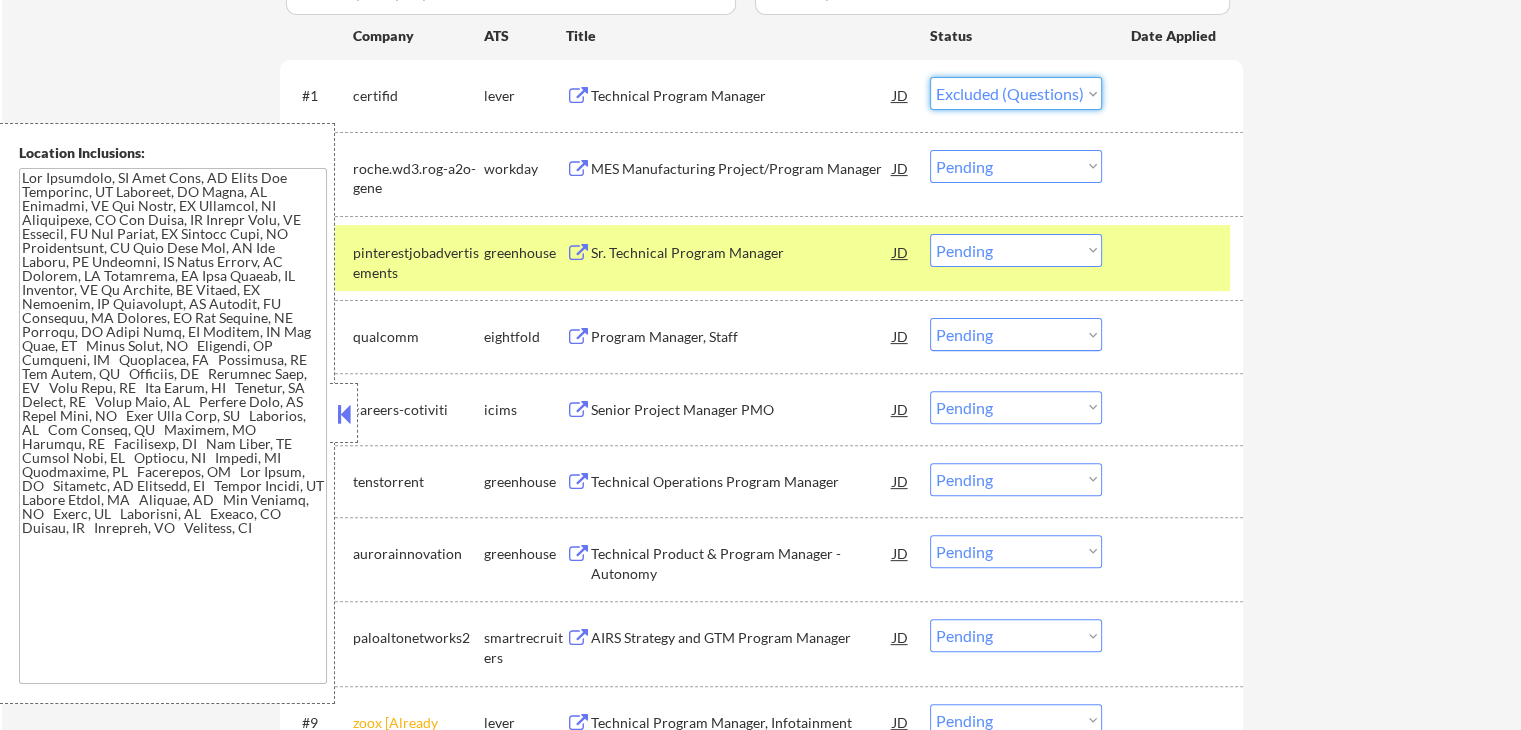 click on "Choose an option... Pending Applied Excluded (Questions) Excluded (Expired) Excluded (Location) Excluded (Bad Match) Excluded (Blocklist) Excluded (Salary) Excluded (Other)" at bounding box center [1016, 93] 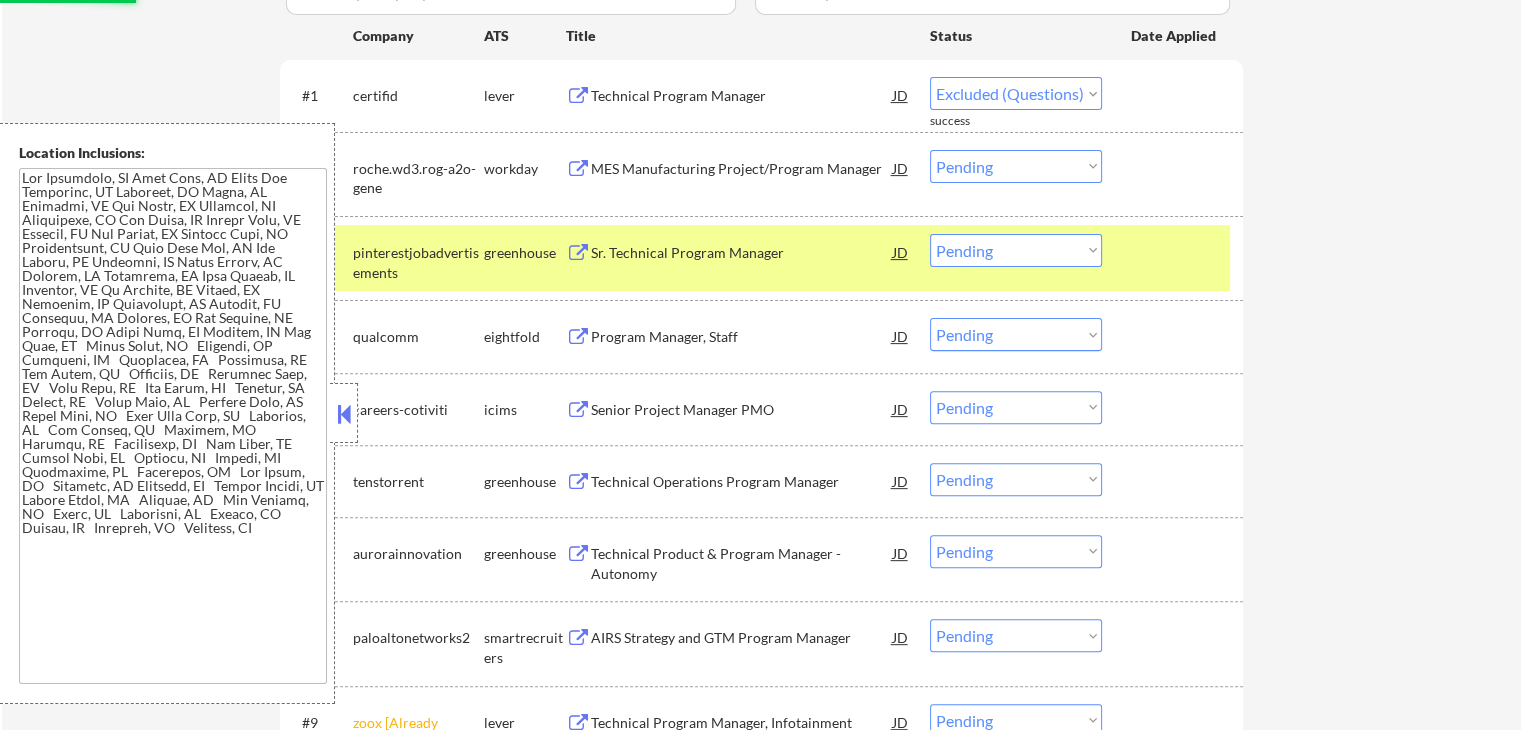 select on ""pending"" 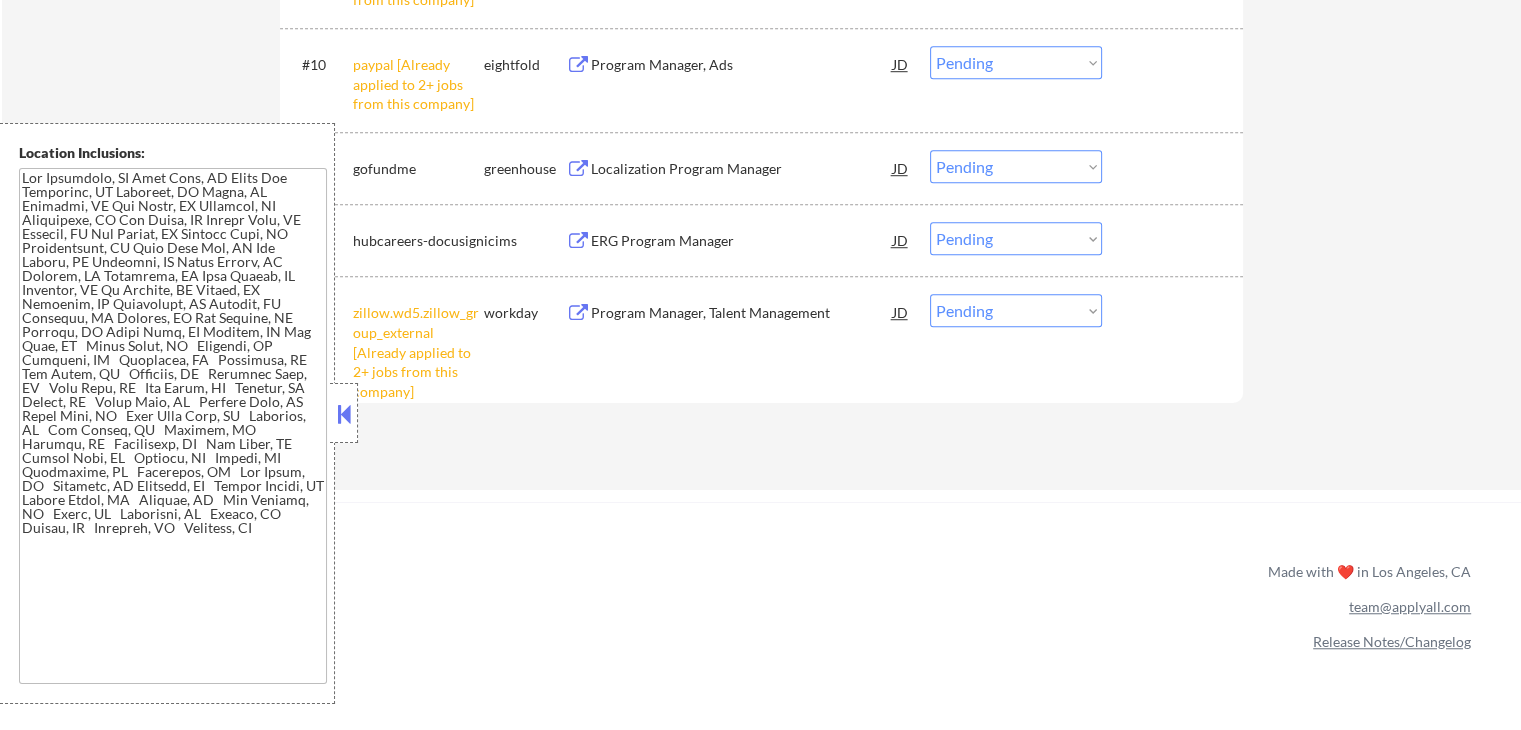 scroll, scrollTop: 1500, scrollLeft: 0, axis: vertical 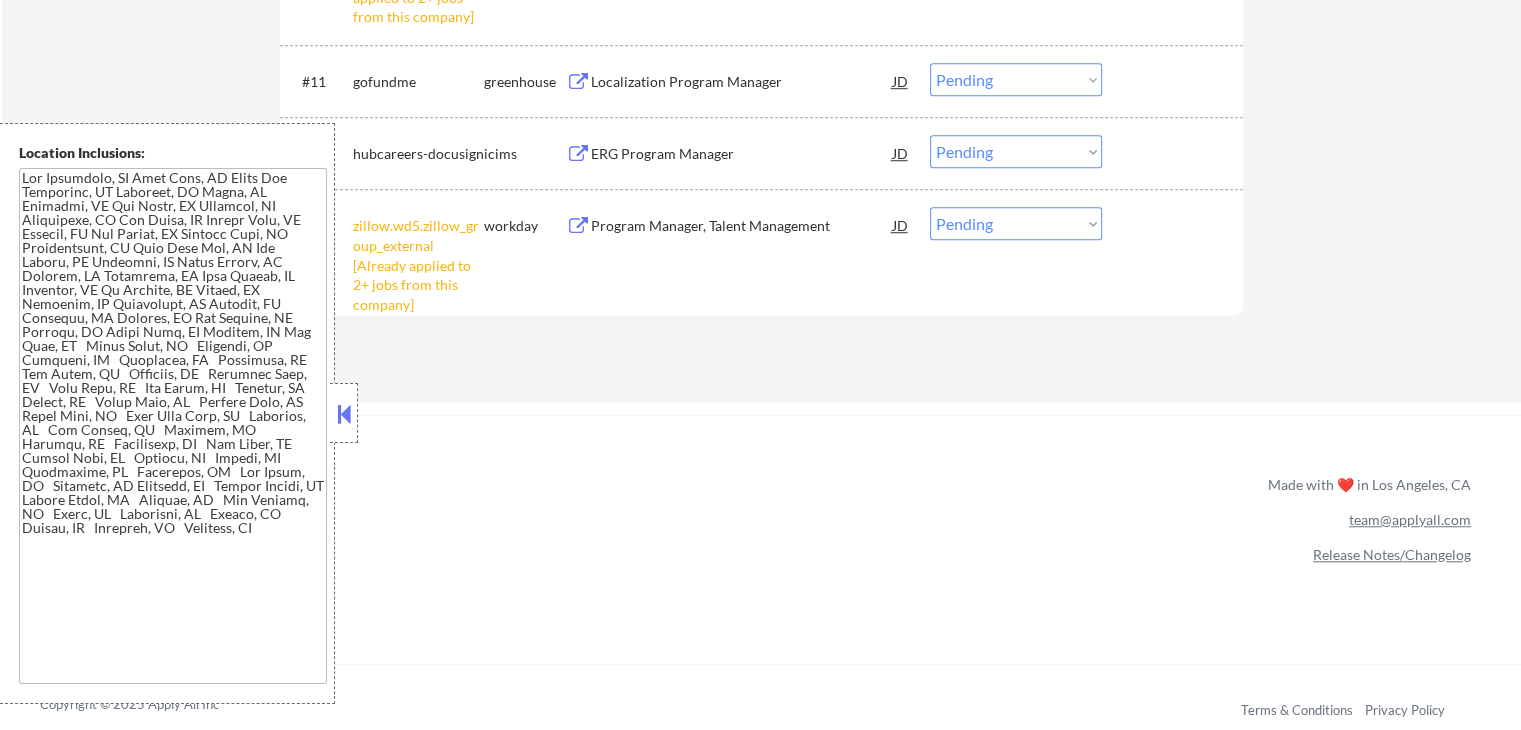 click on "Choose an option... Pending Applied Excluded (Questions) Excluded (Expired) Excluded (Location) Excluded (Bad Match) Excluded (Blocklist) Excluded (Salary) Excluded (Other)" at bounding box center (1016, 223) 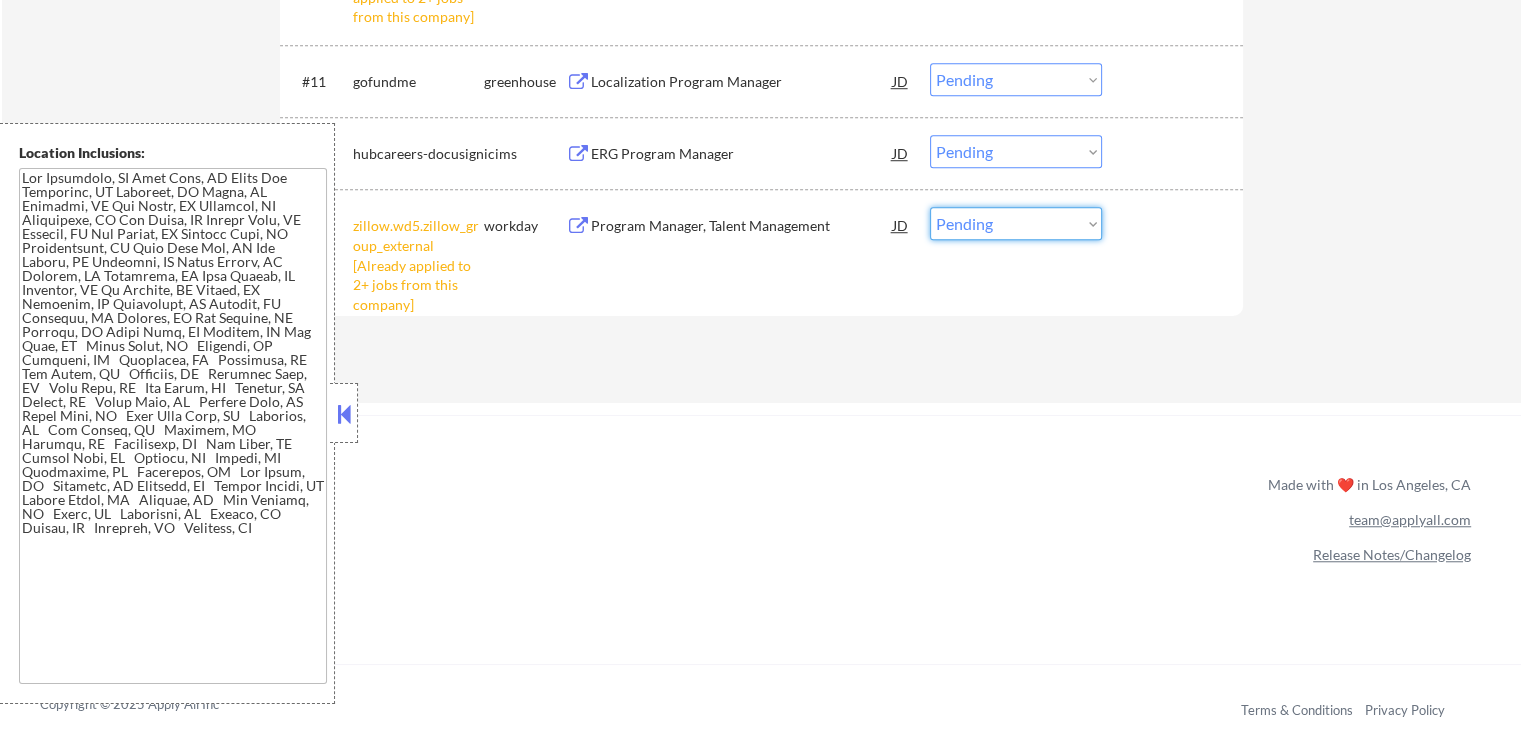 select on ""excluded__other_"" 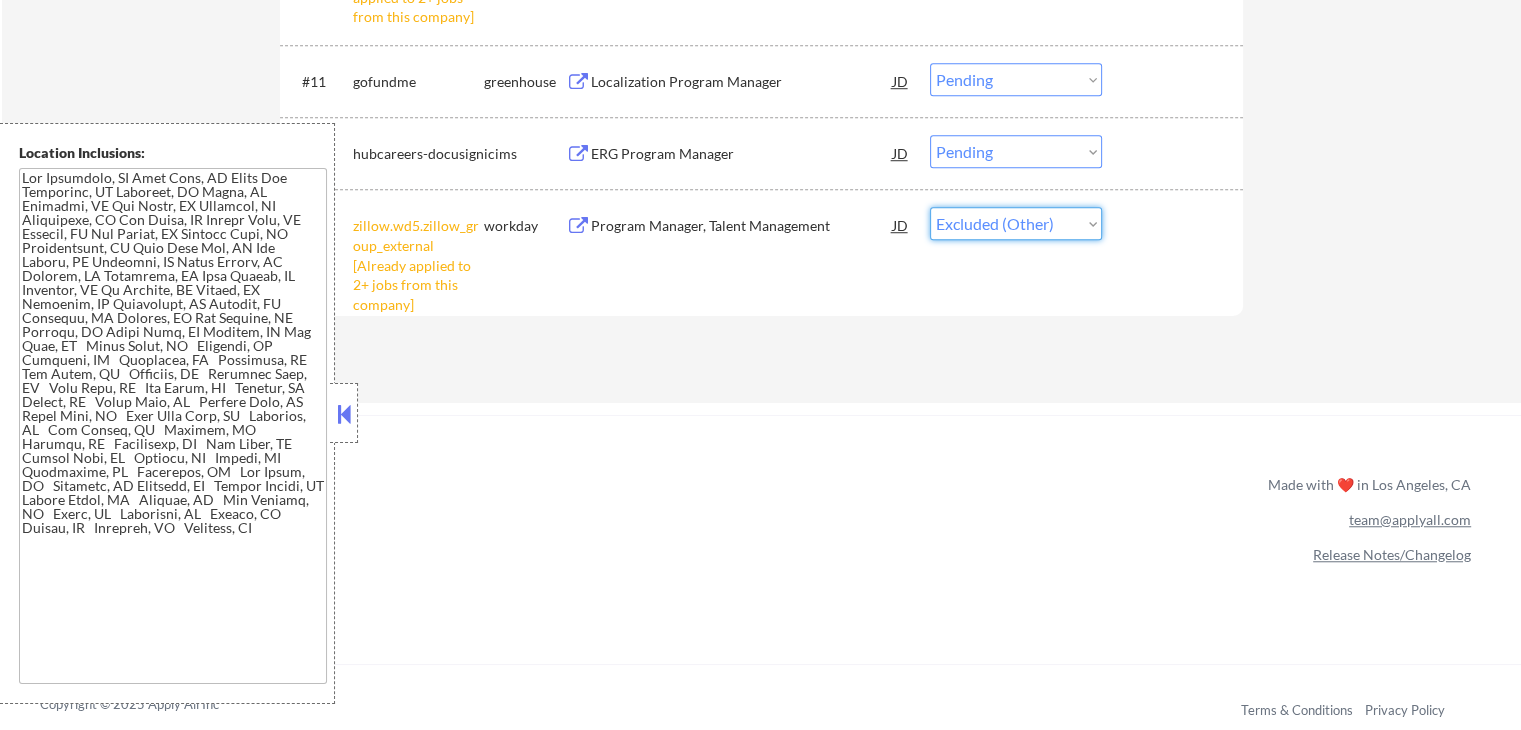click on "Choose an option... Pending Applied Excluded (Questions) Excluded (Expired) Excluded (Location) Excluded (Bad Match) Excluded (Blocklist) Excluded (Salary) Excluded (Other)" at bounding box center (1016, 223) 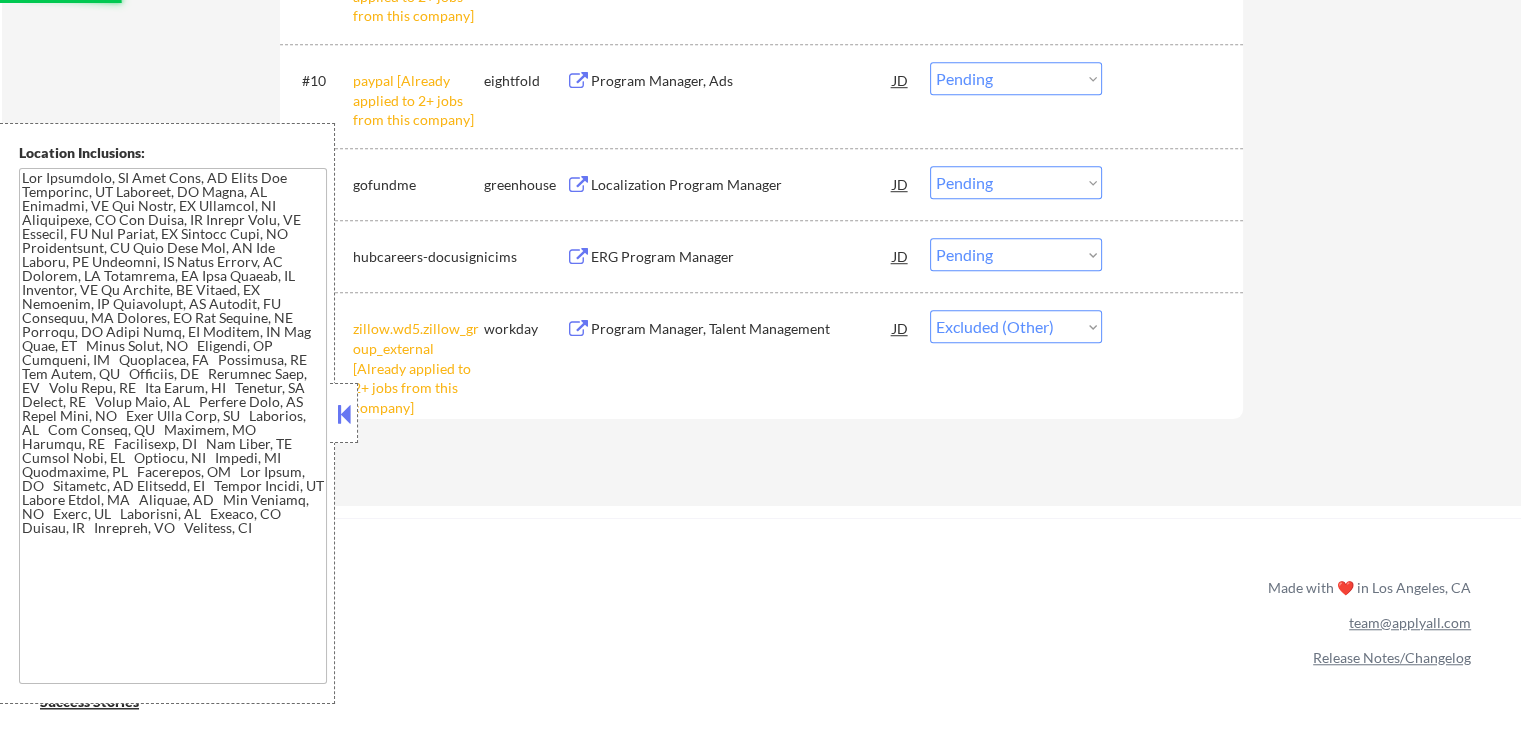 scroll, scrollTop: 1300, scrollLeft: 0, axis: vertical 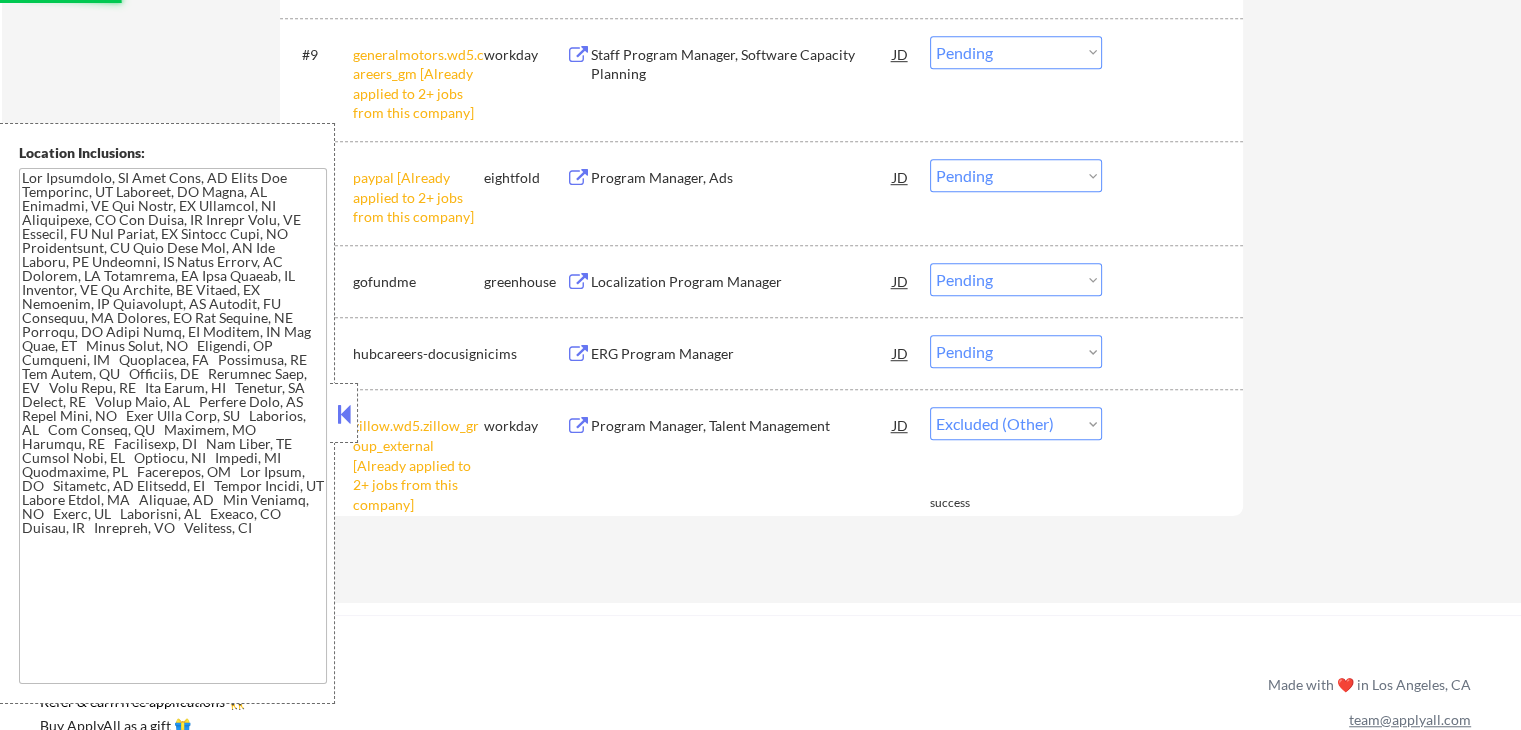 click on "Choose an option... Pending Applied Excluded (Questions) Excluded (Expired) Excluded (Location) Excluded (Bad Match) Excluded (Blocklist) Excluded (Salary) Excluded (Other)" at bounding box center [1016, 175] 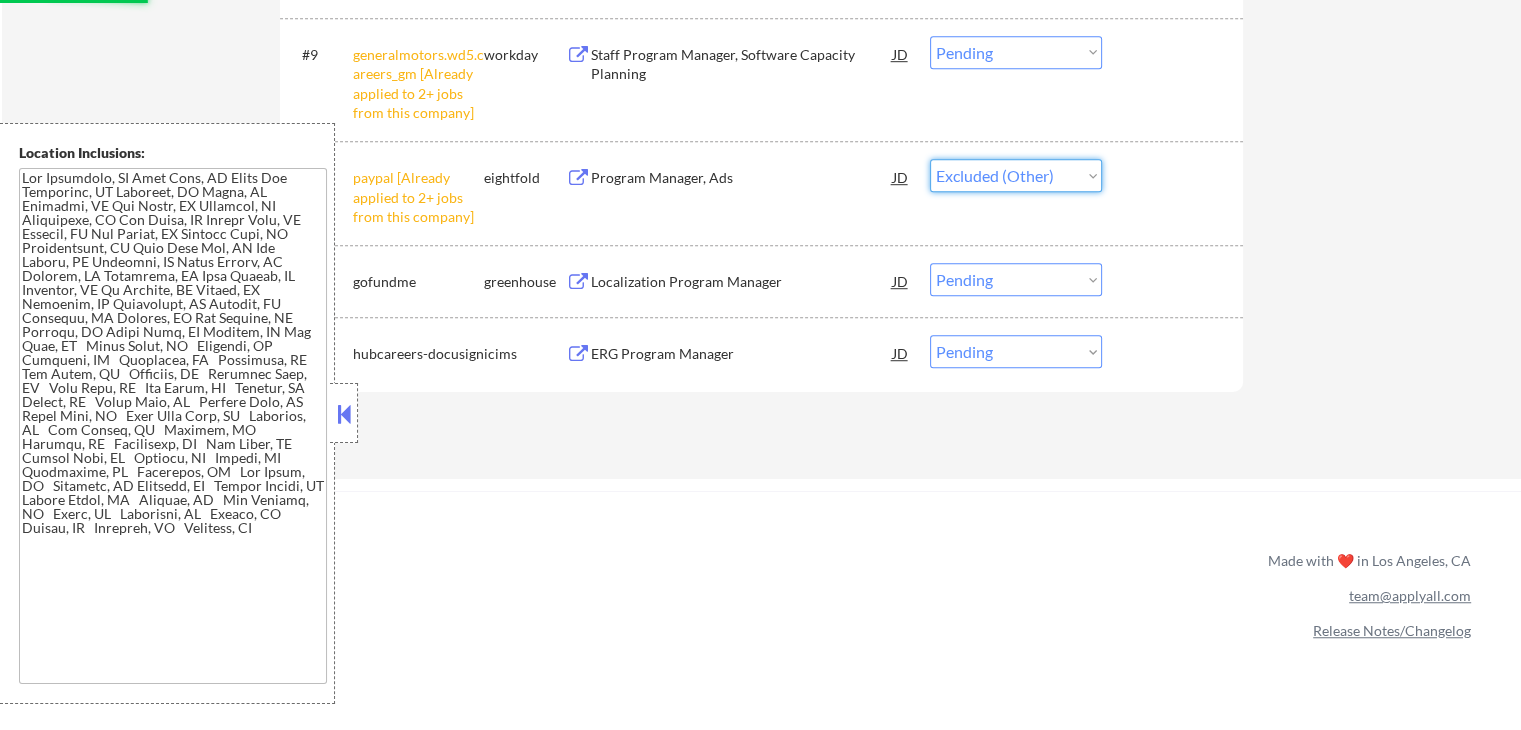 click on "Choose an option... Pending Applied Excluded (Questions) Excluded (Expired) Excluded (Location) Excluded (Bad Match) Excluded (Blocklist) Excluded (Salary) Excluded (Other)" at bounding box center (1016, 175) 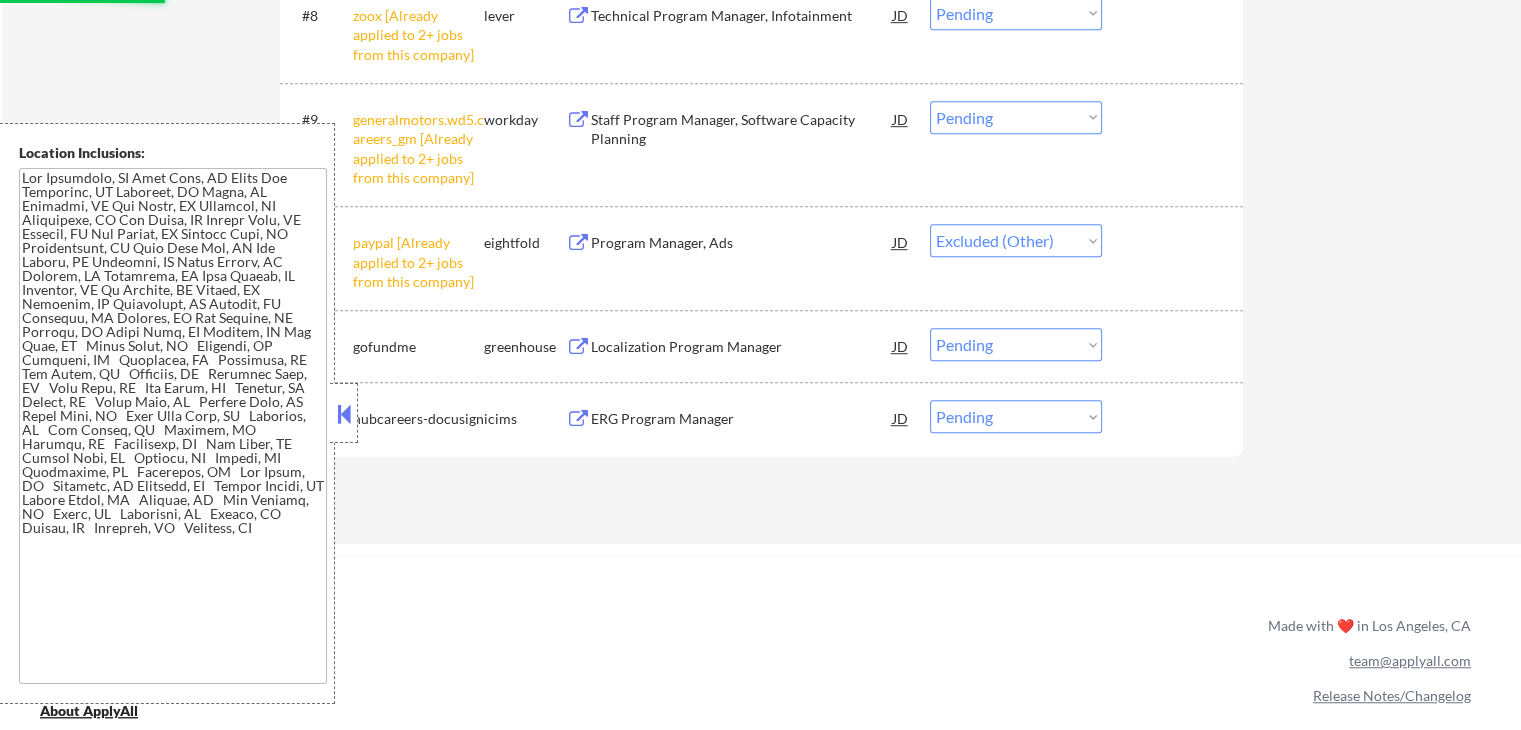 scroll, scrollTop: 1100, scrollLeft: 0, axis: vertical 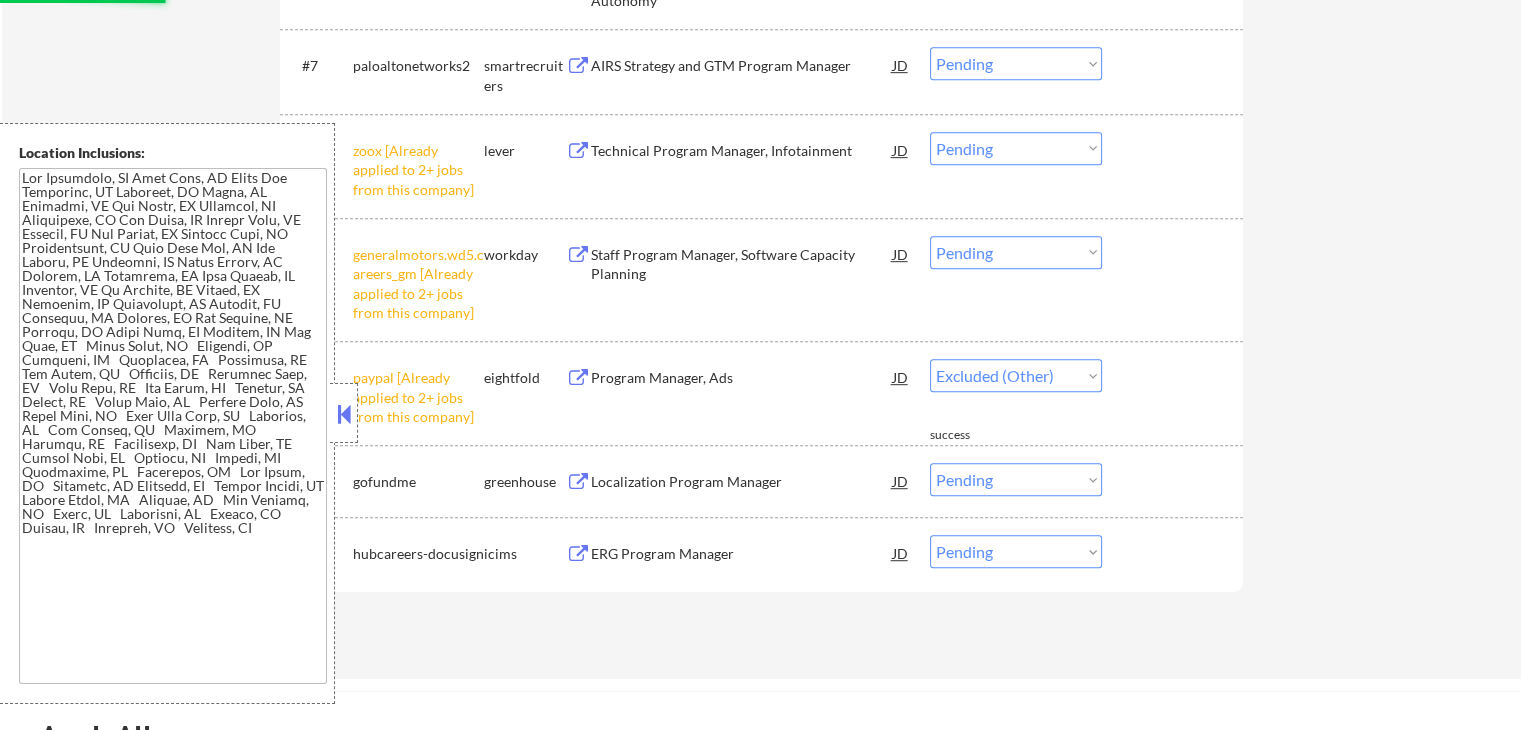 click on "Choose an option... Pending Applied Excluded (Questions) Excluded (Expired) Excluded (Location) Excluded (Bad Match) Excluded (Blocklist) Excluded (Salary) Excluded (Other)" at bounding box center (1016, 252) 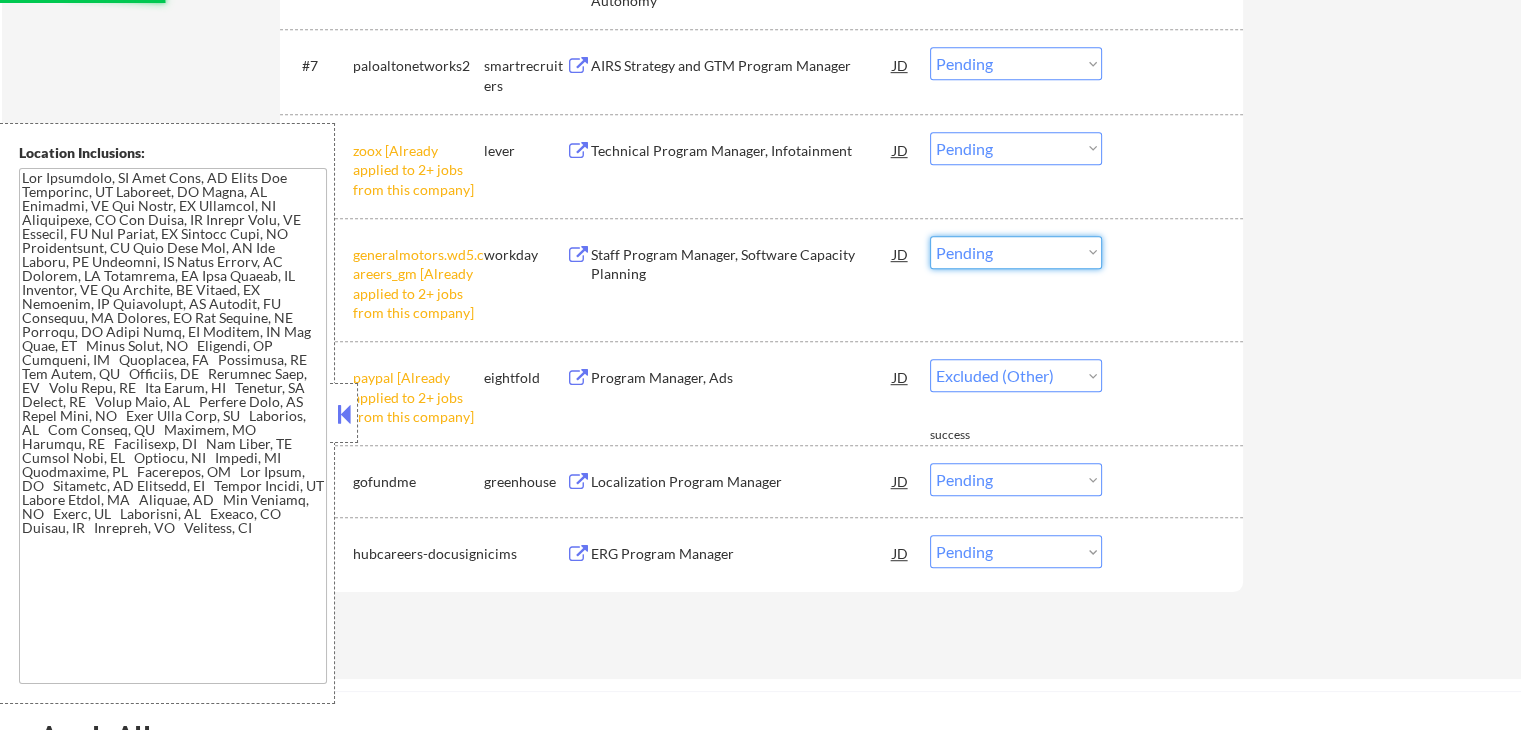 select on ""pending"" 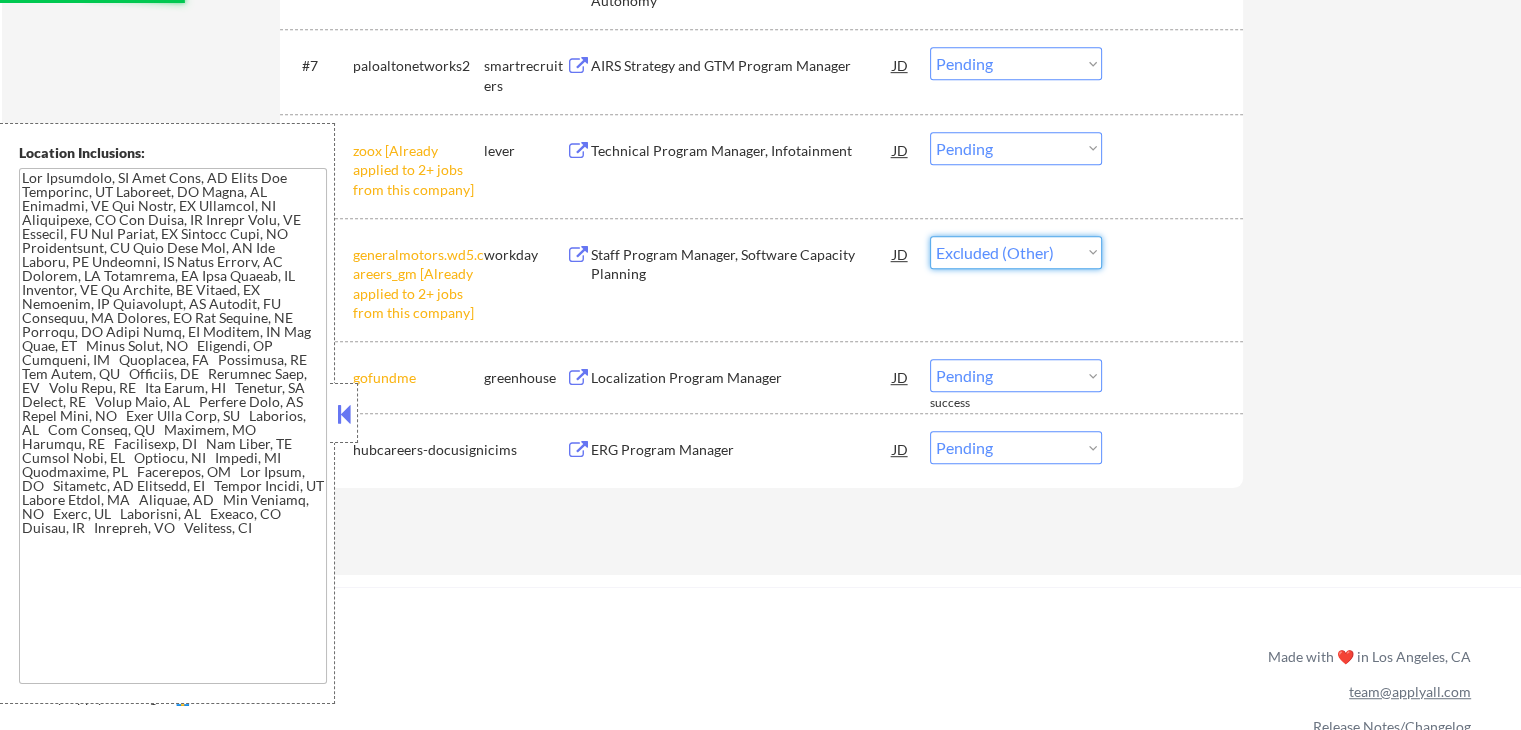 click on "Choose an option... Pending Applied Excluded (Questions) Excluded (Expired) Excluded (Location) Excluded (Bad Match) Excluded (Blocklist) Excluded (Salary) Excluded (Other)" at bounding box center [1016, 252] 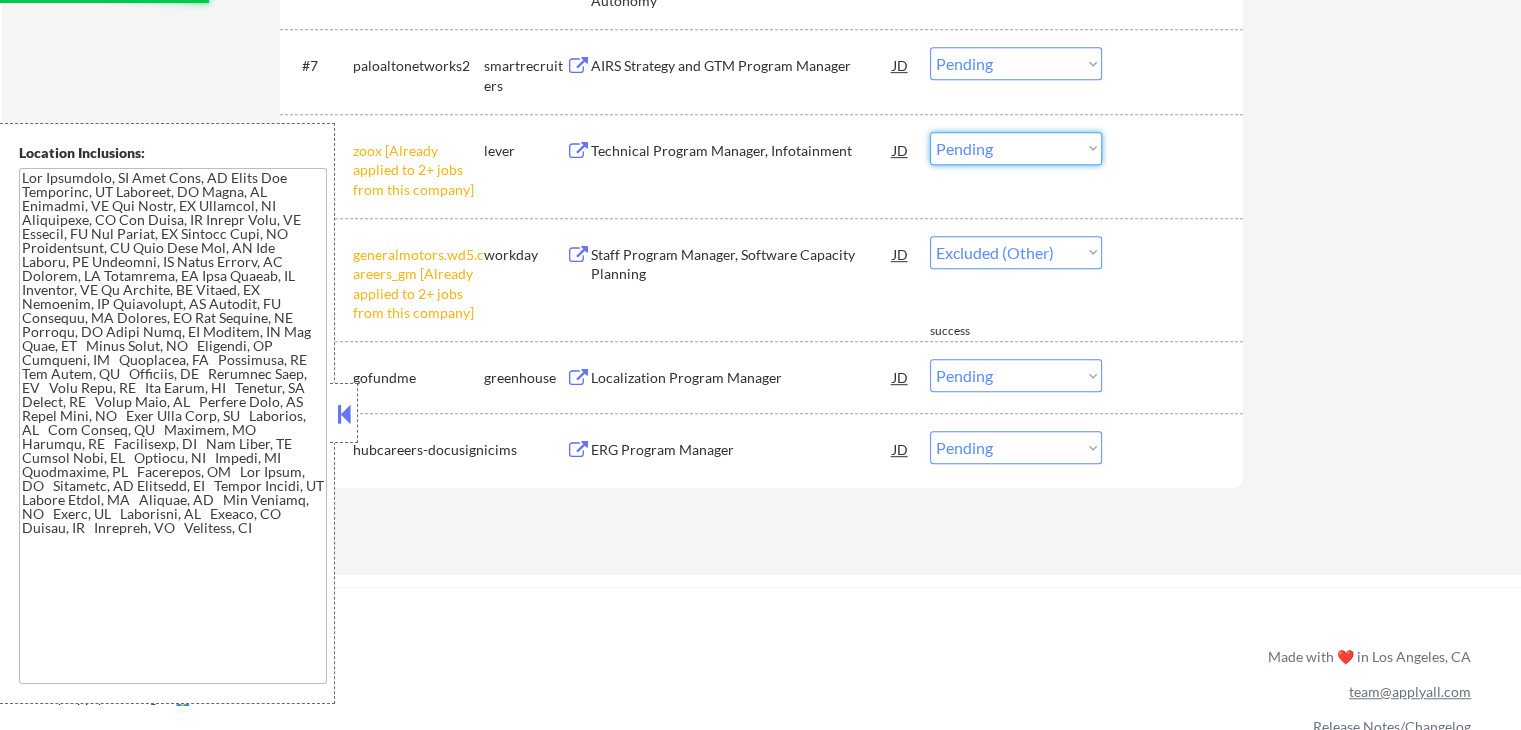 click on "Choose an option... Pending Applied Excluded (Questions) Excluded (Expired) Excluded (Location) Excluded (Bad Match) Excluded (Blocklist) Excluded (Salary) Excluded (Other)" at bounding box center (1016, 148) 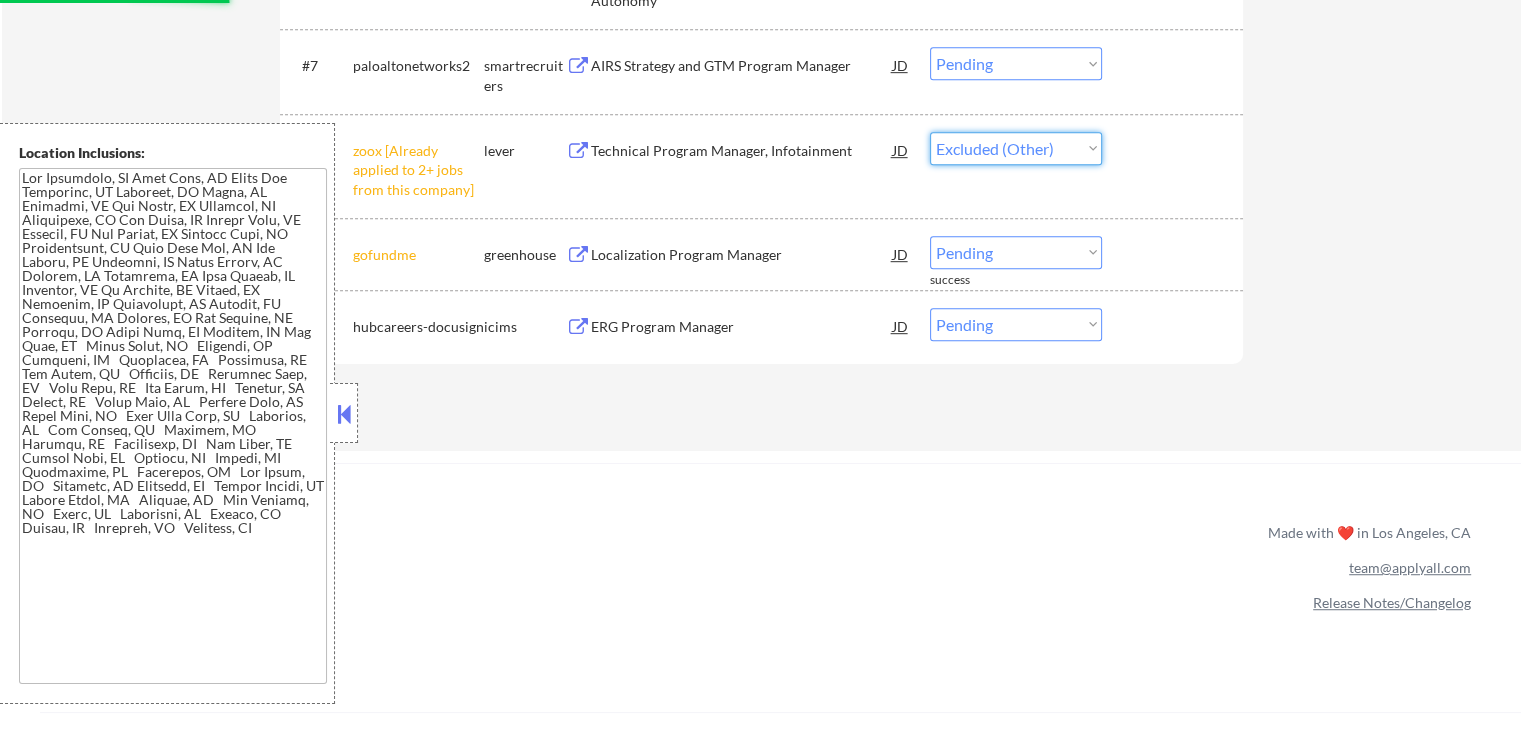 click on "Choose an option... Pending Applied Excluded (Questions) Excluded (Expired) Excluded (Location) Excluded (Bad Match) Excluded (Blocklist) Excluded (Salary) Excluded (Other)" at bounding box center (1016, 148) 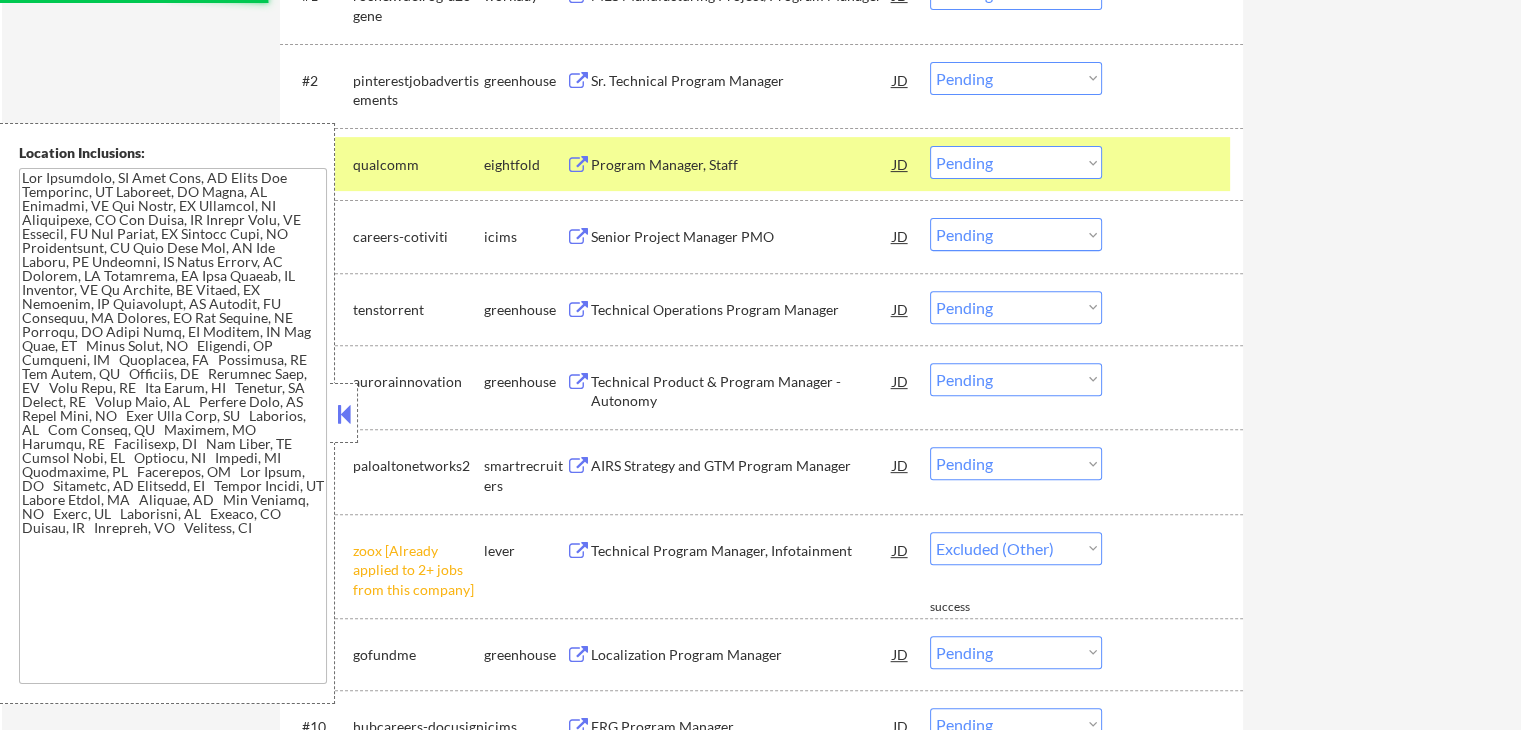 select on ""pending"" 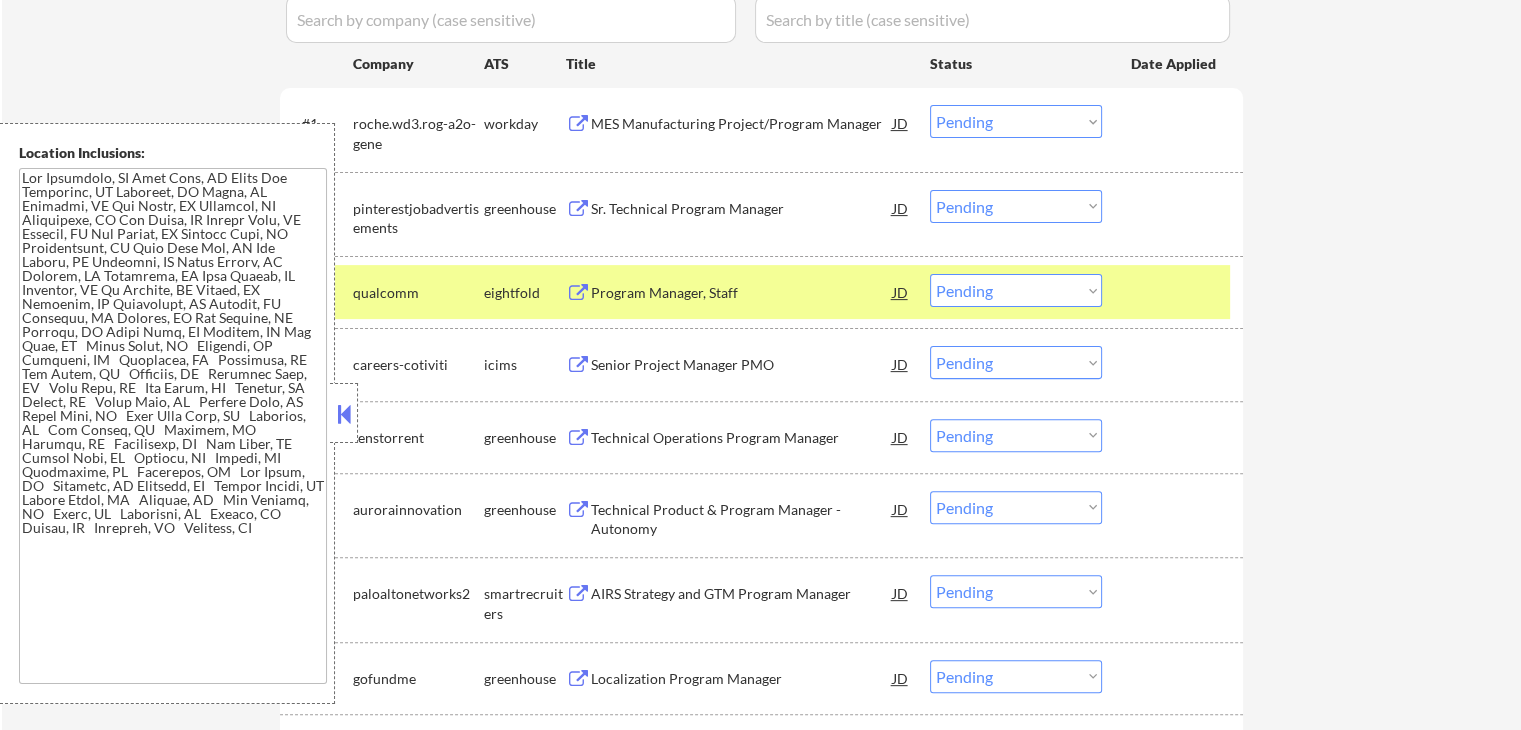 scroll, scrollTop: 600, scrollLeft: 0, axis: vertical 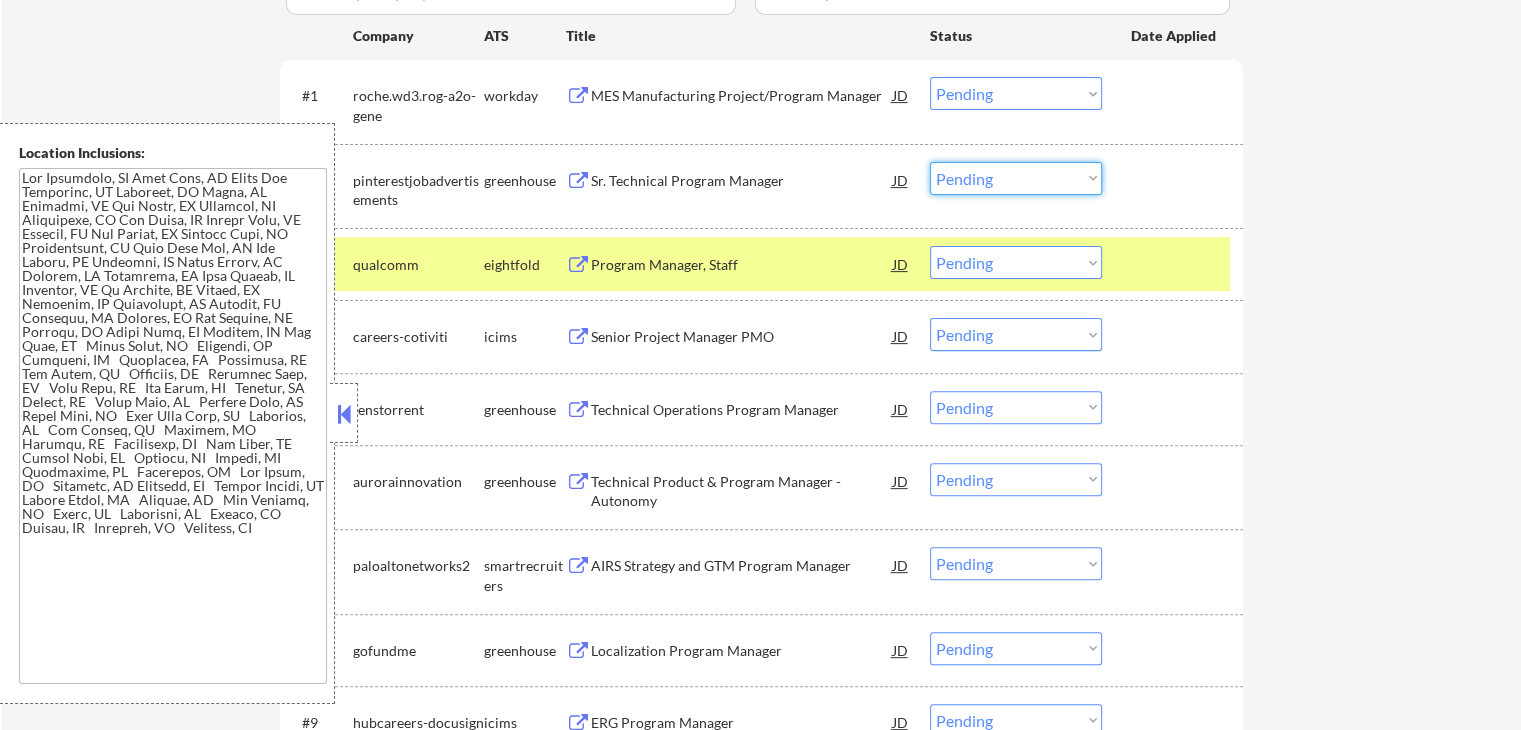 click on "Choose an option... Pending Applied Excluded (Questions) Excluded (Expired) Excluded (Location) Excluded (Bad Match) Excluded (Blocklist) Excluded (Salary) Excluded (Other)" at bounding box center (1016, 178) 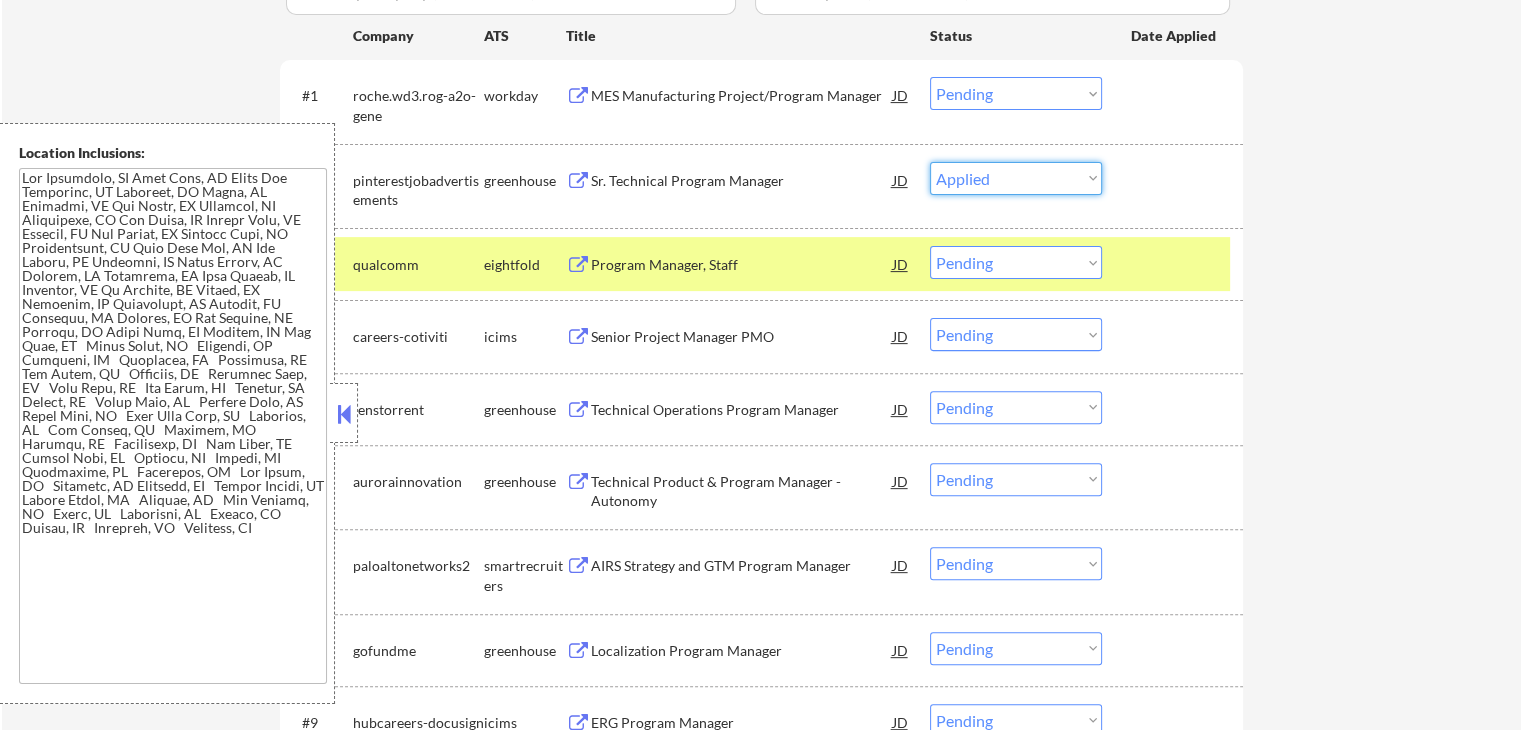 click on "Choose an option... Pending Applied Excluded (Questions) Excluded (Expired) Excluded (Location) Excluded (Bad Match) Excluded (Blocklist) Excluded (Salary) Excluded (Other)" at bounding box center [1016, 178] 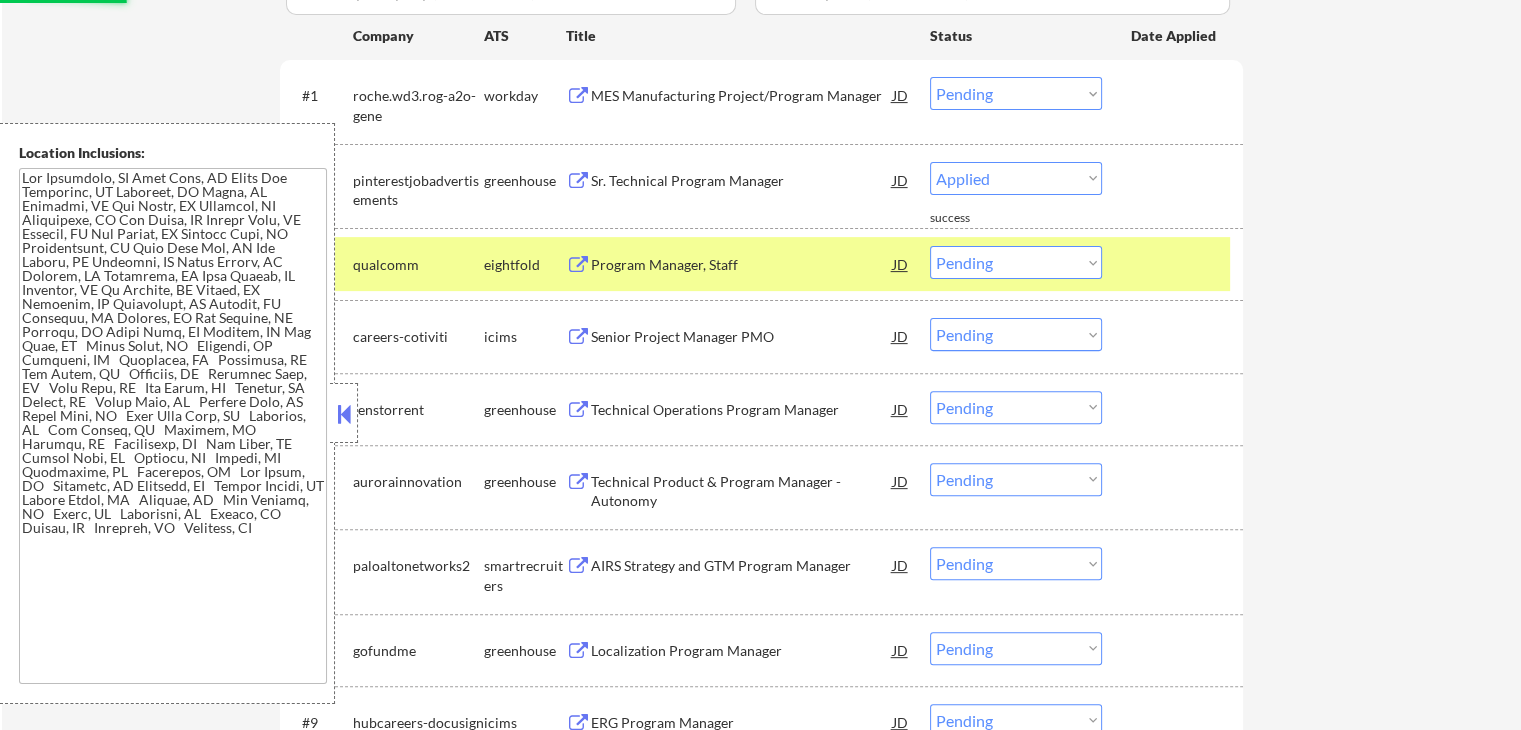 select on ""pending"" 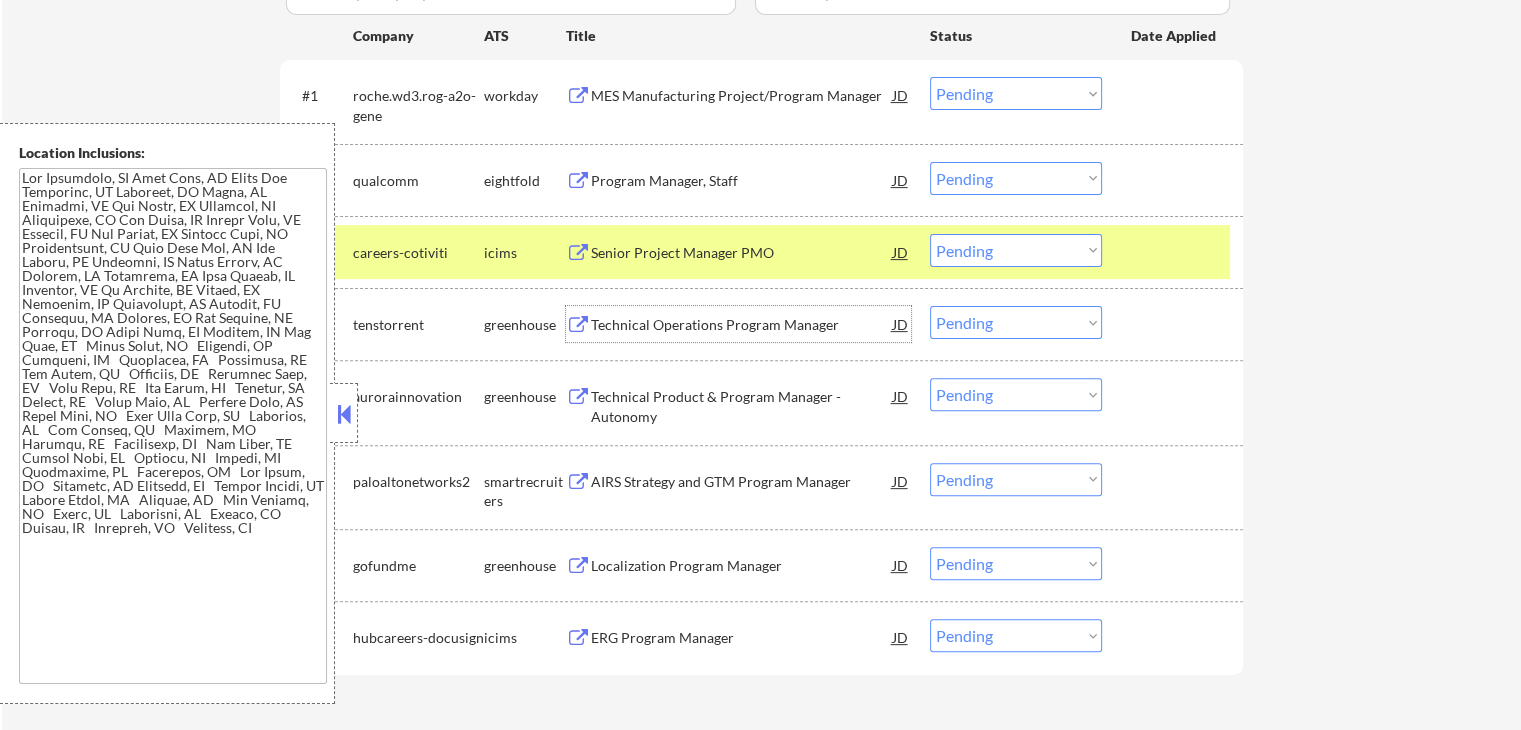 click on "Technical Operations Program Manager" at bounding box center [742, 325] 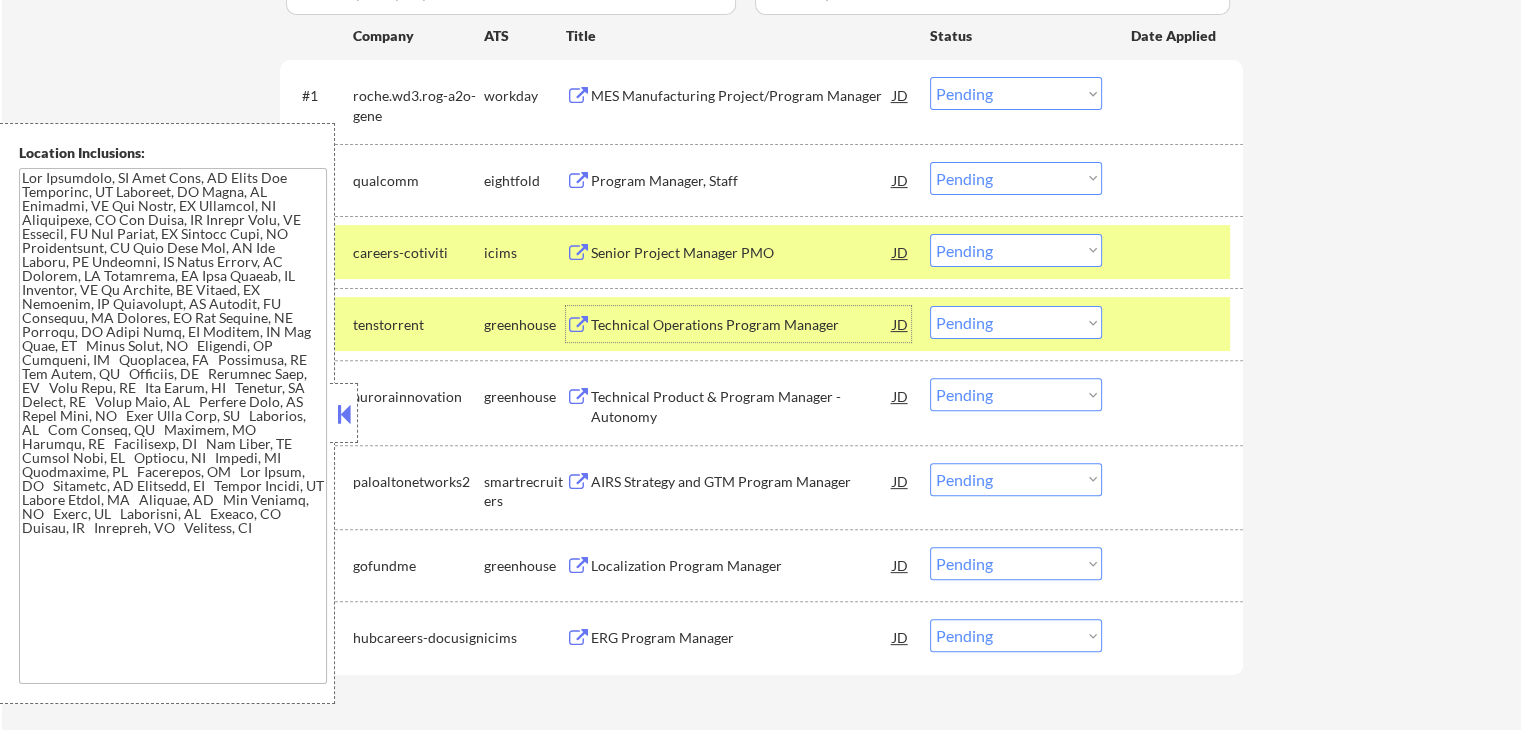 scroll, scrollTop: 700, scrollLeft: 0, axis: vertical 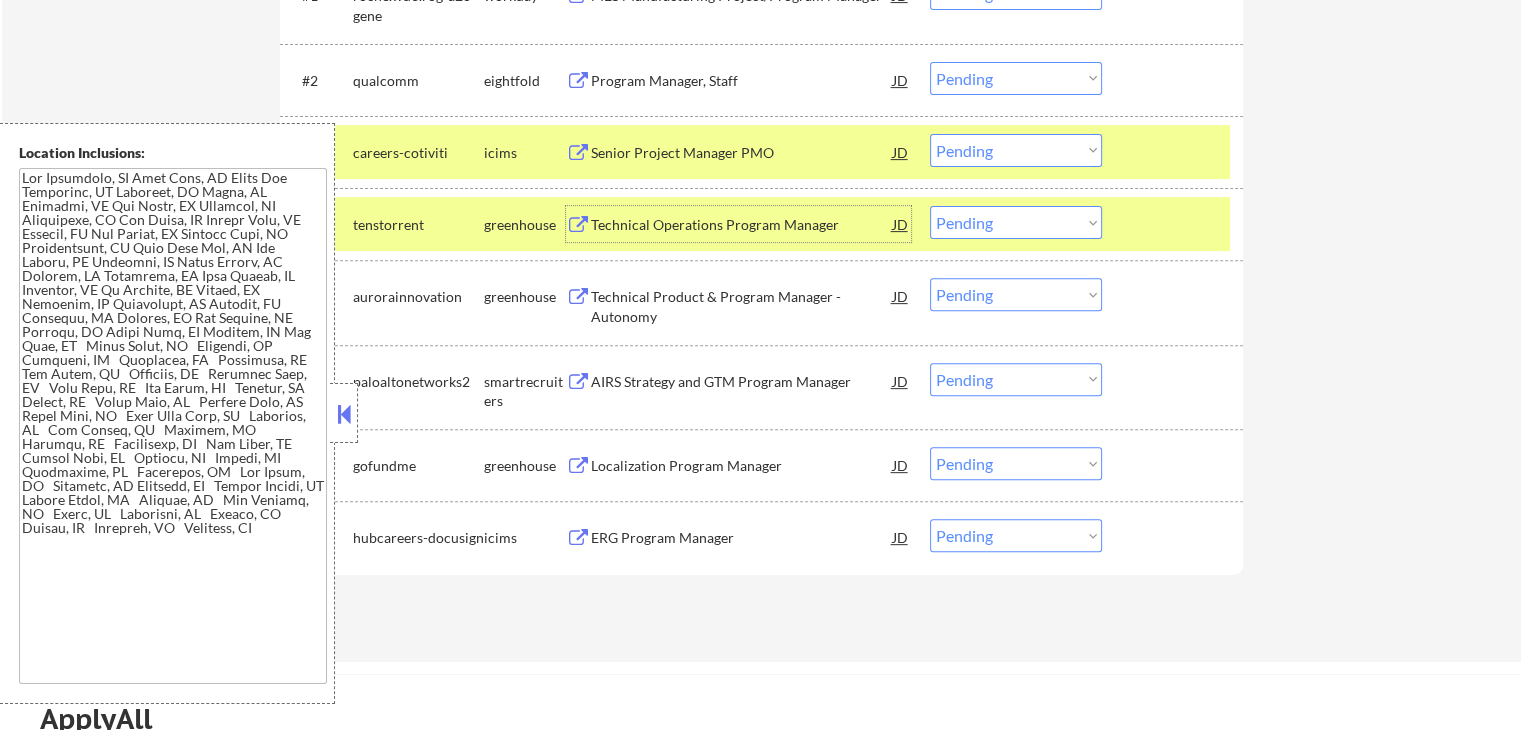 click on "Choose an option... Pending Applied Excluded (Questions) Excluded (Expired) Excluded (Location) Excluded (Bad Match) Excluded (Blocklist) Excluded (Salary) Excluded (Other)" at bounding box center [1016, 222] 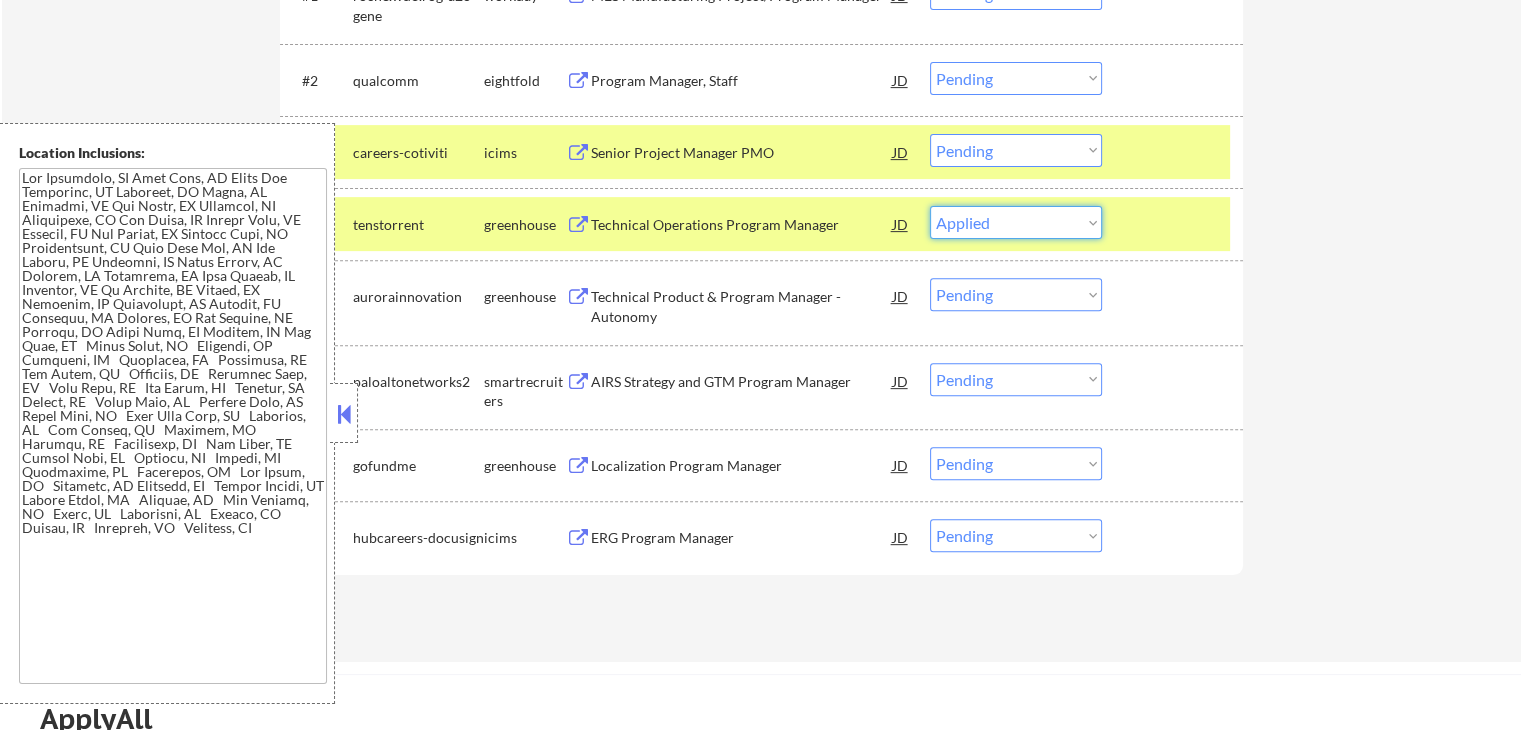 click on "Choose an option... Pending Applied Excluded (Questions) Excluded (Expired) Excluded (Location) Excluded (Bad Match) Excluded (Blocklist) Excluded (Salary) Excluded (Other)" at bounding box center (1016, 222) 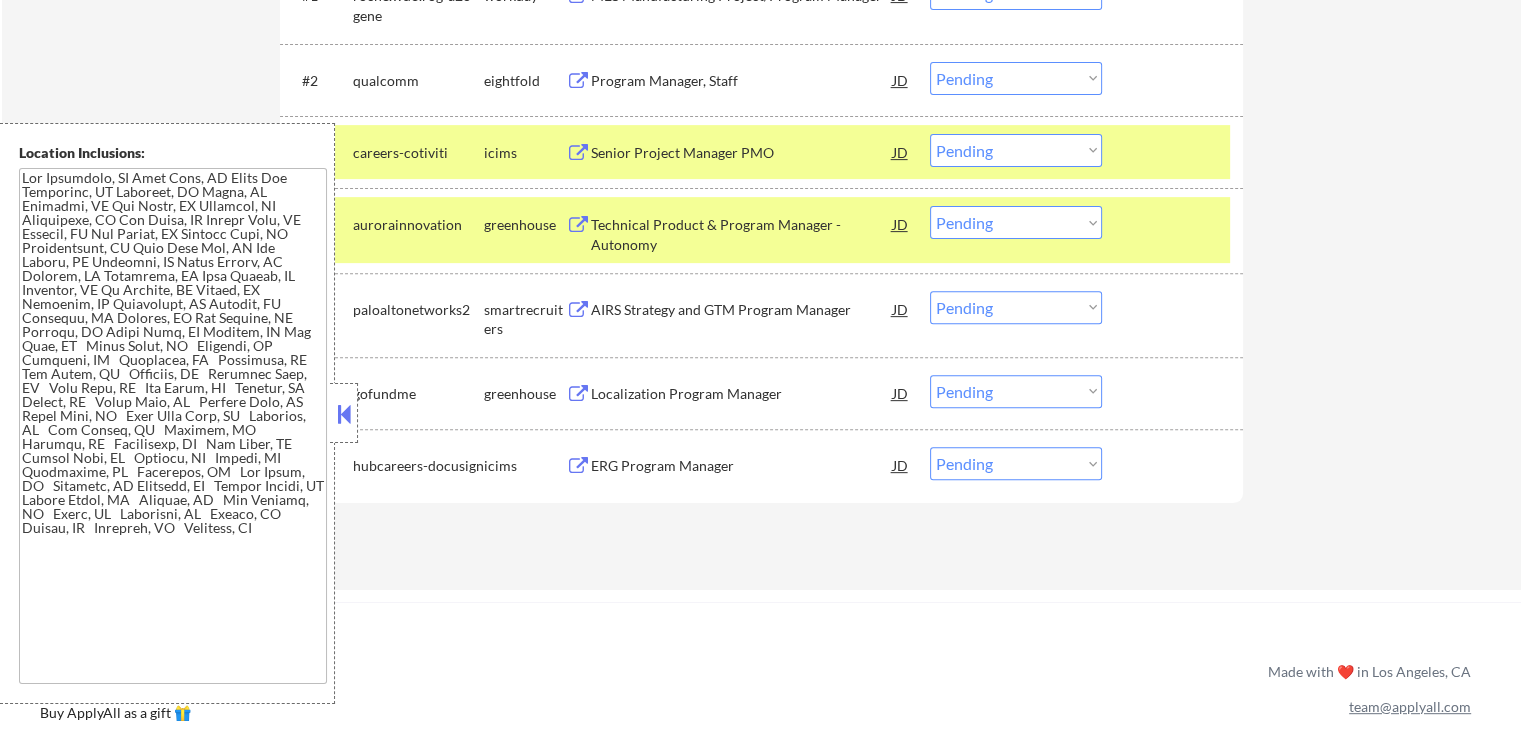 click on "Technical Product & Program Manager - Autonomy" at bounding box center [742, 234] 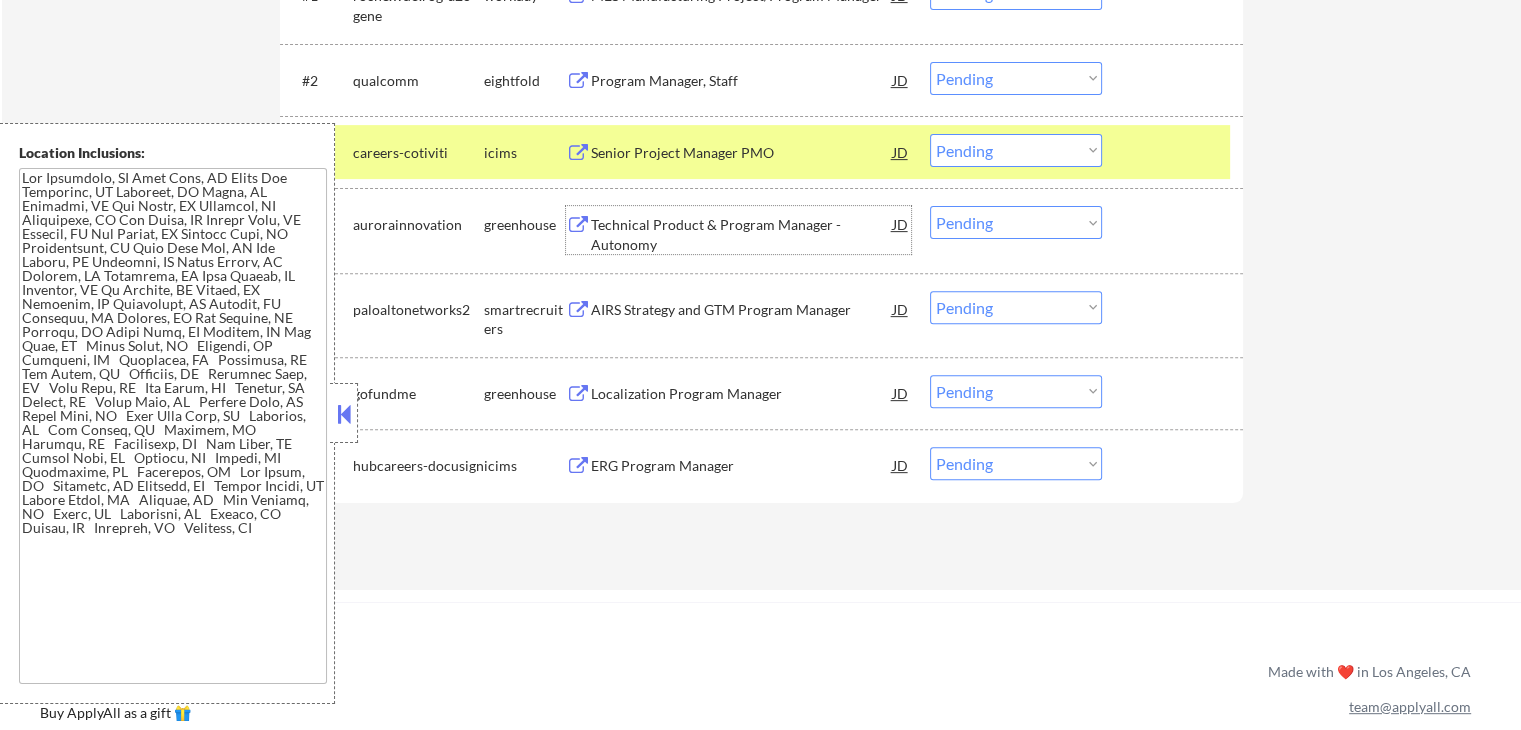 click on "Choose an option... Pending Applied Excluded (Questions) Excluded (Expired) Excluded (Location) Excluded (Bad Match) Excluded (Blocklist) Excluded (Salary) Excluded (Other)" at bounding box center [1016, 222] 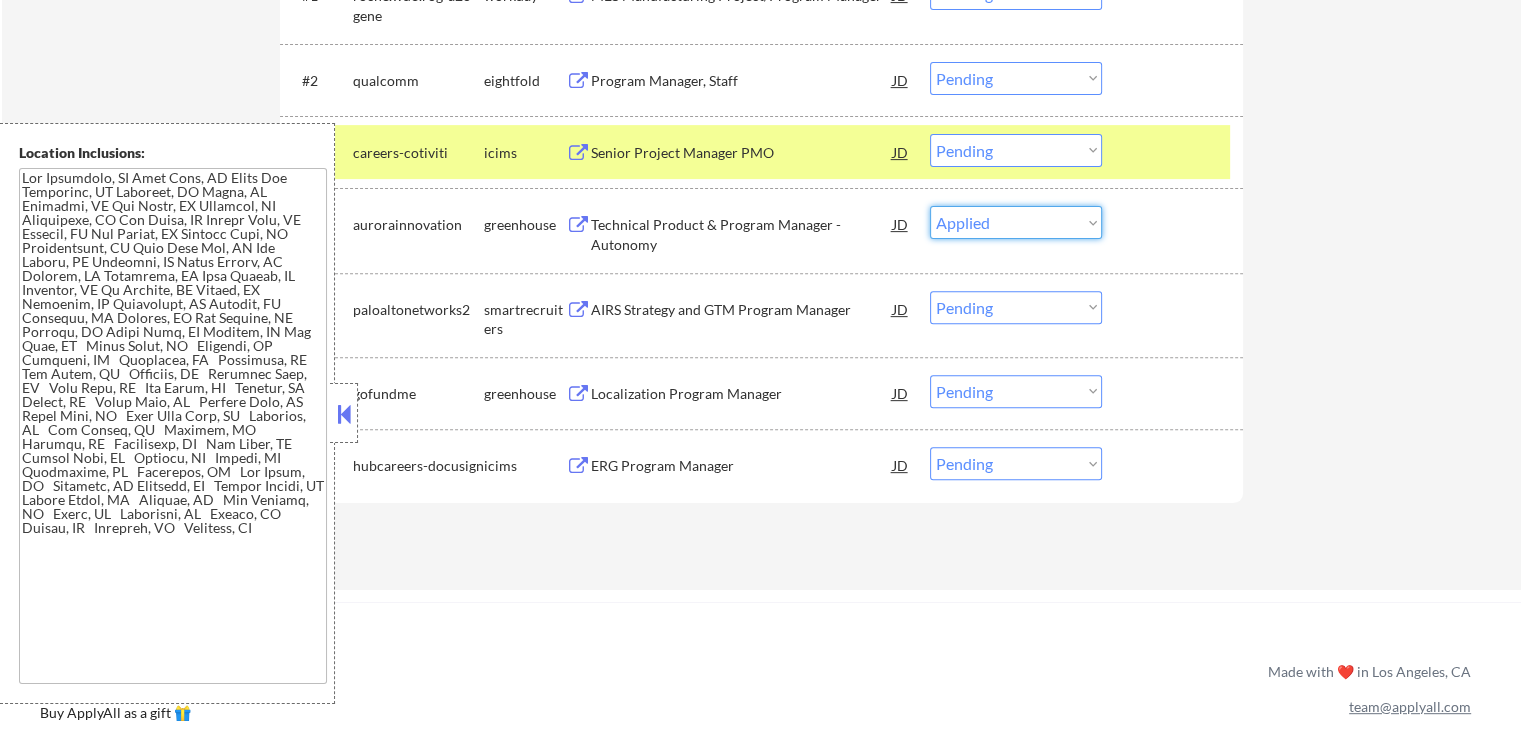 click on "Choose an option... Pending Applied Excluded (Questions) Excluded (Expired) Excluded (Location) Excluded (Bad Match) Excluded (Blocklist) Excluded (Salary) Excluded (Other)" at bounding box center (1016, 222) 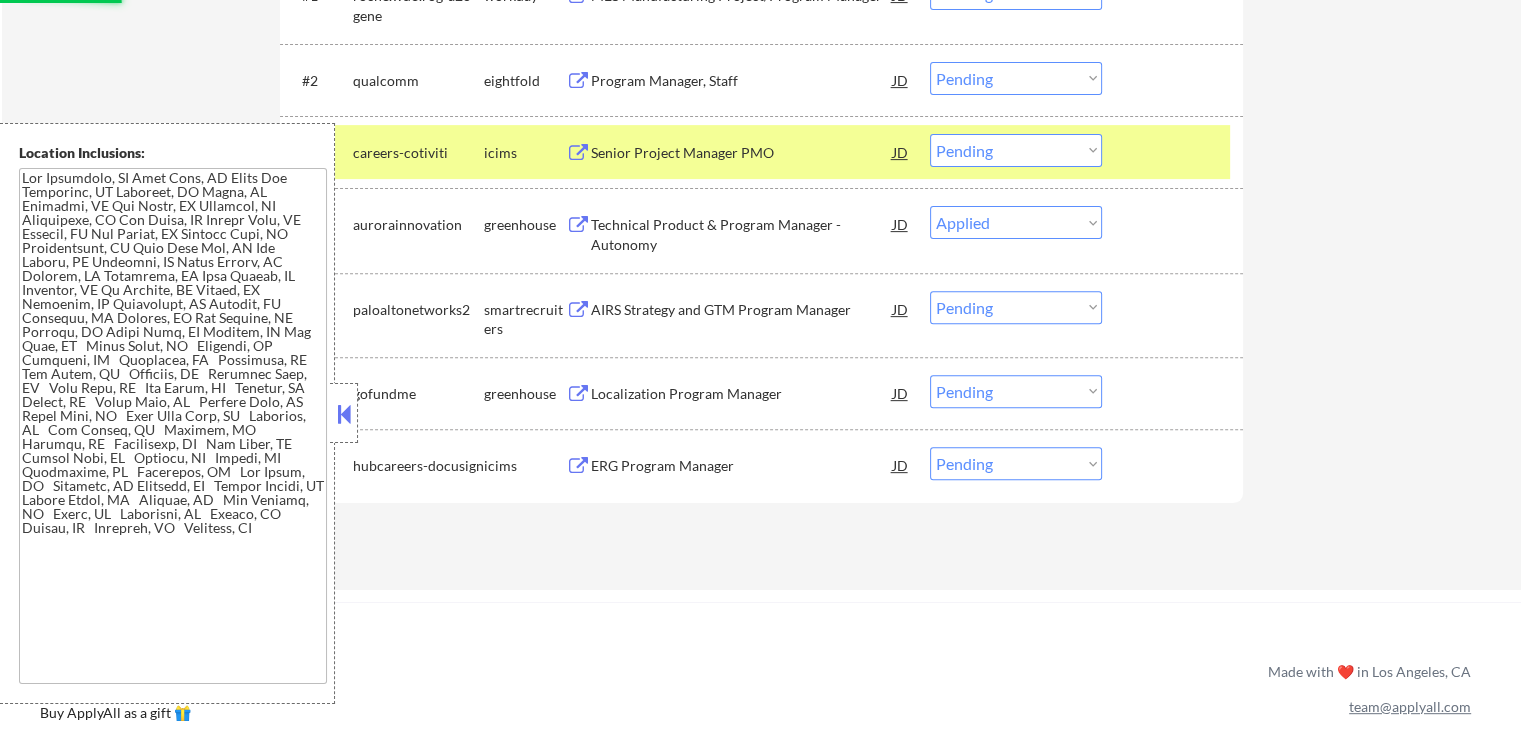 select on ""pending"" 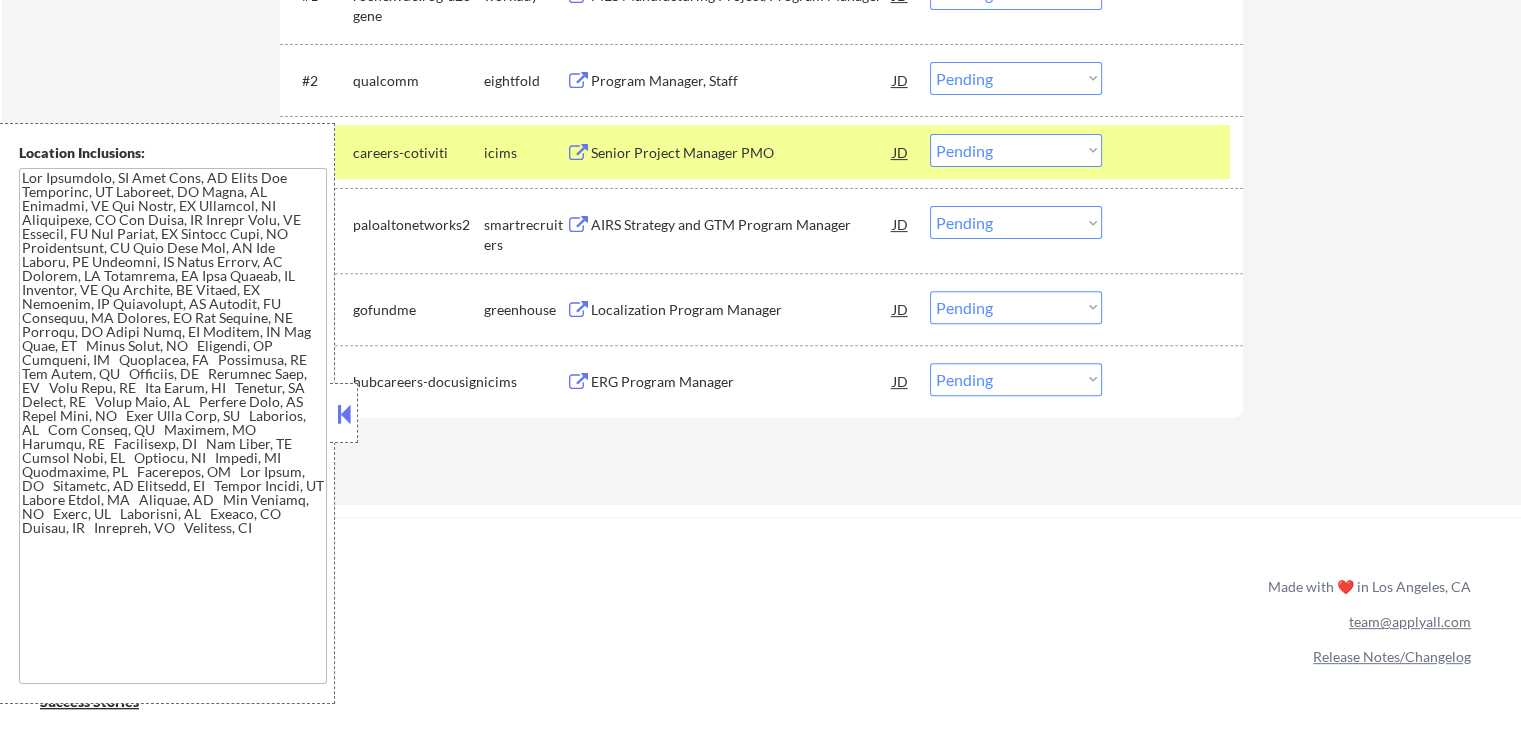 click on "Localization Program Manager" at bounding box center (742, 310) 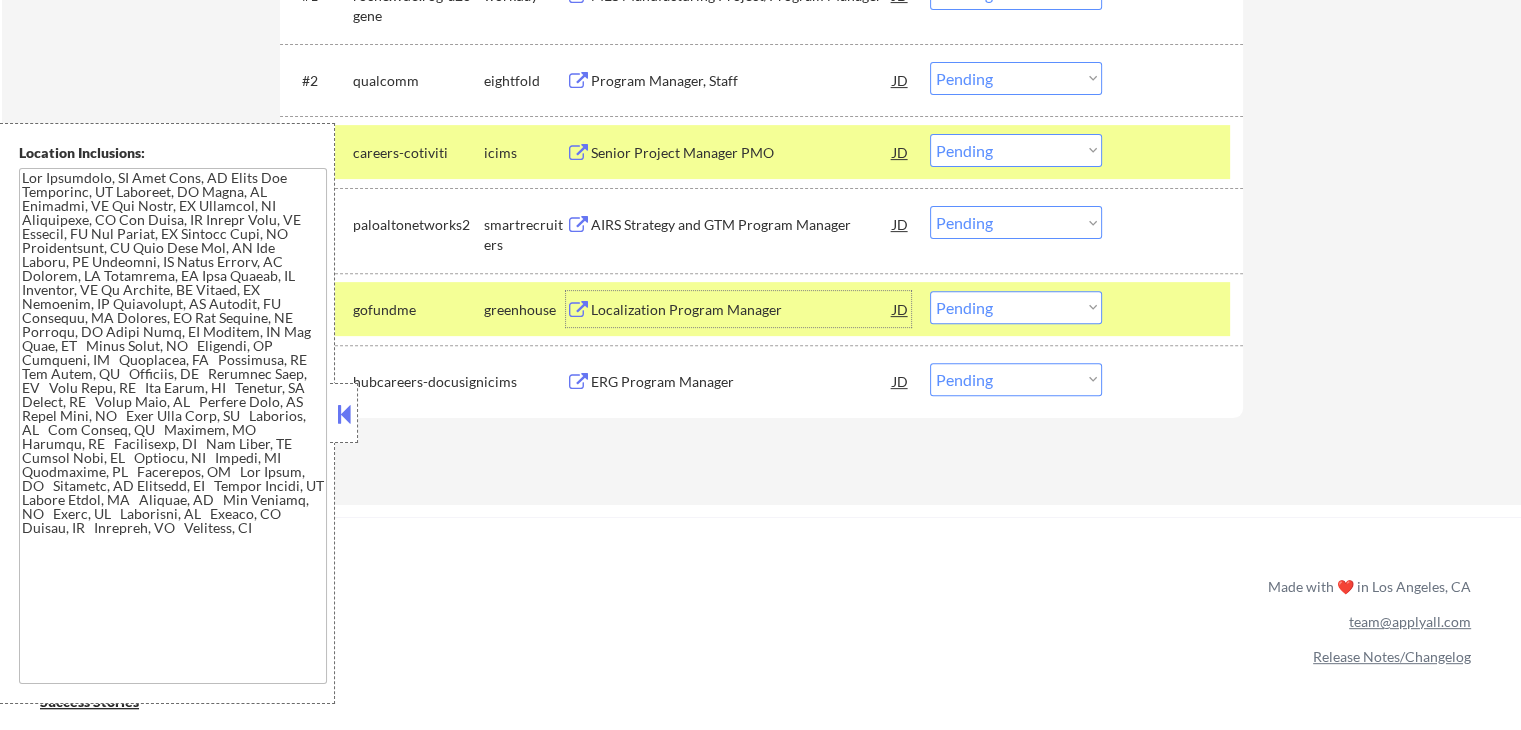 click on "AIRS Strategy and GTM Program Manager" at bounding box center (742, 225) 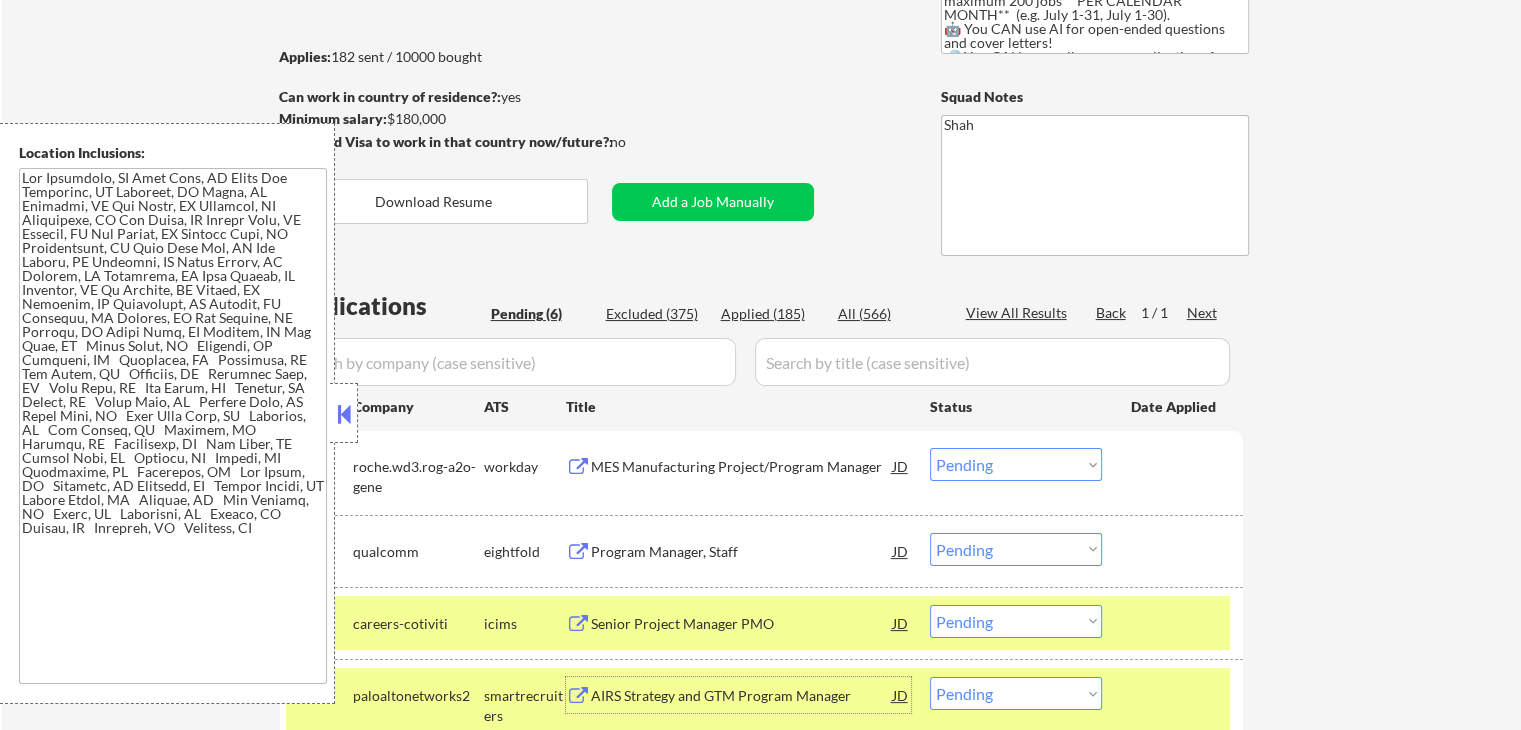 scroll, scrollTop: 200, scrollLeft: 0, axis: vertical 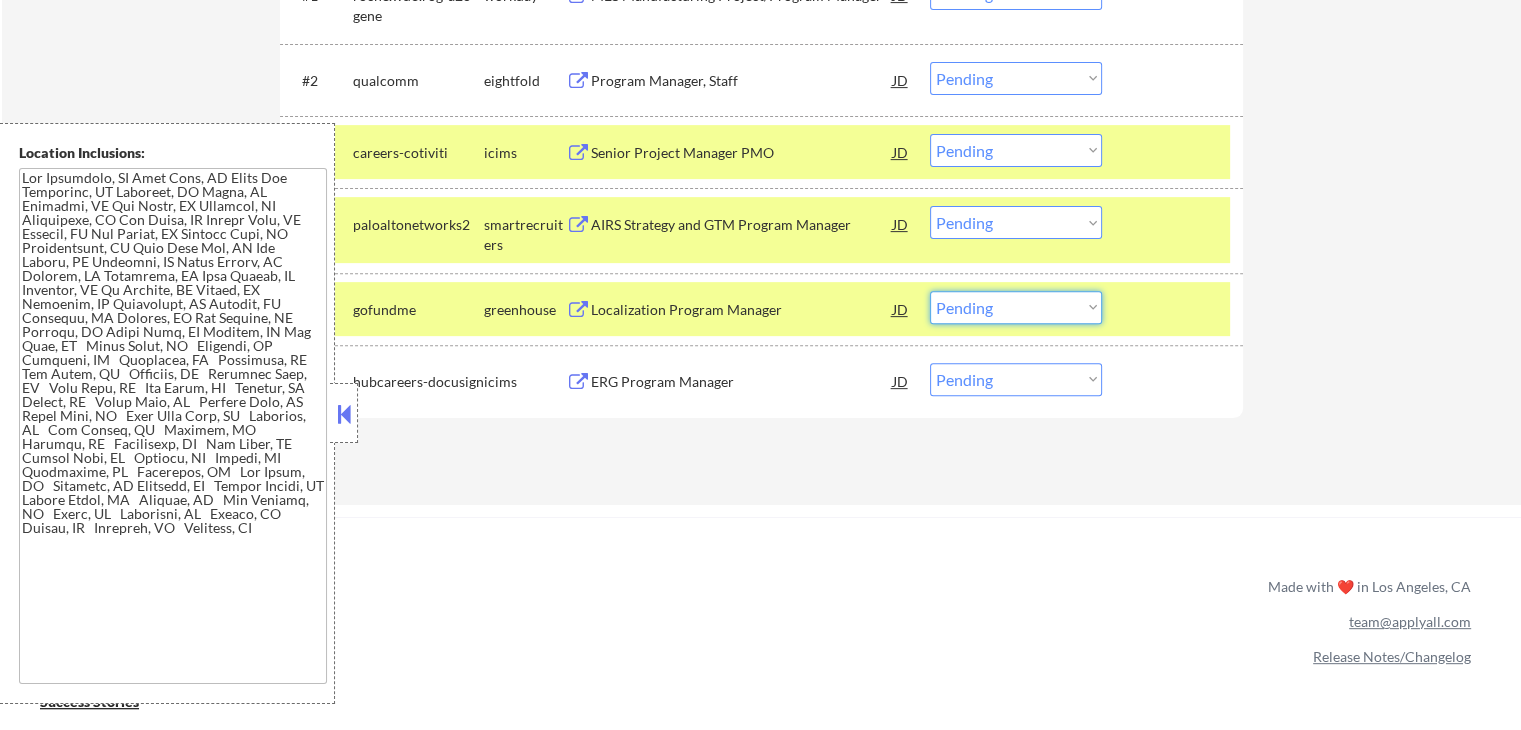 click on "Choose an option... Pending Applied Excluded (Questions) Excluded (Expired) Excluded (Location) Excluded (Bad Match) Excluded (Blocklist) Excluded (Salary) Excluded (Other)" at bounding box center [1016, 307] 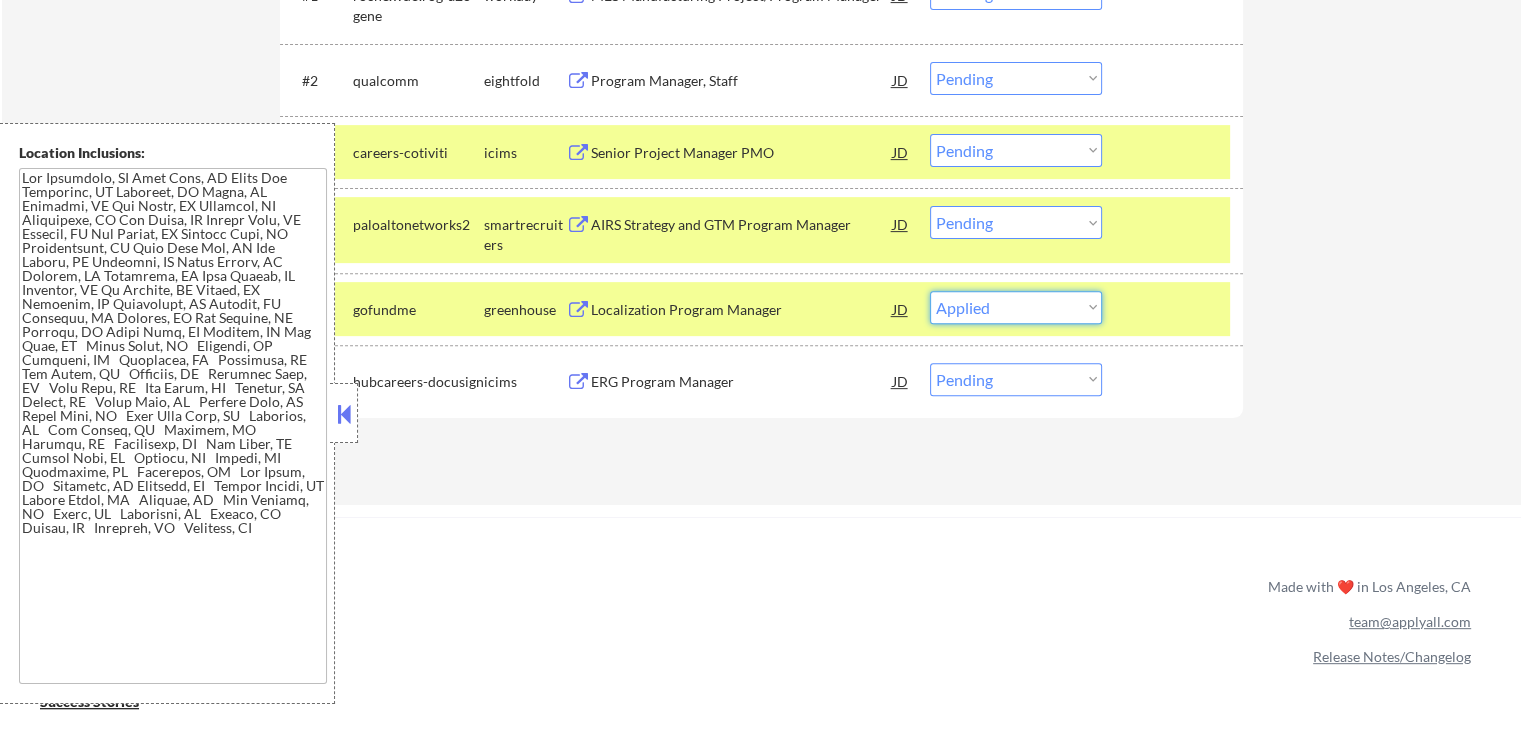 click on "Choose an option... Pending Applied Excluded (Questions) Excluded (Expired) Excluded (Location) Excluded (Bad Match) Excluded (Blocklist) Excluded (Salary) Excluded (Other)" at bounding box center (1016, 307) 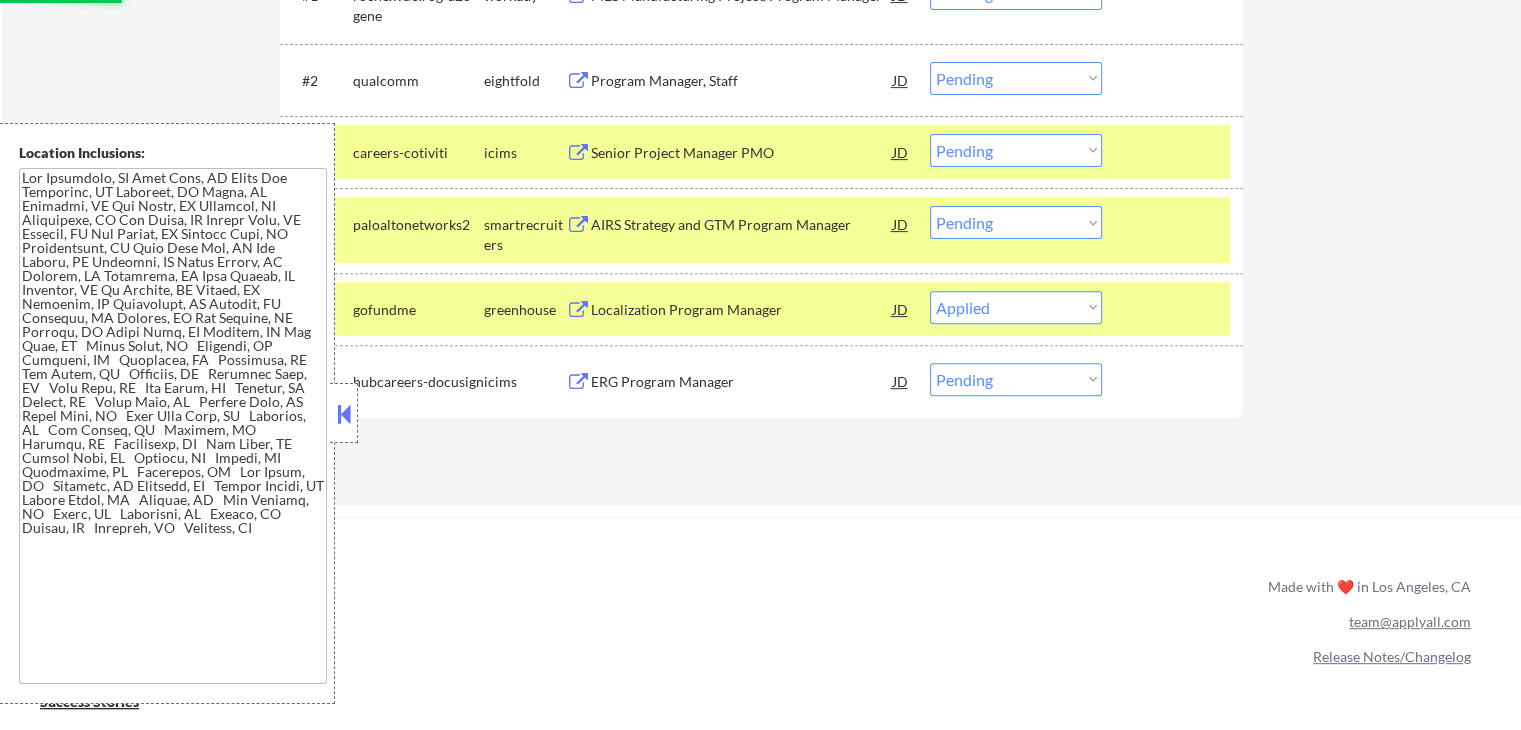select on ""pending"" 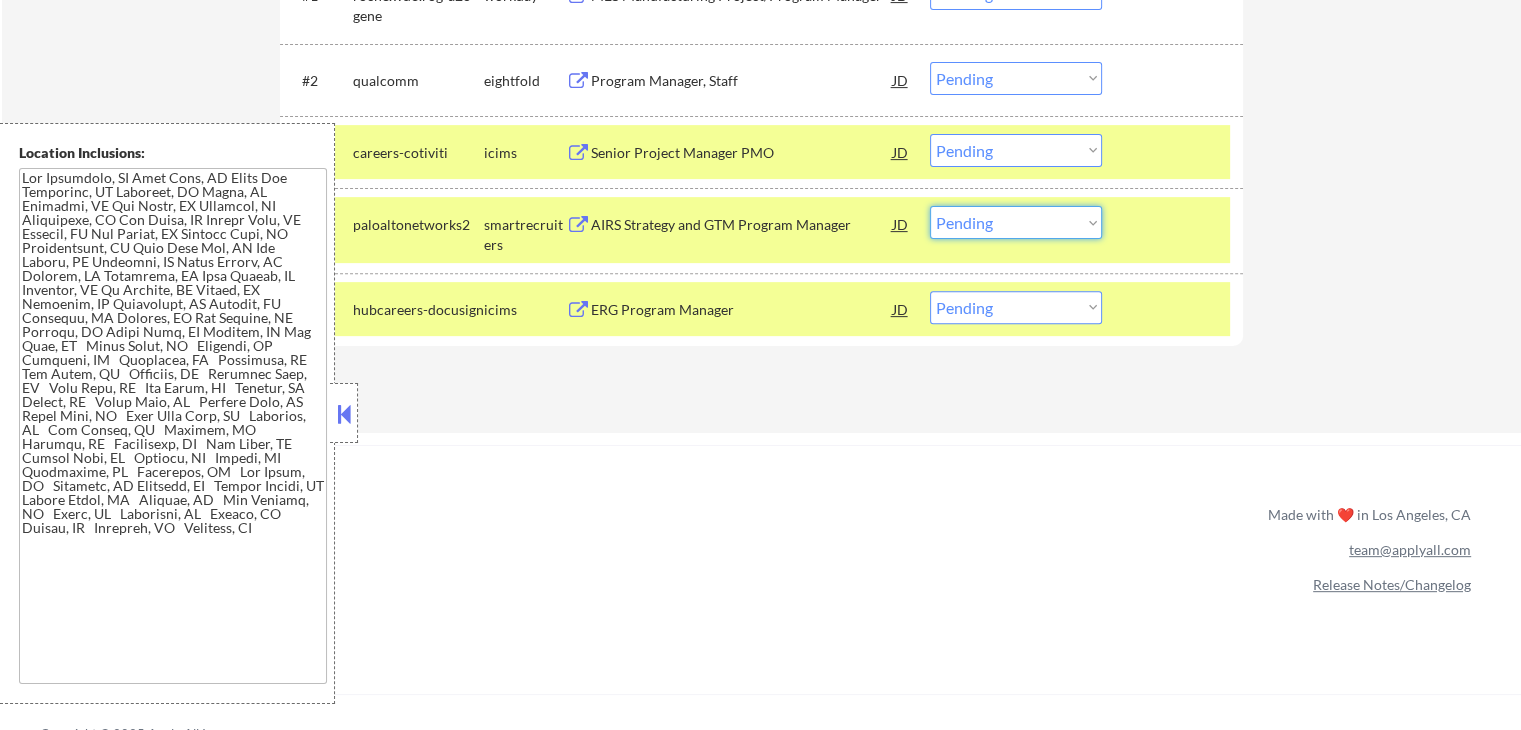 click on "Choose an option... Pending Applied Excluded (Questions) Excluded (Expired) Excluded (Location) Excluded (Bad Match) Excluded (Blocklist) Excluded (Salary) Excluded (Other)" at bounding box center (1016, 222) 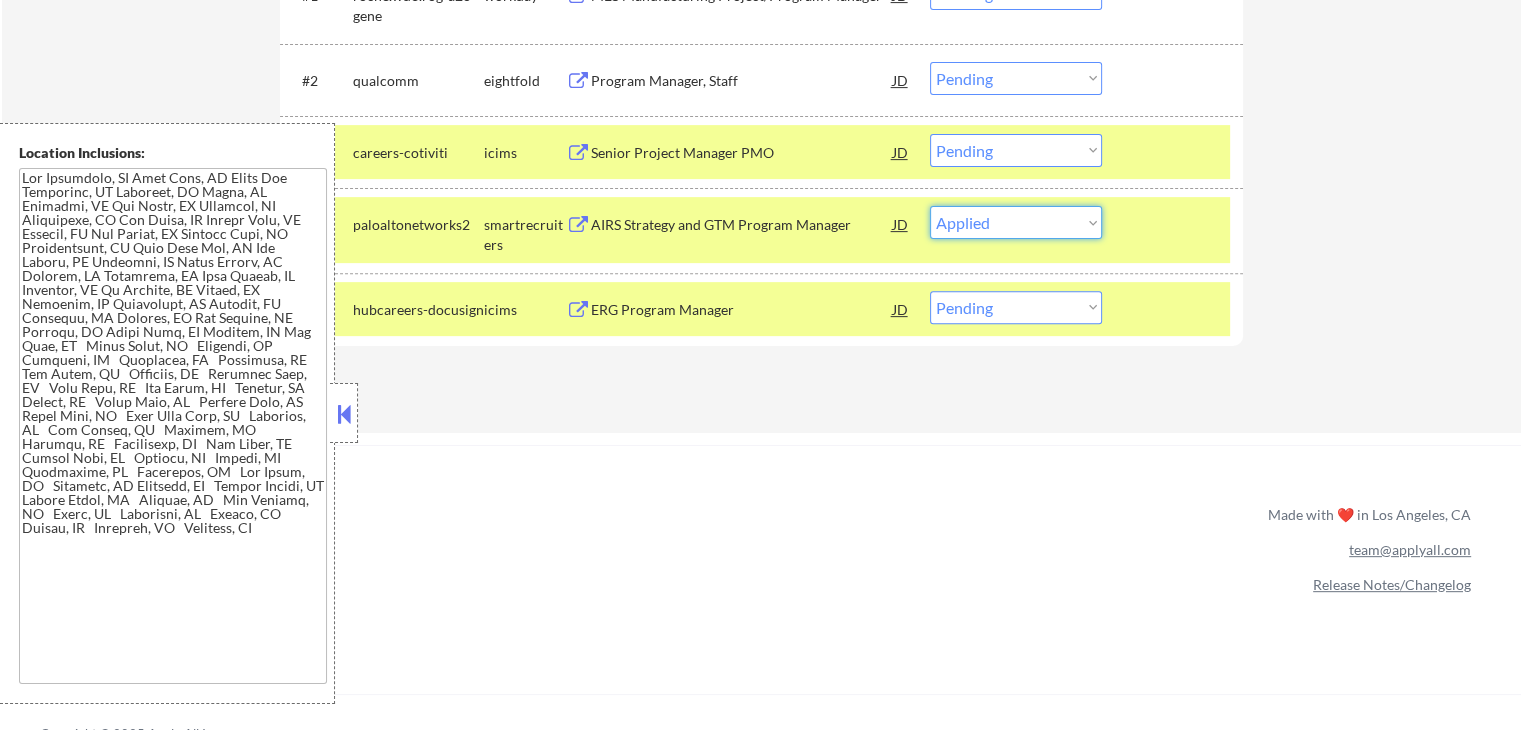 click on "Choose an option... Pending Applied Excluded (Questions) Excluded (Expired) Excluded (Location) Excluded (Bad Match) Excluded (Blocklist) Excluded (Salary) Excluded (Other)" at bounding box center [1016, 222] 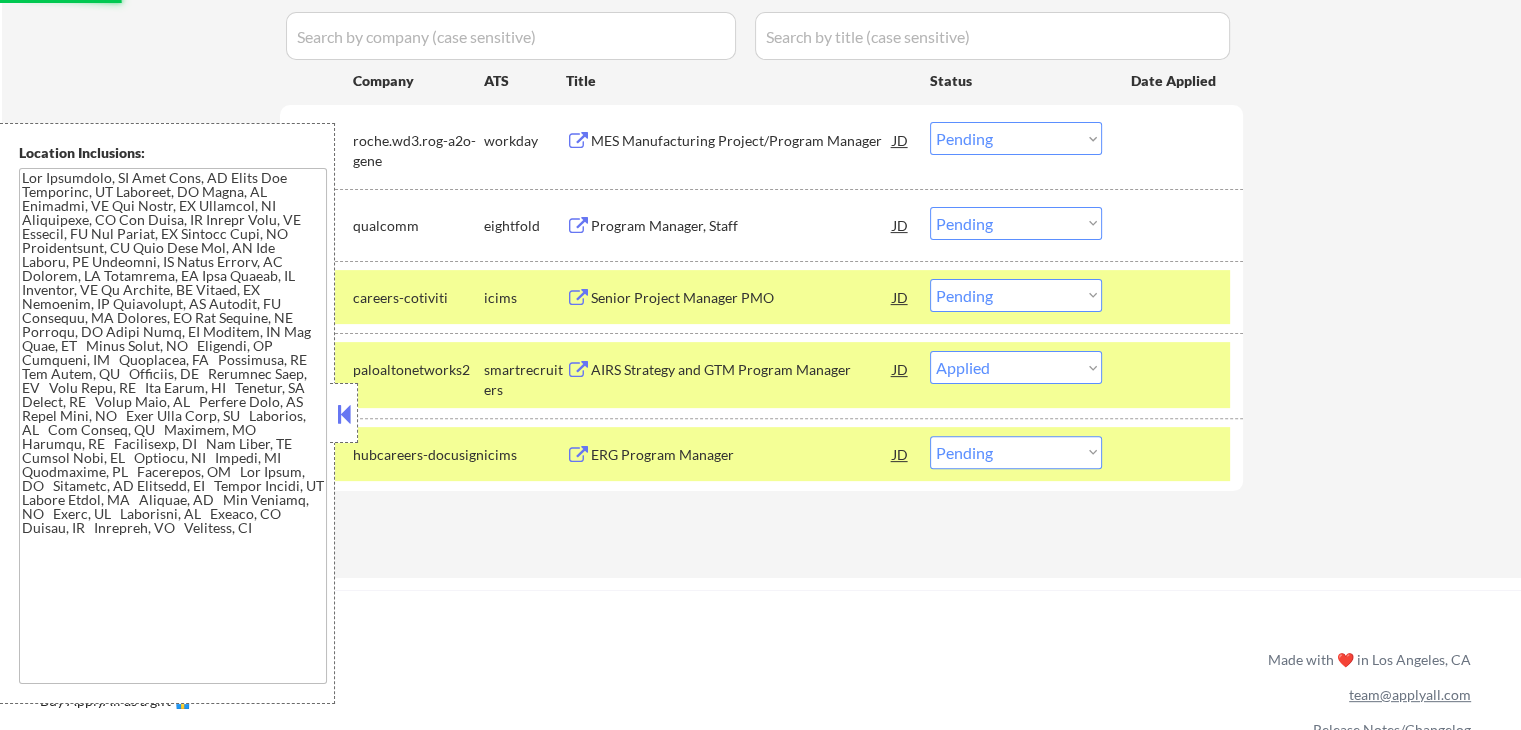 scroll, scrollTop: 400, scrollLeft: 0, axis: vertical 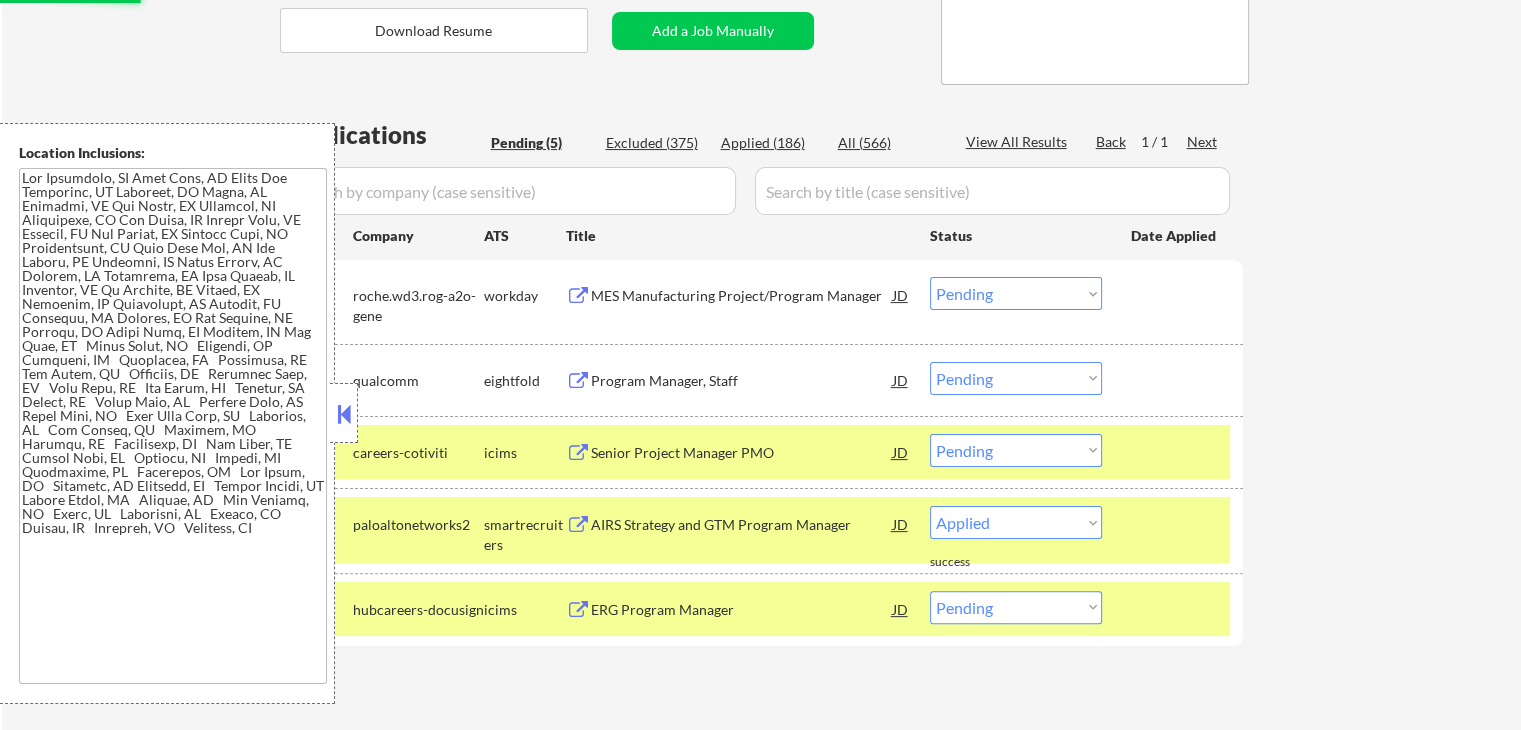 select on ""pending"" 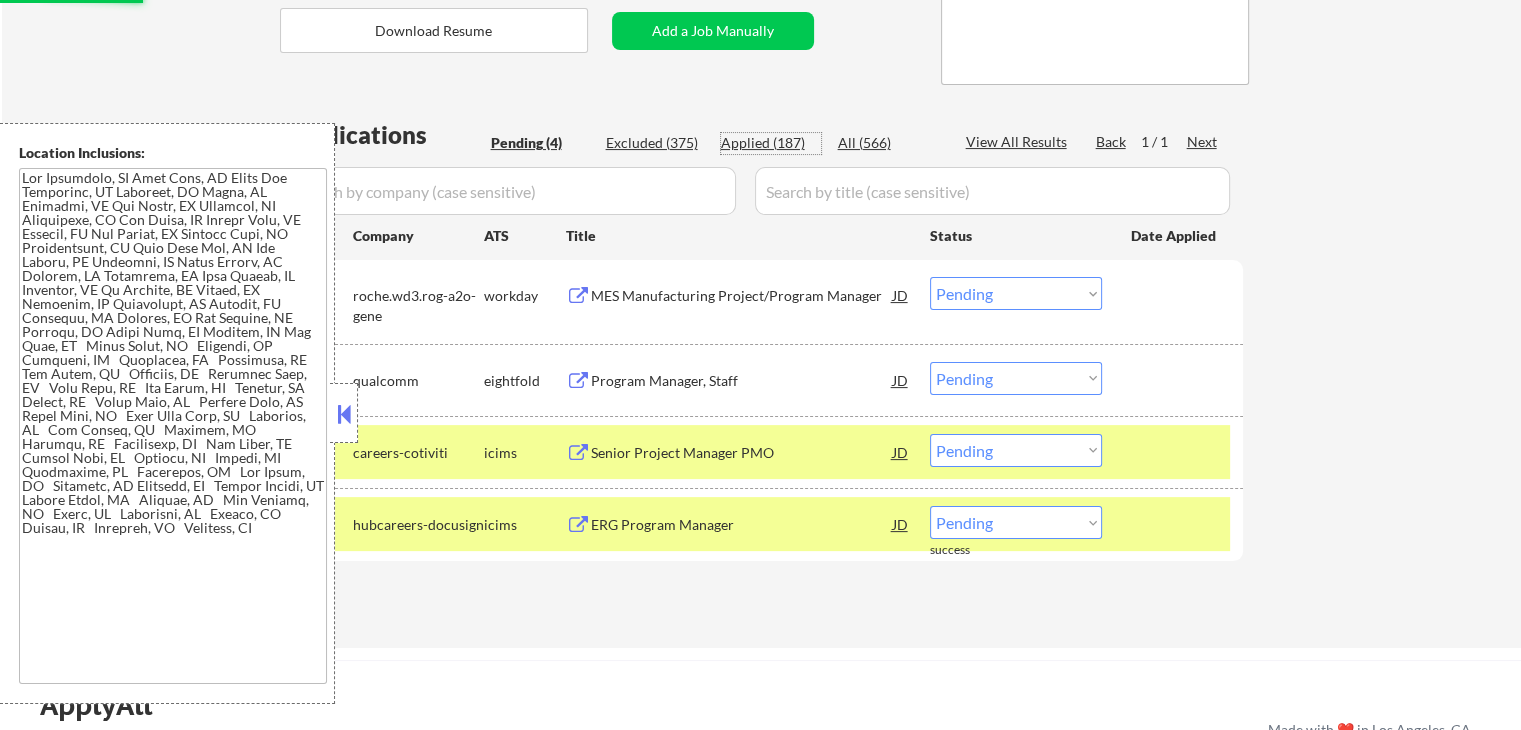 click on "Applied (187)" at bounding box center (771, 143) 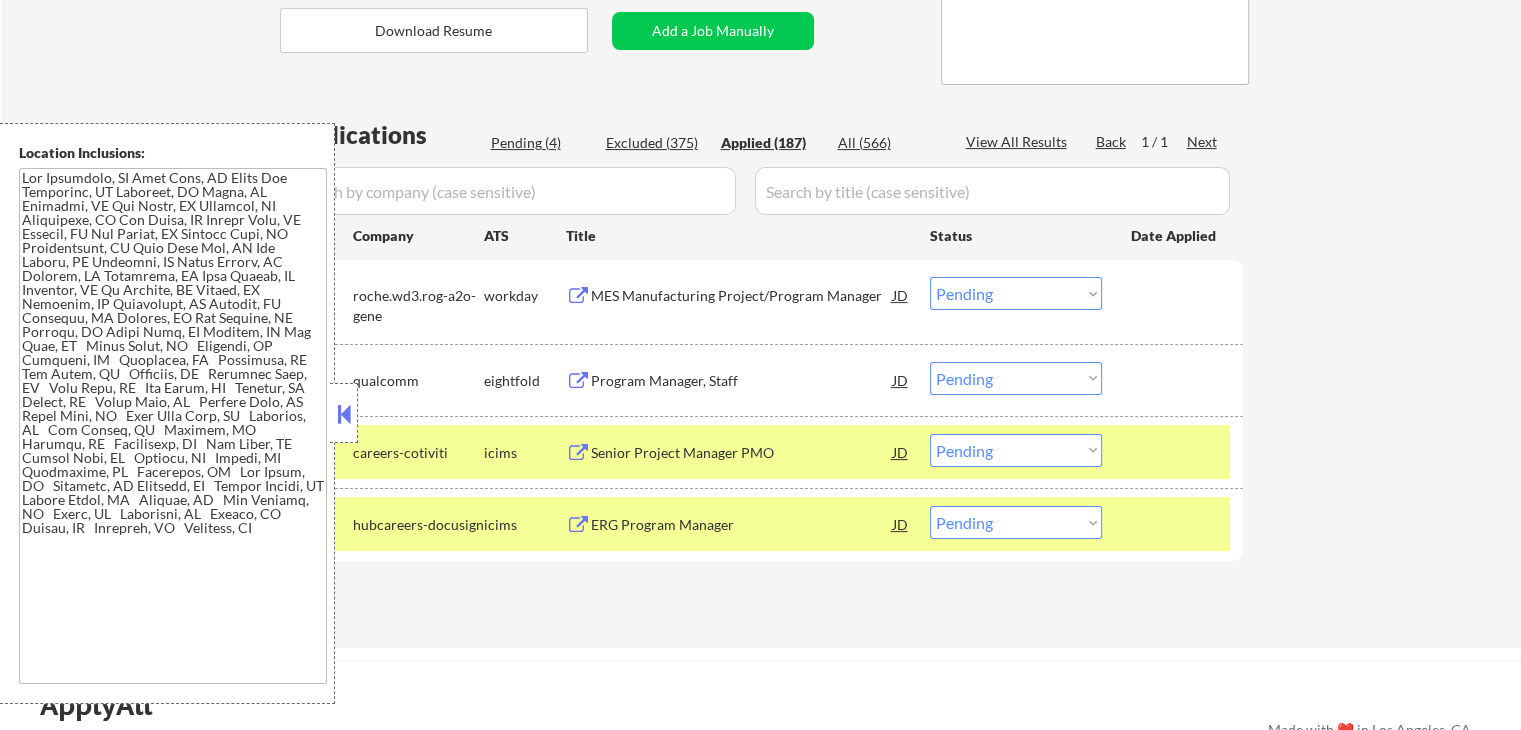 select on ""applied"" 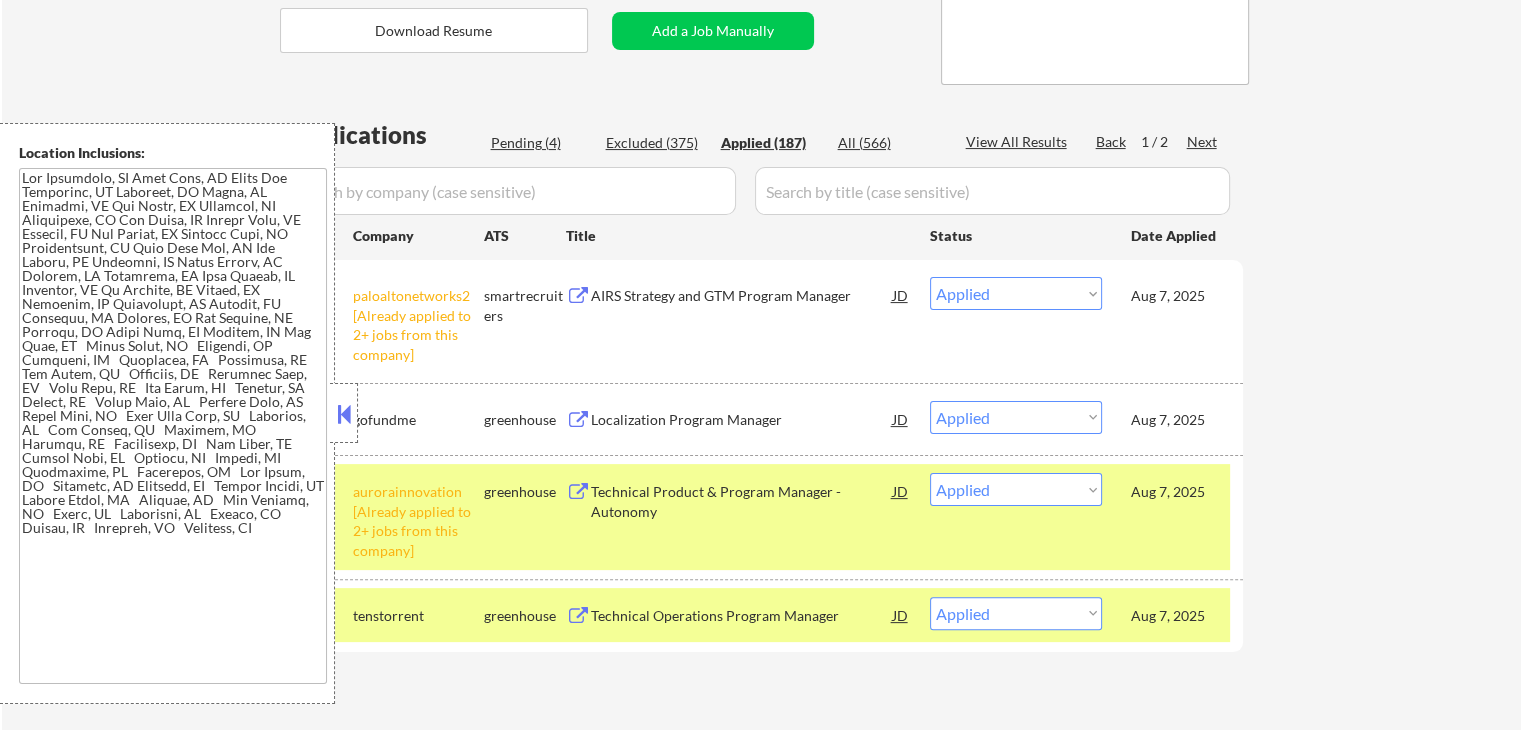 select on ""applied"" 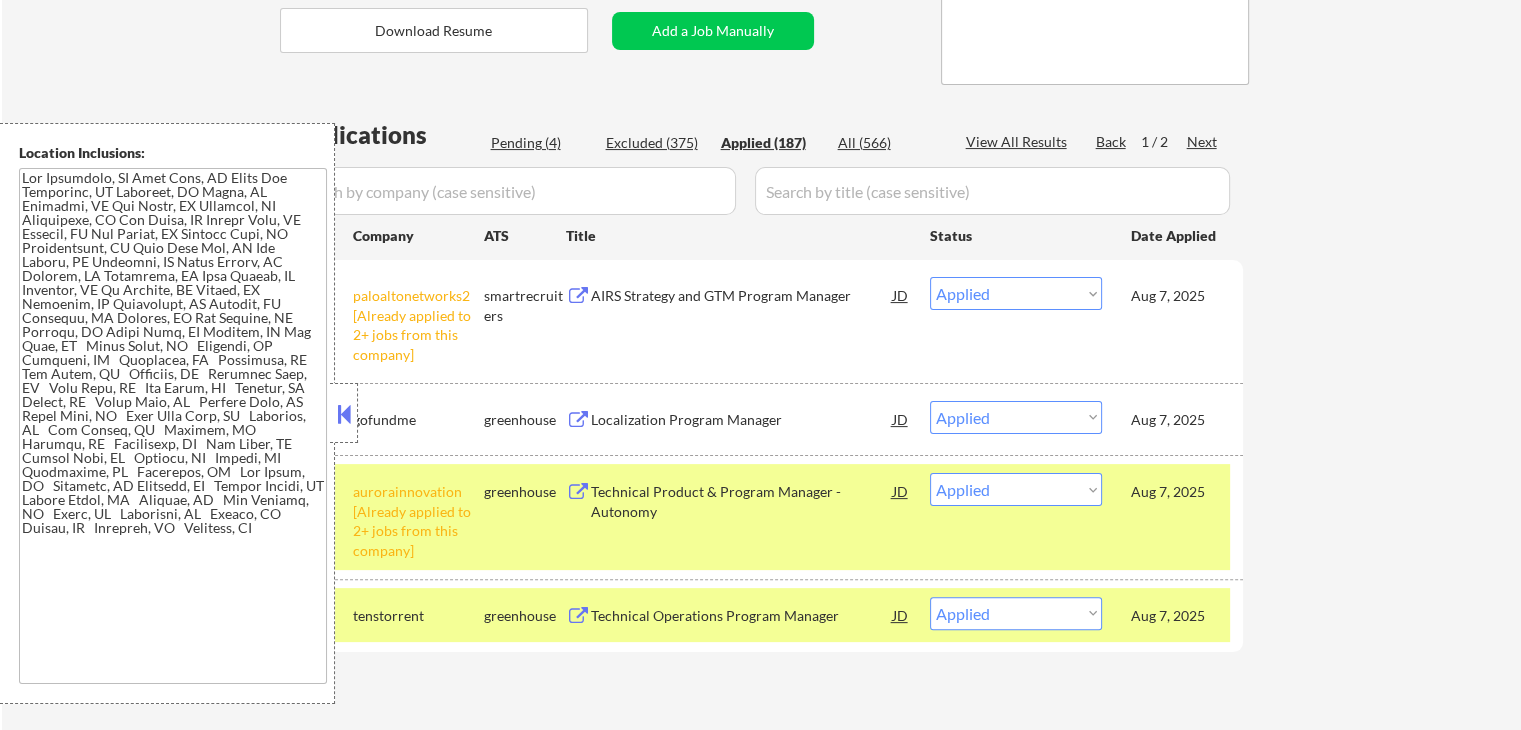 select on ""applied"" 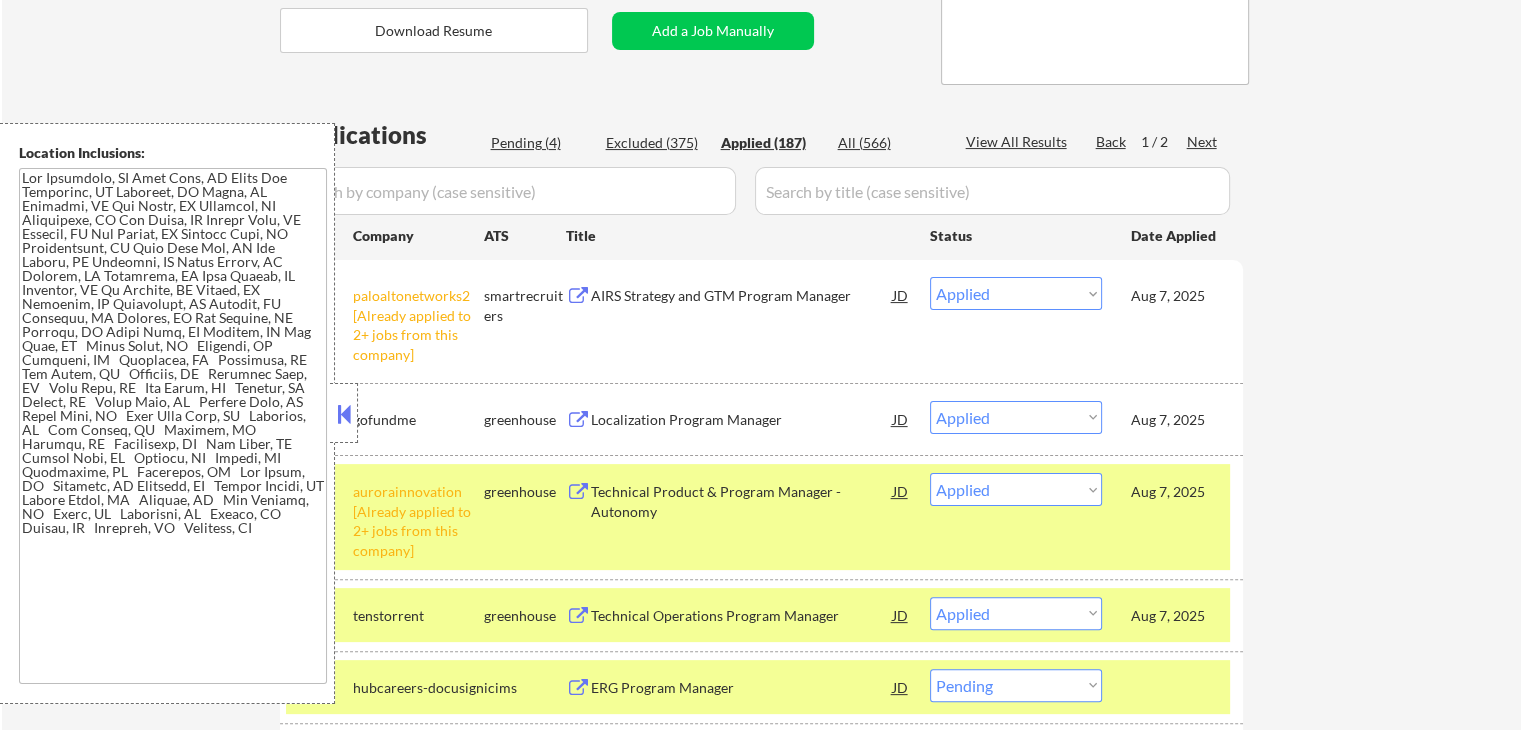 select on ""applied"" 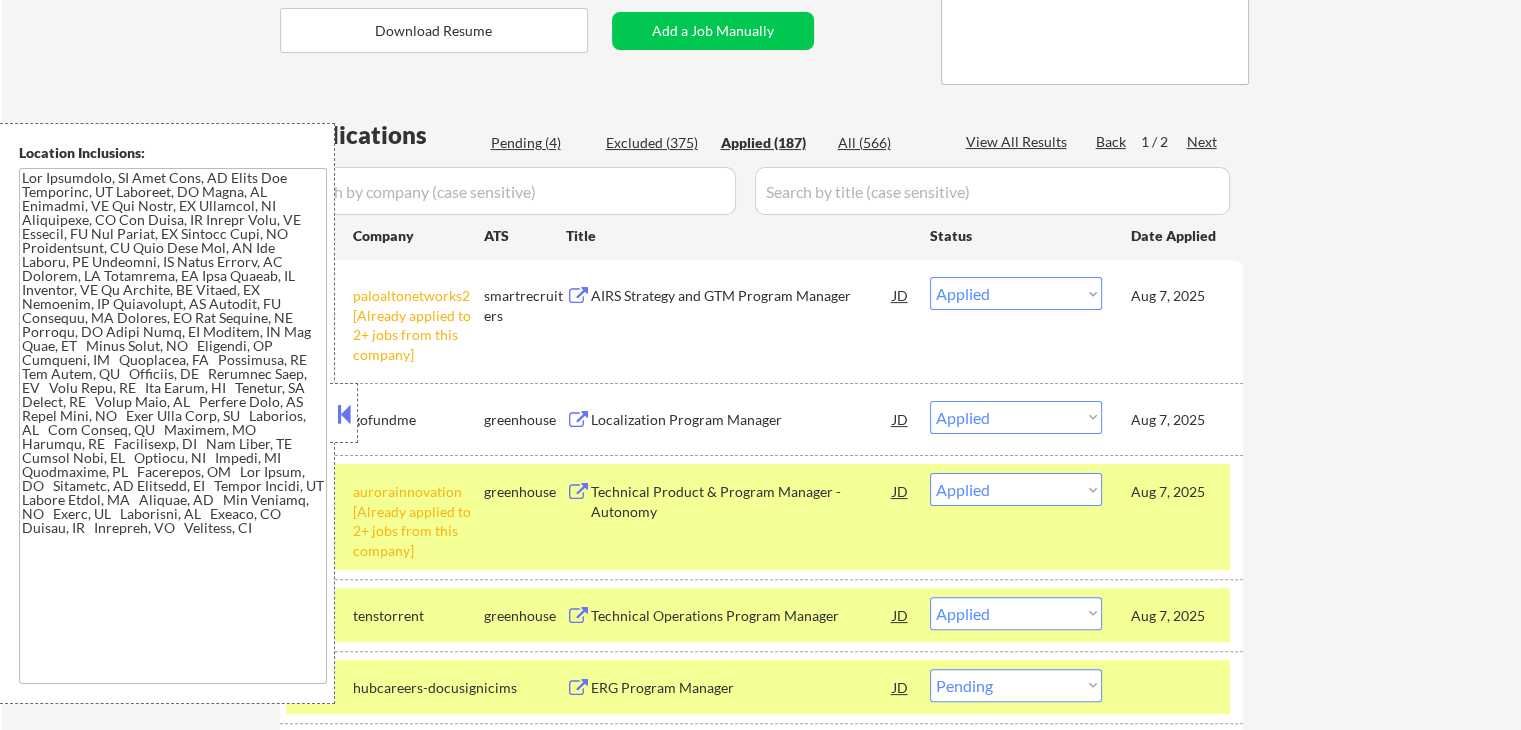 select on ""applied"" 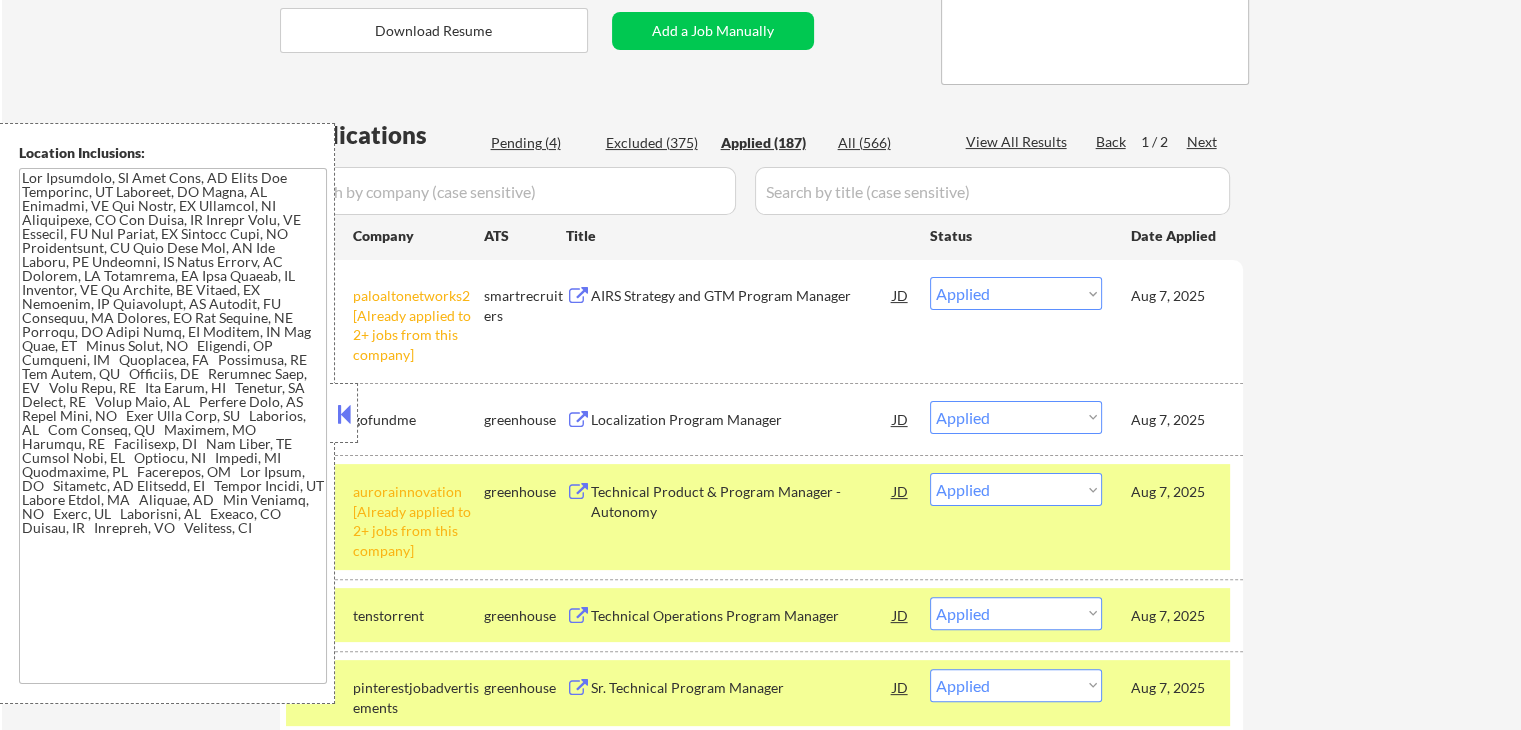 click on "← Return to /applysquad Mailslurp Inbox Job Search Builder [FIRST] [LAST] User Email:  [EMAIL] Application Email:  [EMAIL] Mailslurp Email:  [EMAIL] LinkedIn:   www.linkedin.com/[LINK]
Phone:  [PHONE] Current Location:  [CITY], [STATE] Applies:  182 sent / 10000 bought Internal Notes You can use [CITY], [STATE] as current location
This subscriber came in through Velvet Vision (Yonelly). She pays us per sent appication, so please apply to as many jobs as possible ASAP, maximum 200 jobs **PER CALENDAR MONTH**  (e.g. [MONTH] 1-31, [MONTH] 1-30).
☂️ You CAN use AI for open-ended questions and cover letters!
🔍 You CAN manually source applications for this customer (low priority) Can work in country of residence?:  yes Squad Notes Minimum salary:  $180,000 Will need Visa to work in that country now/future?:   no Download Resume Add a Job Manually [LAST] Applications Pending (4) Excluded (375) Applied (187) All (566) Back Next" at bounding box center (761, 4493) 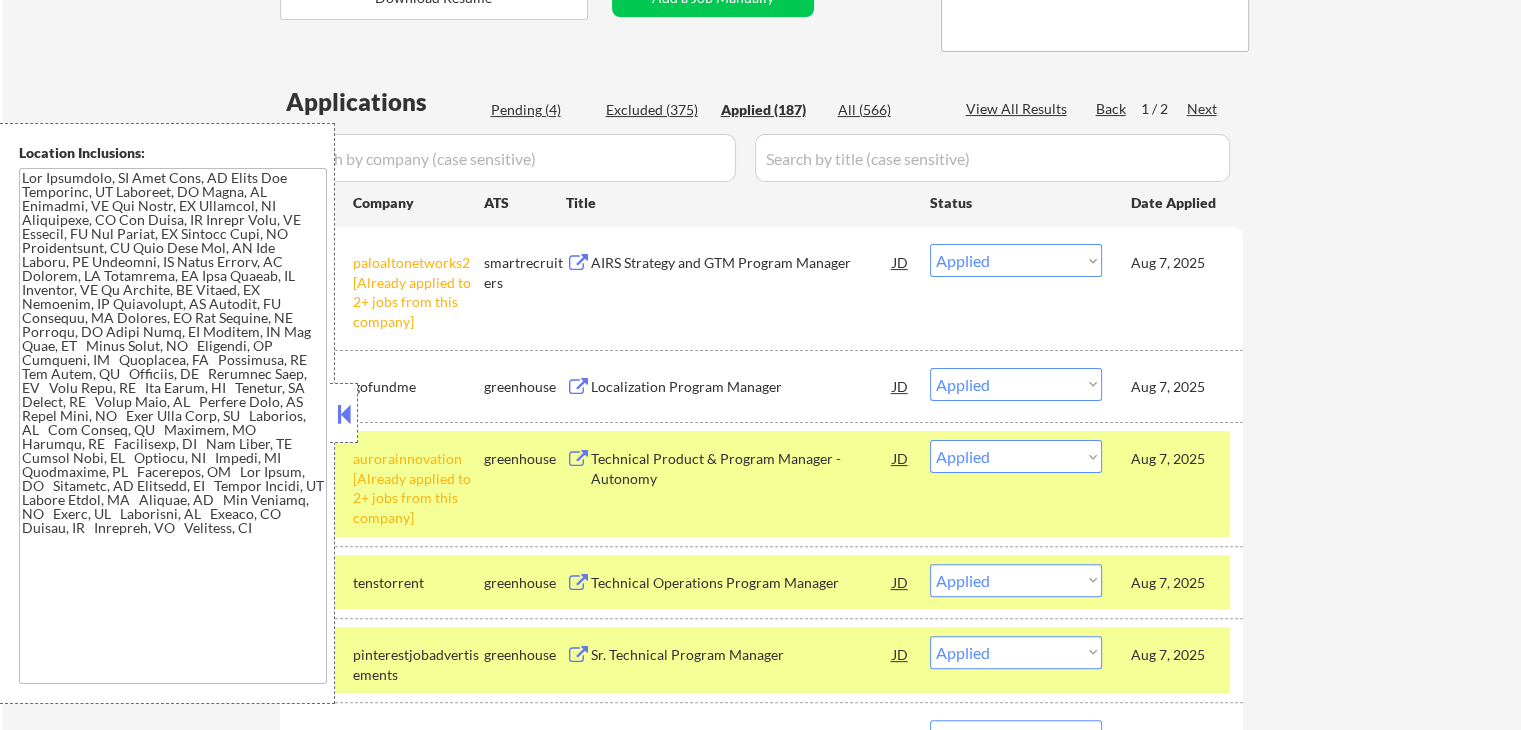 scroll, scrollTop: 400, scrollLeft: 0, axis: vertical 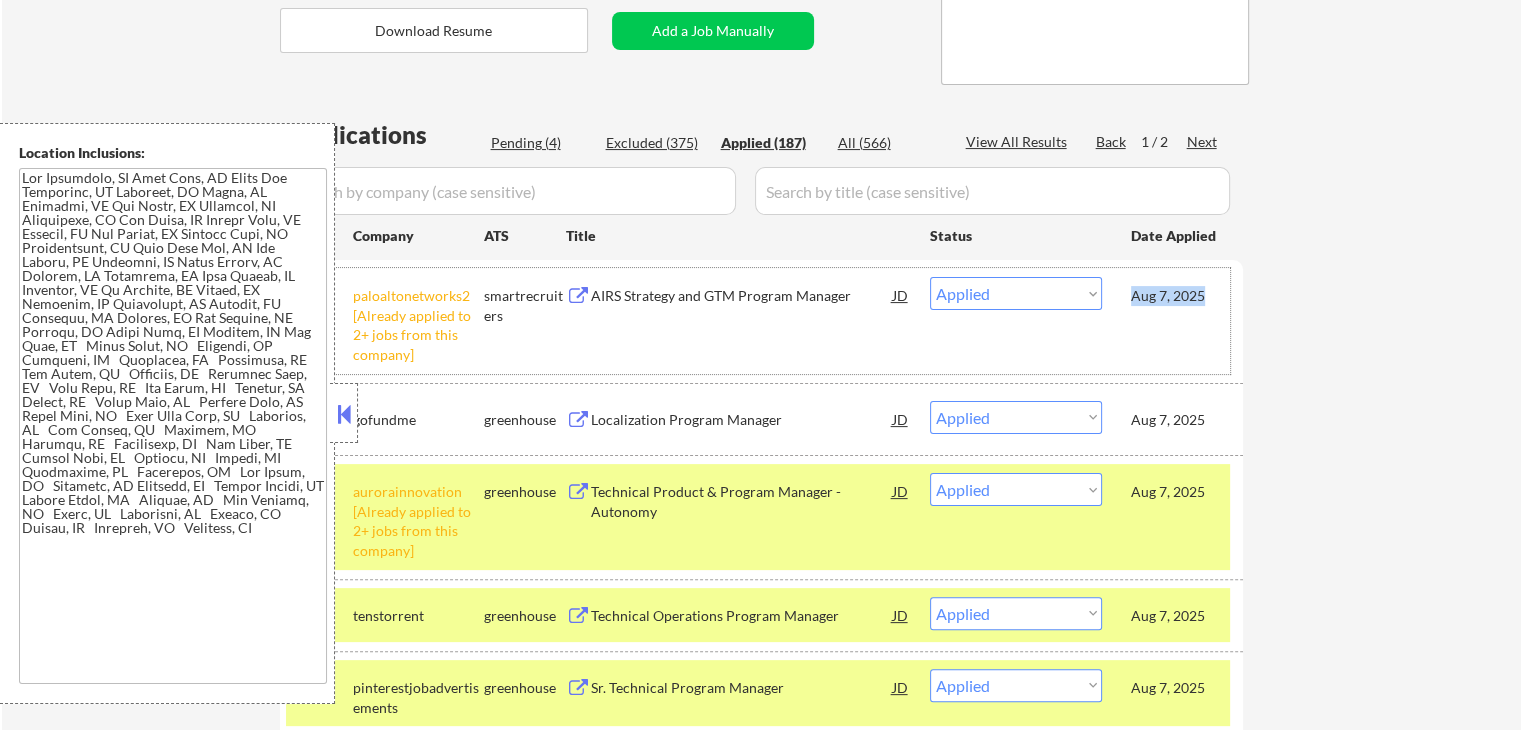 drag, startPoint x: 1132, startPoint y: 295, endPoint x: 1206, endPoint y: 295, distance: 74 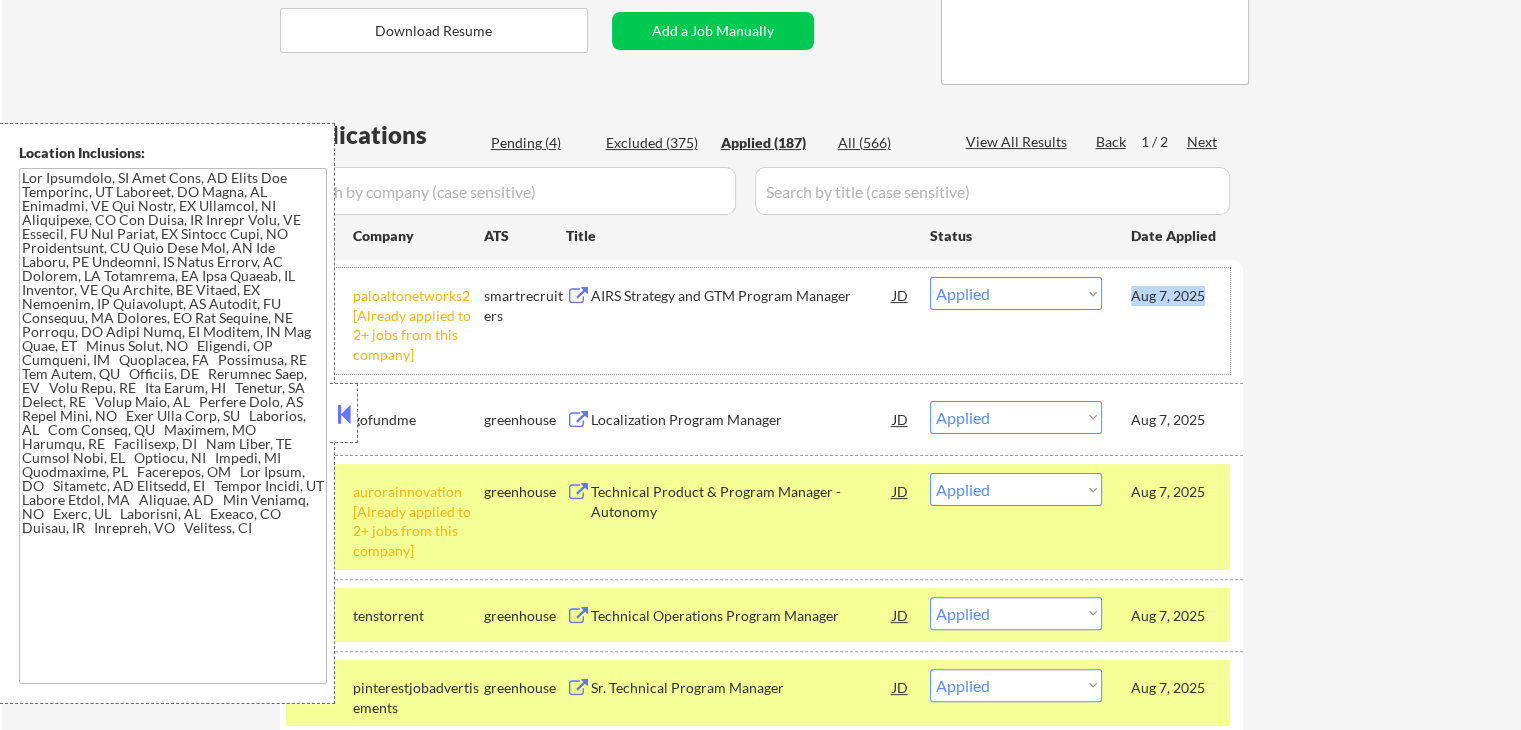 click on "Aug 7, 2025" at bounding box center (1175, 296) 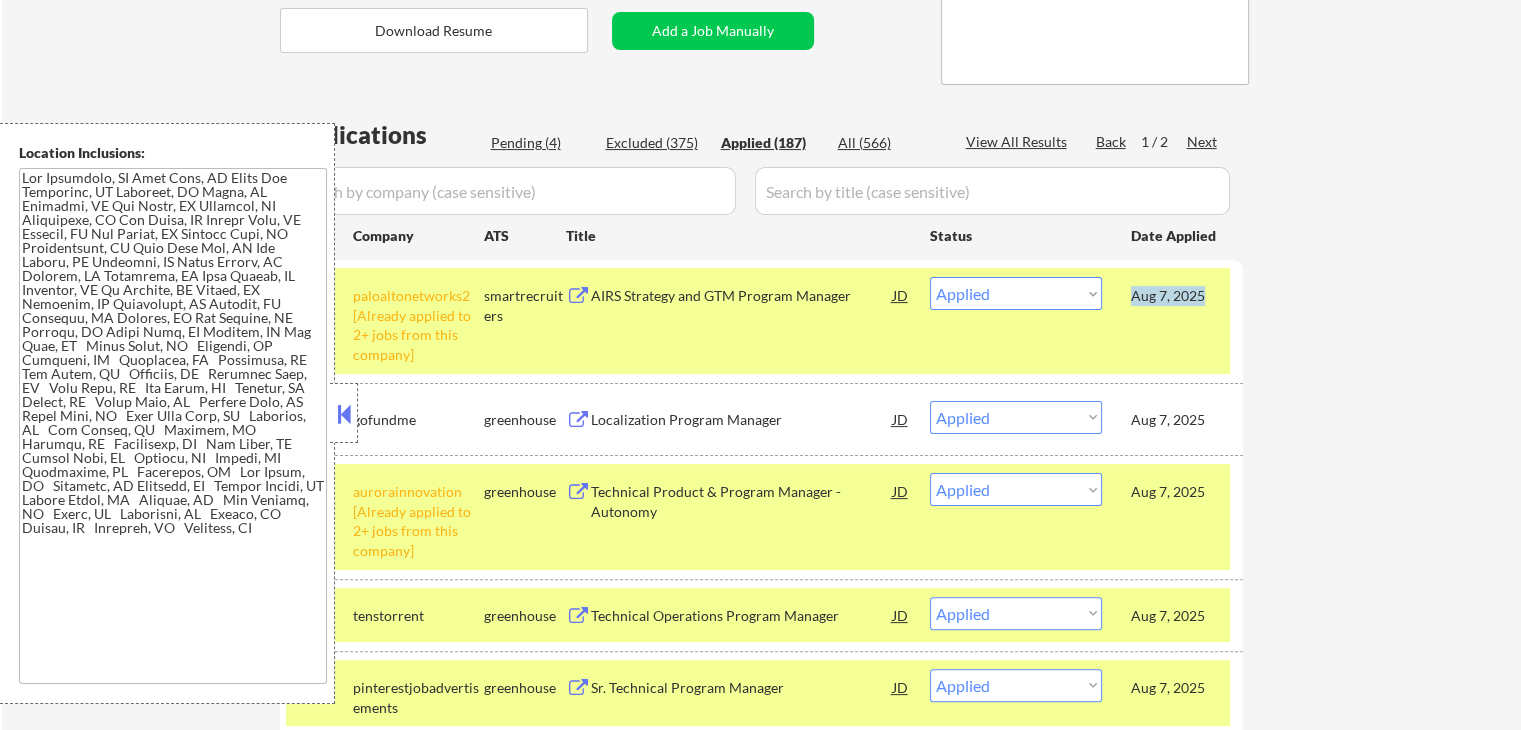 copy on "Aug 7, 2025" 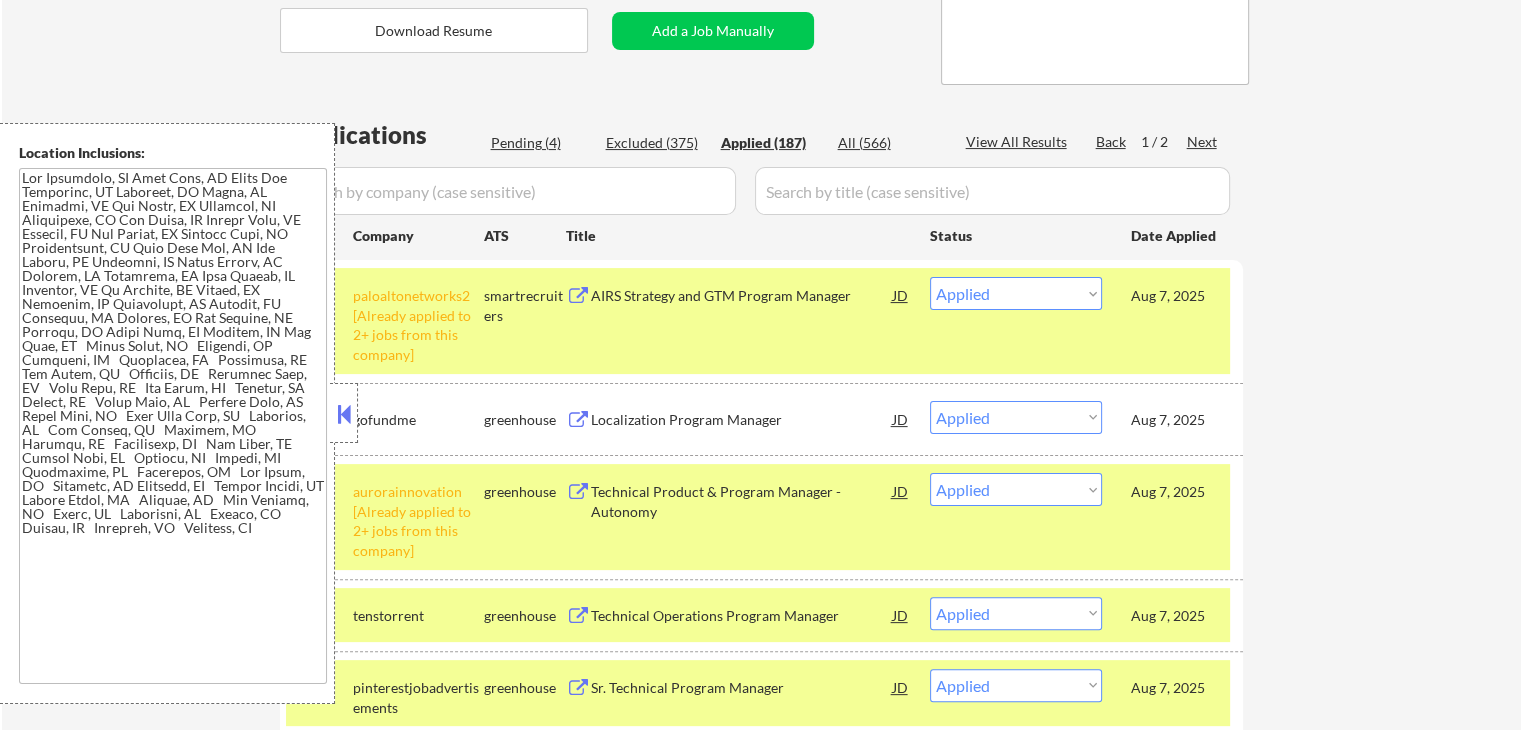 click on "← Return to /applysquad Mailslurp Inbox Job Search Builder [FIRST] [LAST] User Email:  [EMAIL] Application Email:  [EMAIL] Mailslurp Email:  [EMAIL] LinkedIn:   www.linkedin.com/[LINK]
Phone:  [PHONE] Current Location:  [CITY], [STATE] Applies:  182 sent / 10000 bought Internal Notes You can use [CITY], [STATE] as current location
This subscriber came in through Velvet Vision (Yonelly). She pays us per sent appication, so please apply to as many jobs as possible ASAP, maximum 200 jobs **PER CALENDAR MONTH**  (e.g. [MONTH] 1-31, [MONTH] 1-30).
☂️ You CAN use AI for open-ended questions and cover letters!
🔍 You CAN manually source applications for this customer (low priority) Can work in country of residence?:  yes Squad Notes Minimum salary:  $180,000 Will need Visa to work in that country now/future?:   no Download Resume Add a Job Manually [LAST] Applications Pending (4) Excluded (375) Applied (187) All (566) Back Next" at bounding box center [761, 4493] 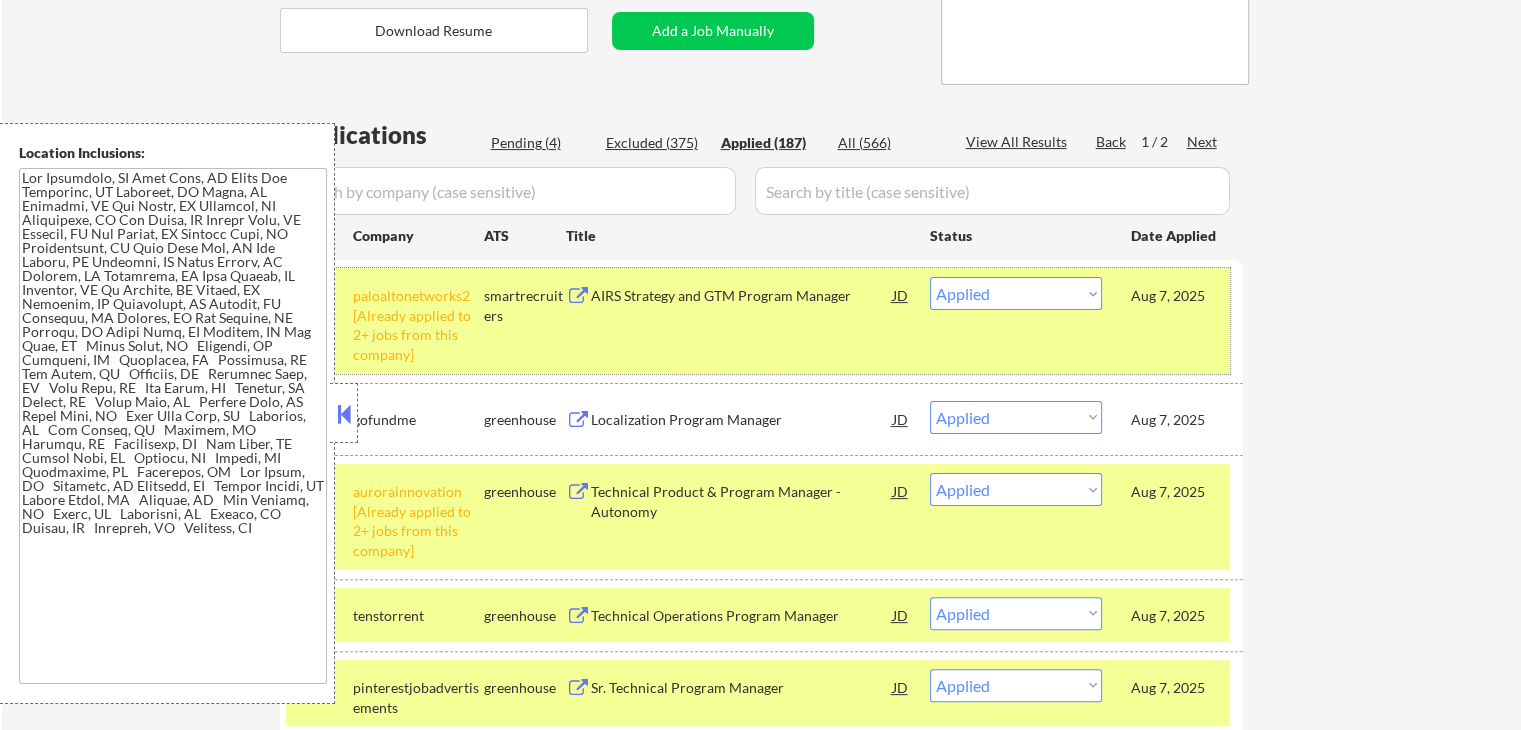 click on "#1 paloaltonetworks2 [Already applied to 2+ jobs from this company] smartrecruiters AIRS Strategy and GTM Program Manager JD Choose an option... Pending Applied Excluded (Questions) Excluded (Expired) Excluded (Location) Excluded (Bad Match) Excluded (Blocklist) Excluded (Salary) Excluded (Other) [DATE]" at bounding box center (758, 320) 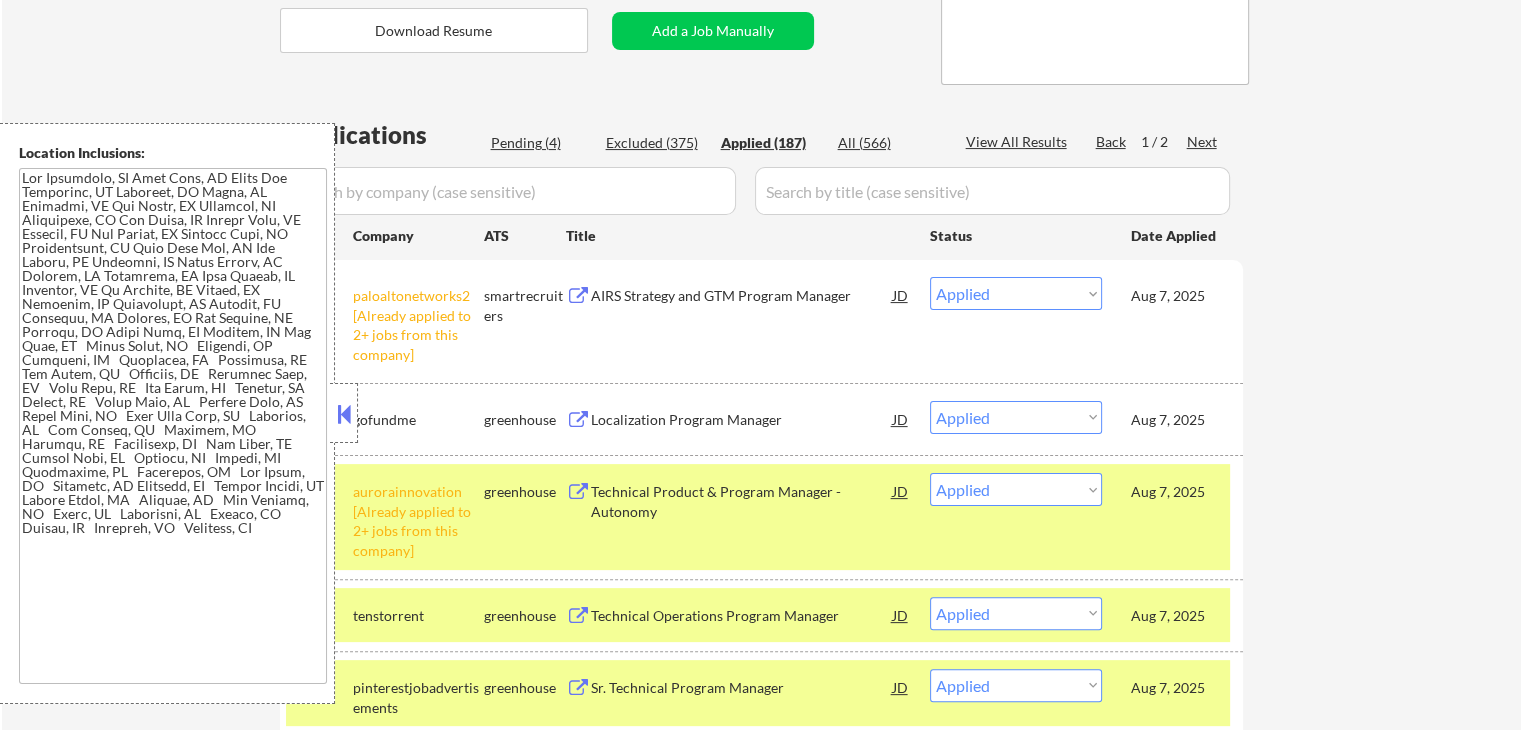 click on "Aug 7, 2025" at bounding box center [1175, 491] 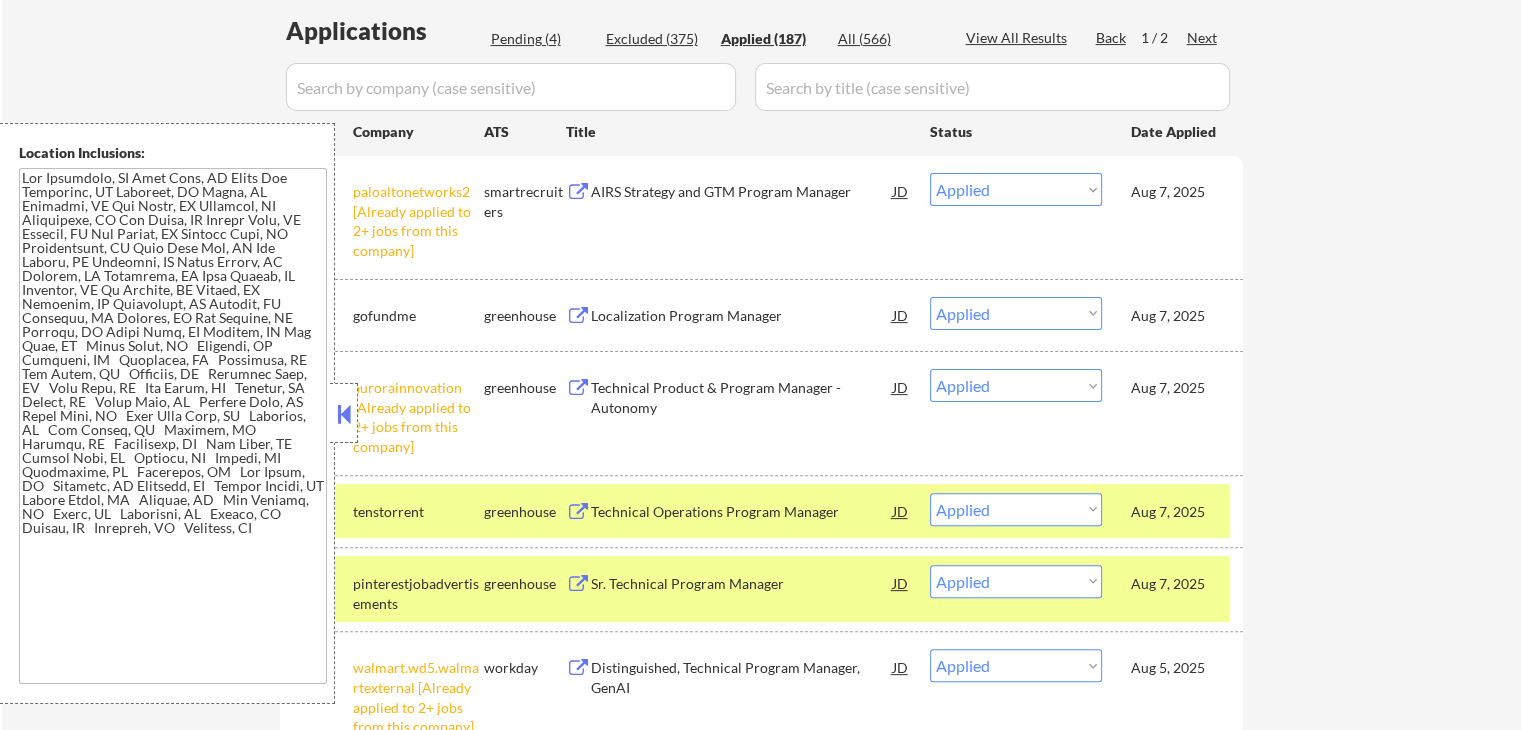 scroll, scrollTop: 600, scrollLeft: 0, axis: vertical 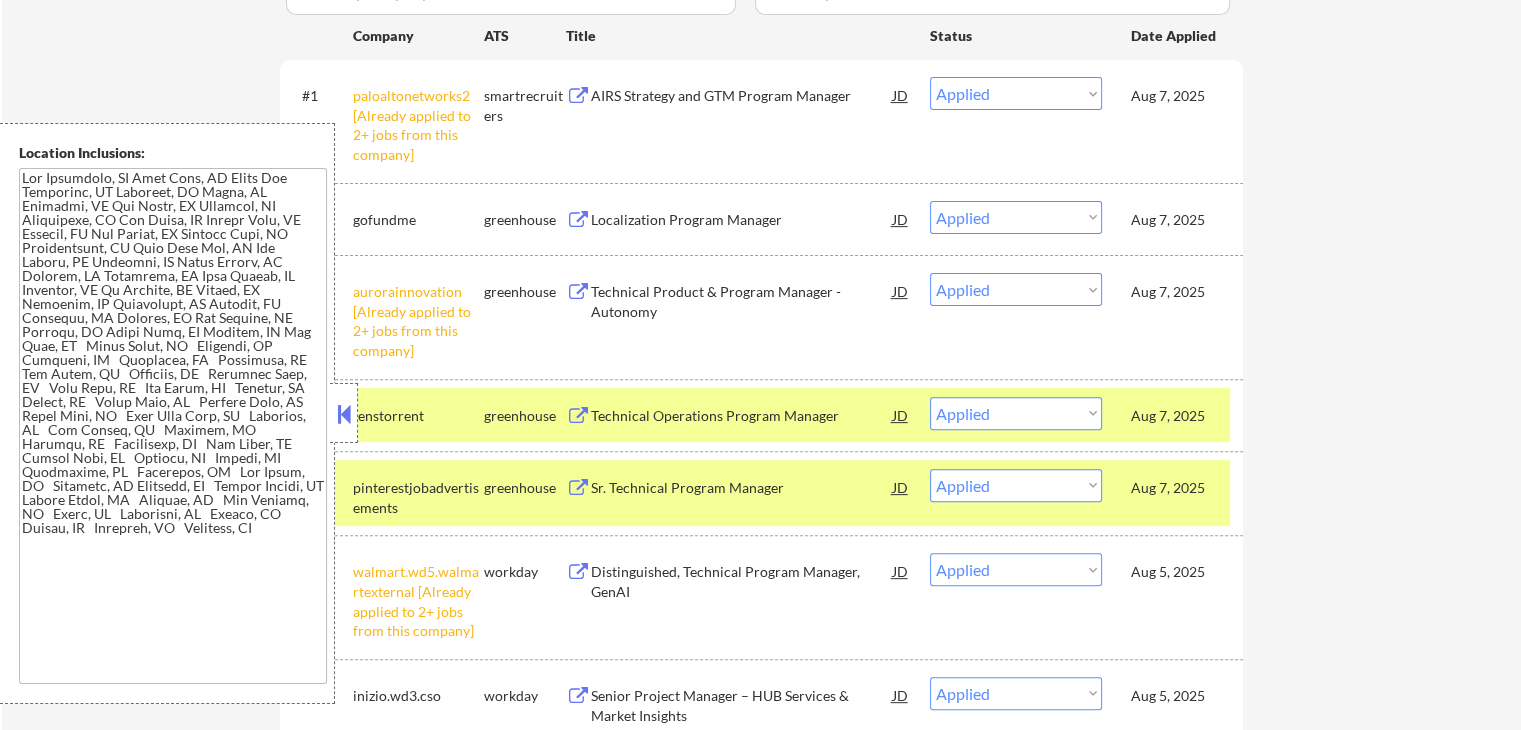 click on "Aug 7, 2025" at bounding box center [1175, 416] 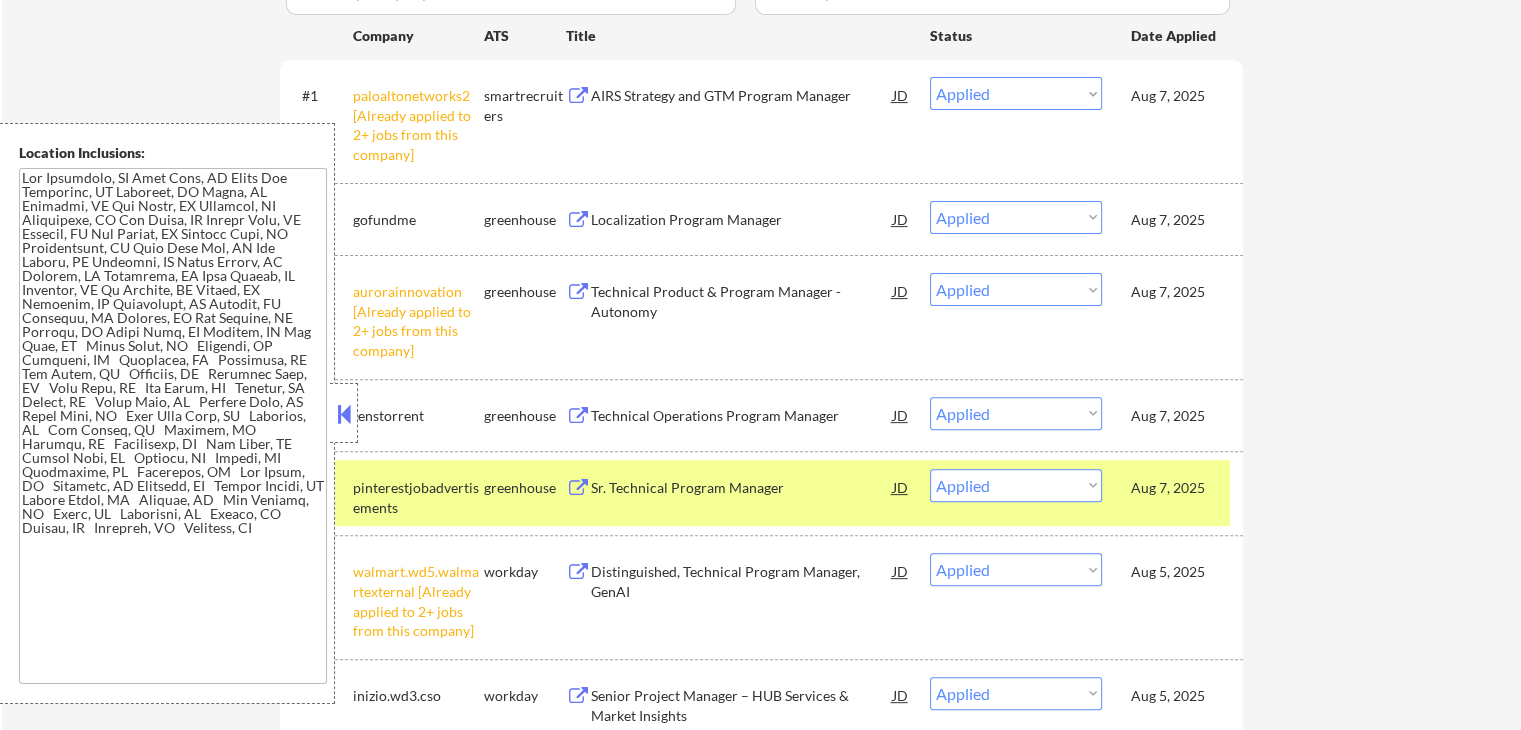 click on "Aug 7, 2025" at bounding box center [1175, 488] 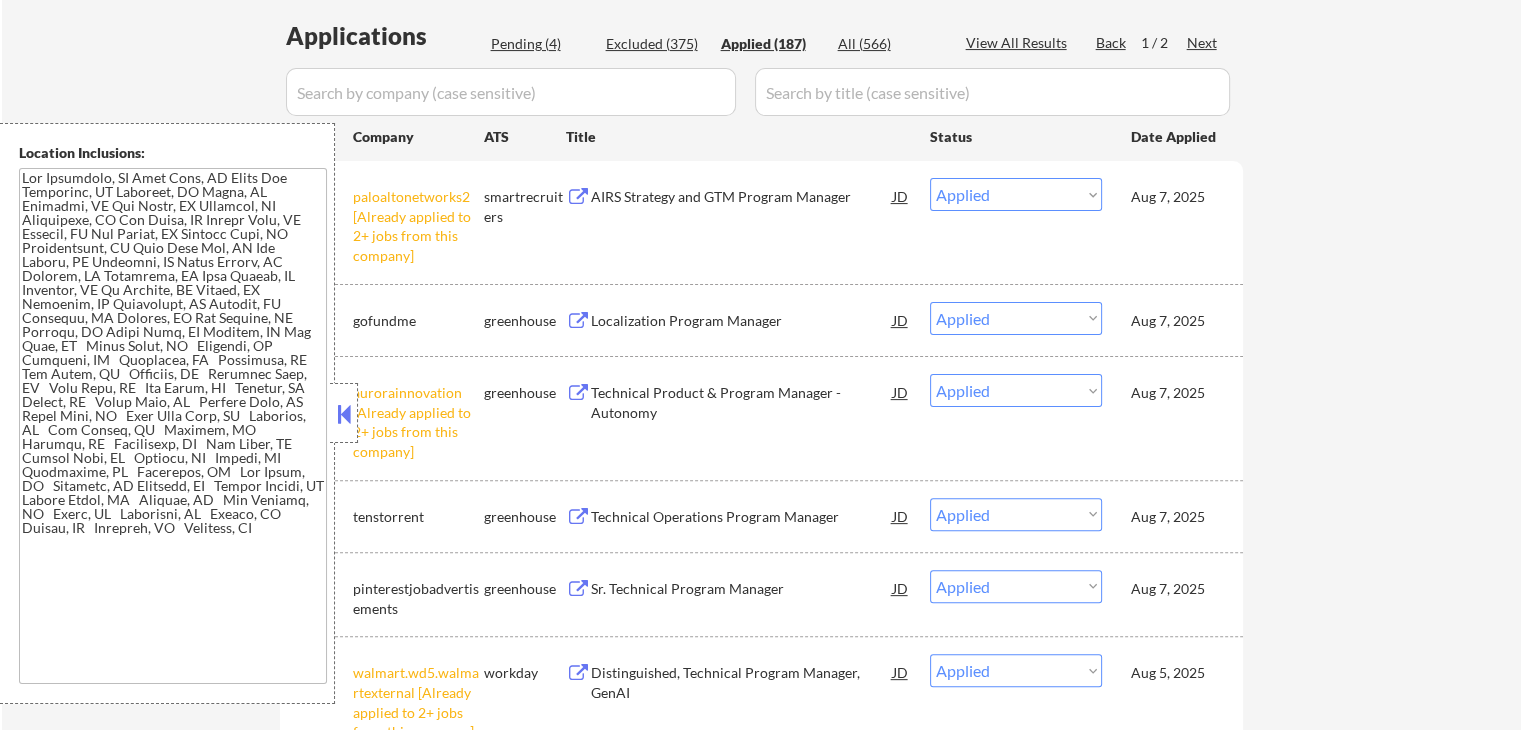 scroll, scrollTop: 500, scrollLeft: 0, axis: vertical 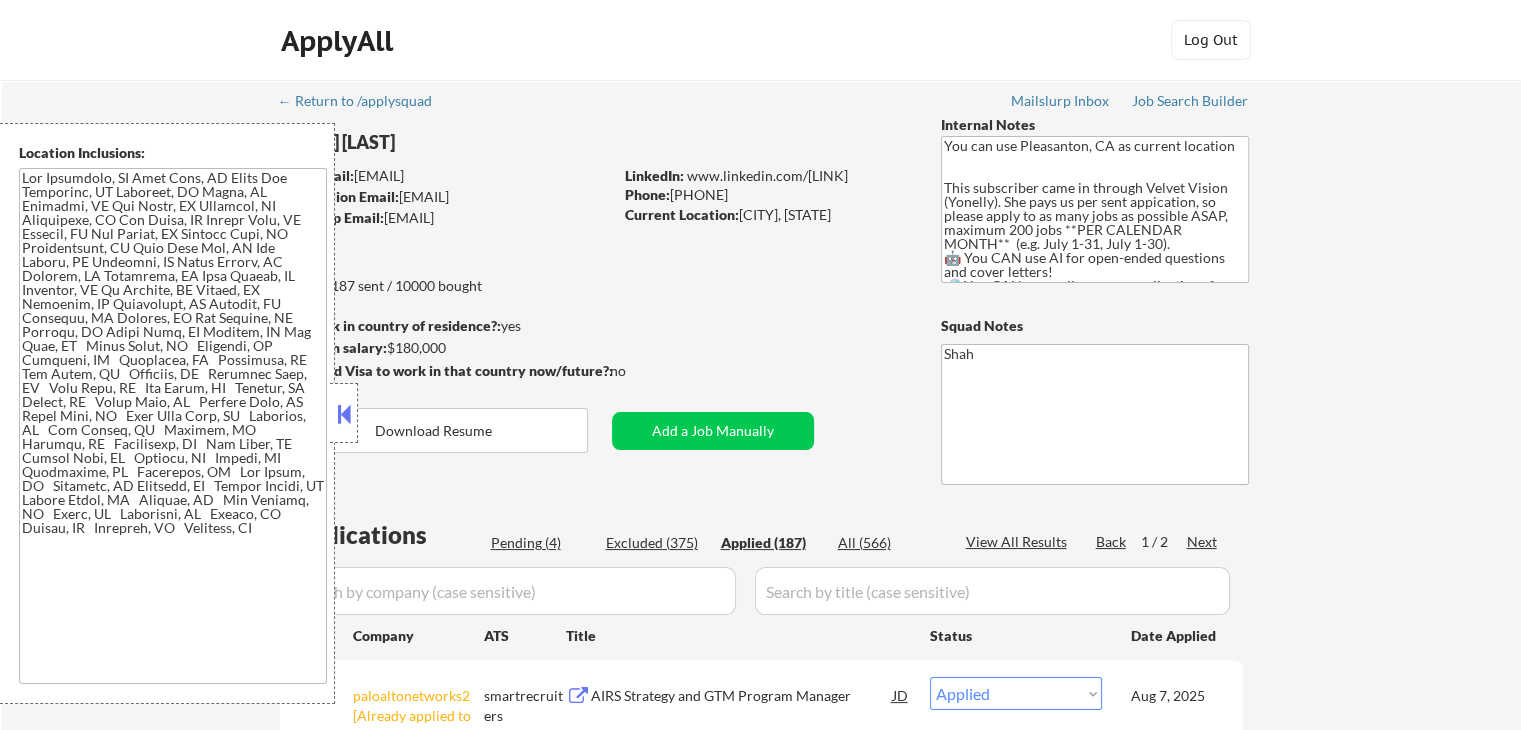click at bounding box center (344, 414) 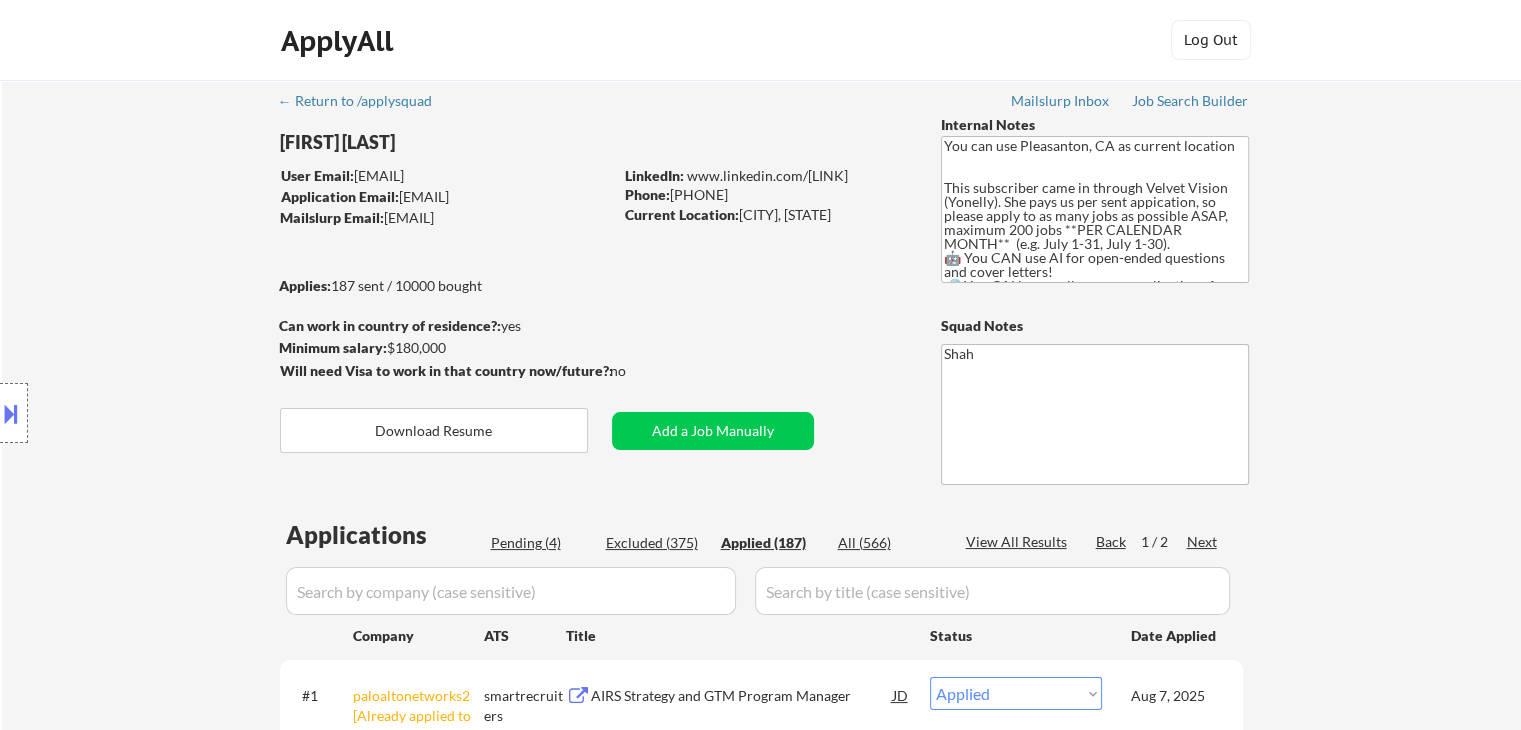 scroll, scrollTop: 400, scrollLeft: 0, axis: vertical 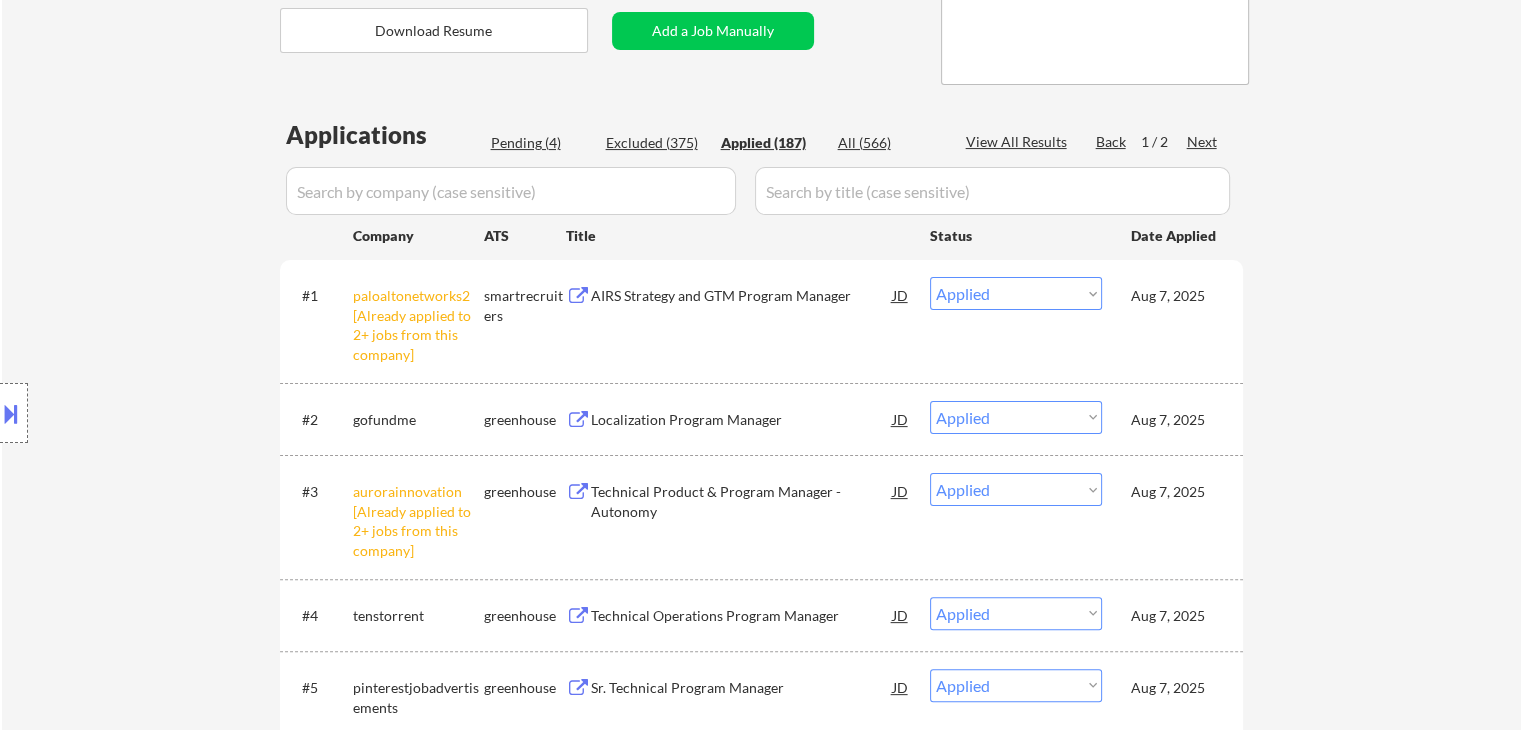 click on "Pending (4)" at bounding box center (541, 143) 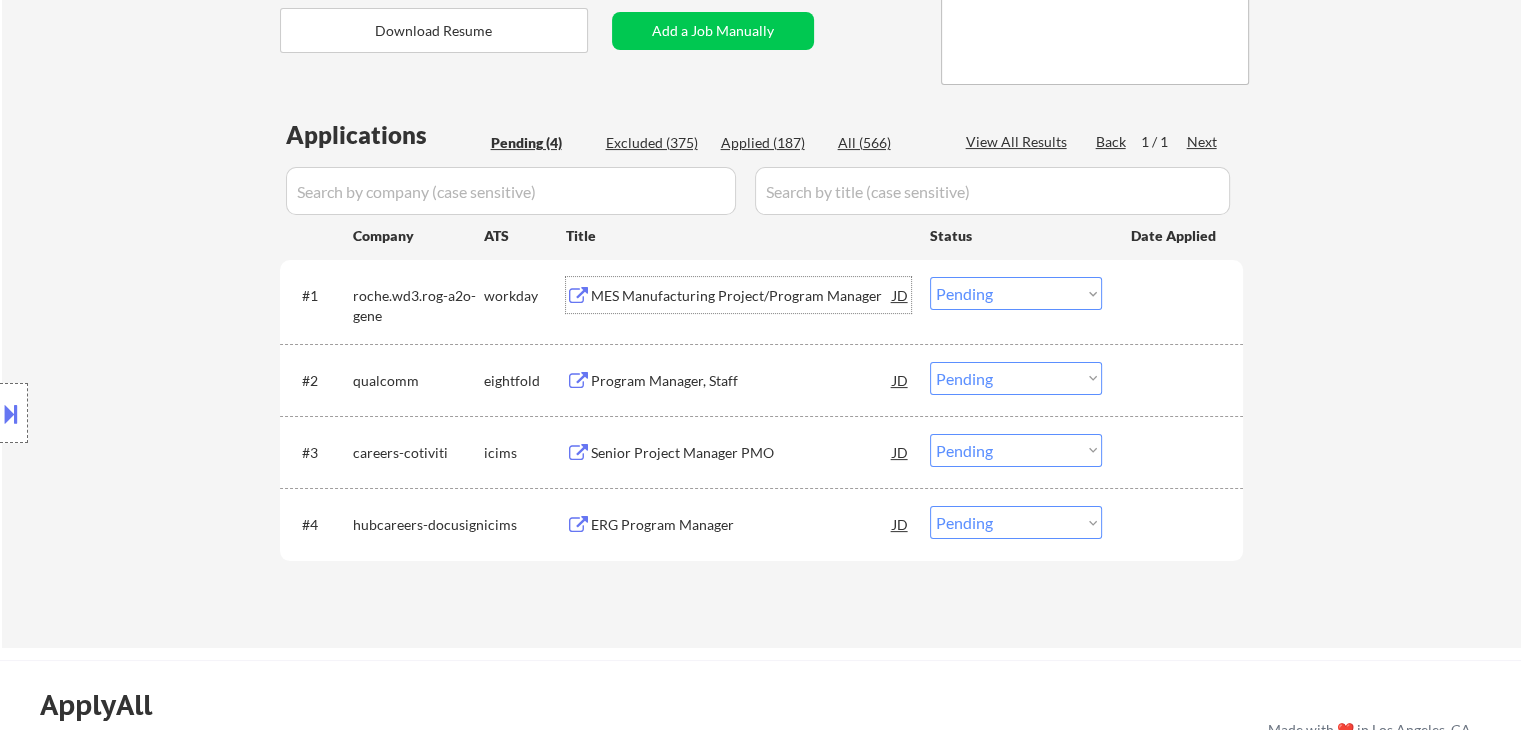 click on "MES Manufacturing Project/Program Manager" at bounding box center [742, 296] 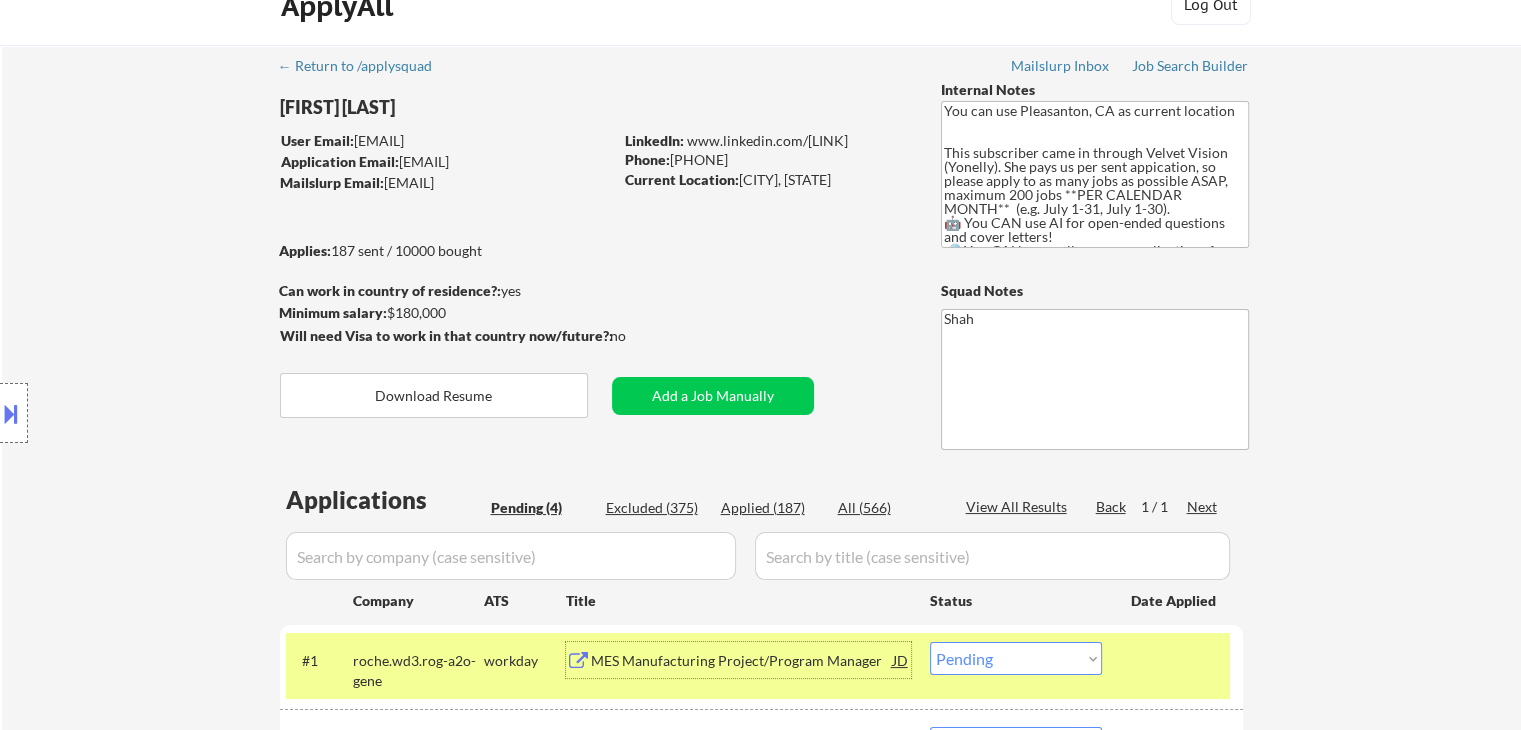 scroll, scrollTop: 0, scrollLeft: 0, axis: both 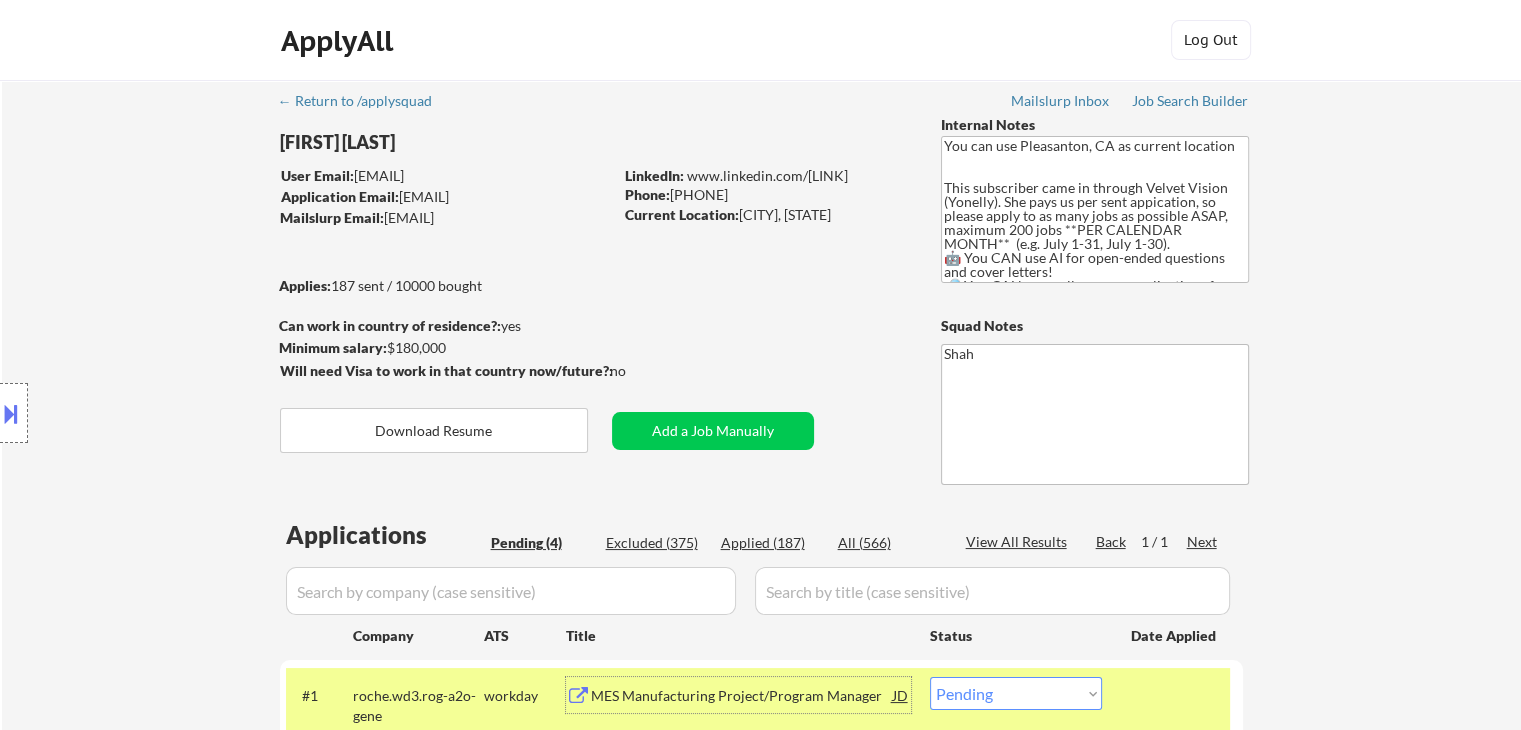 click on "Pending (4)" at bounding box center [541, 543] 